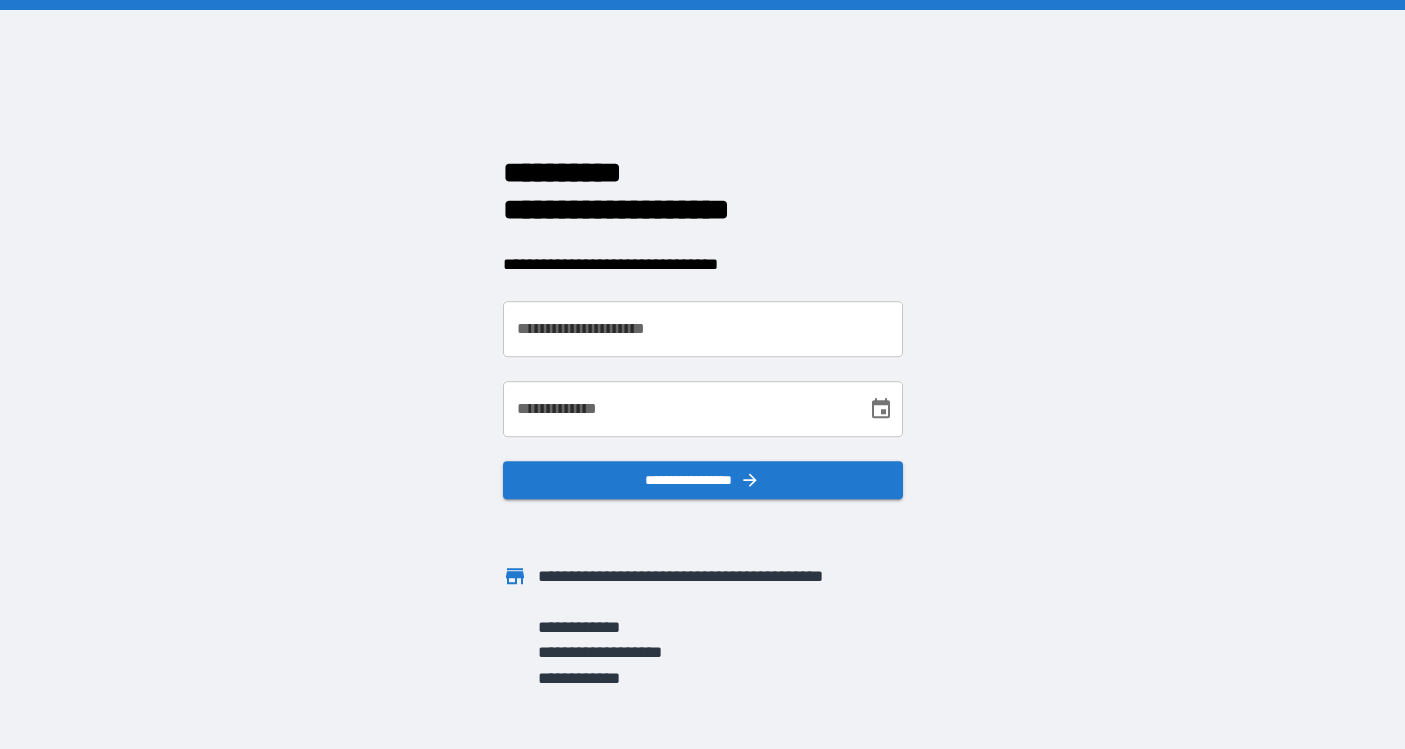 scroll, scrollTop: 0, scrollLeft: 0, axis: both 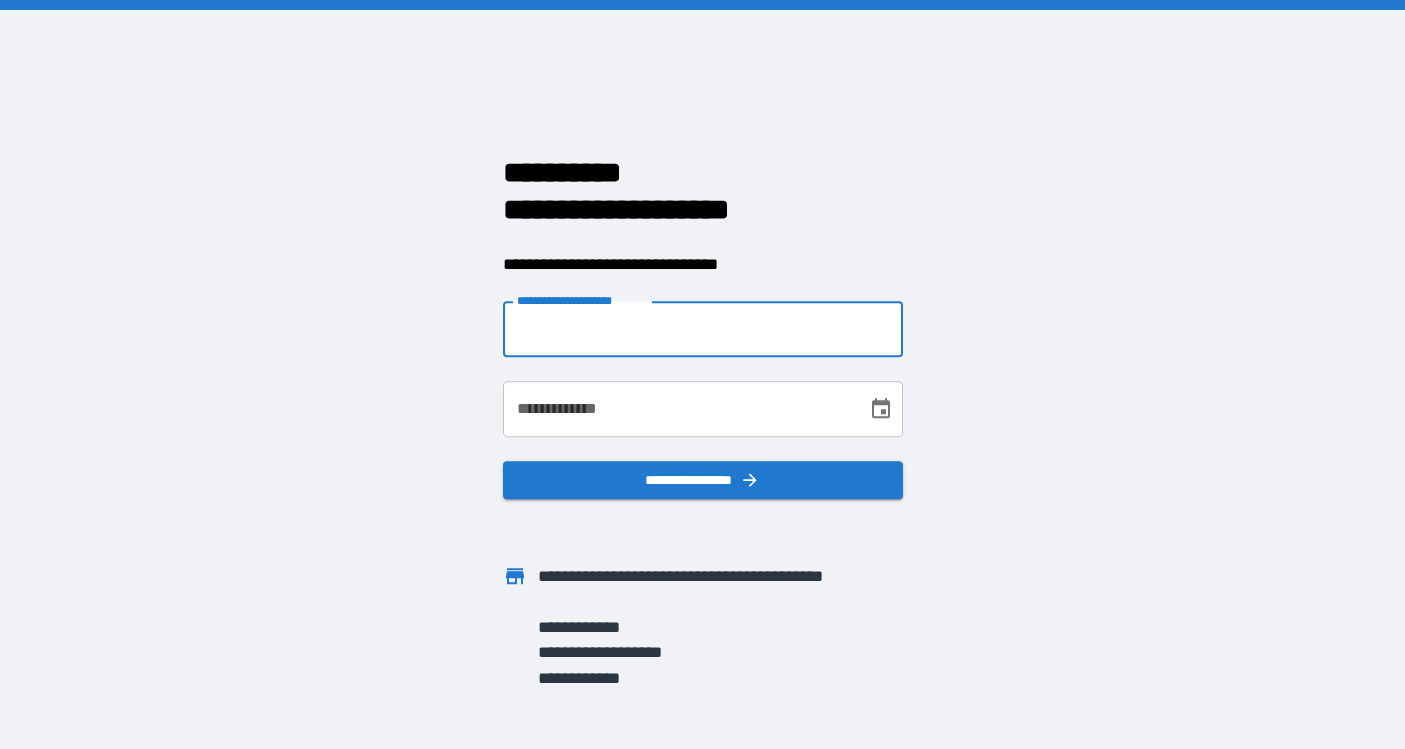 type on "**********" 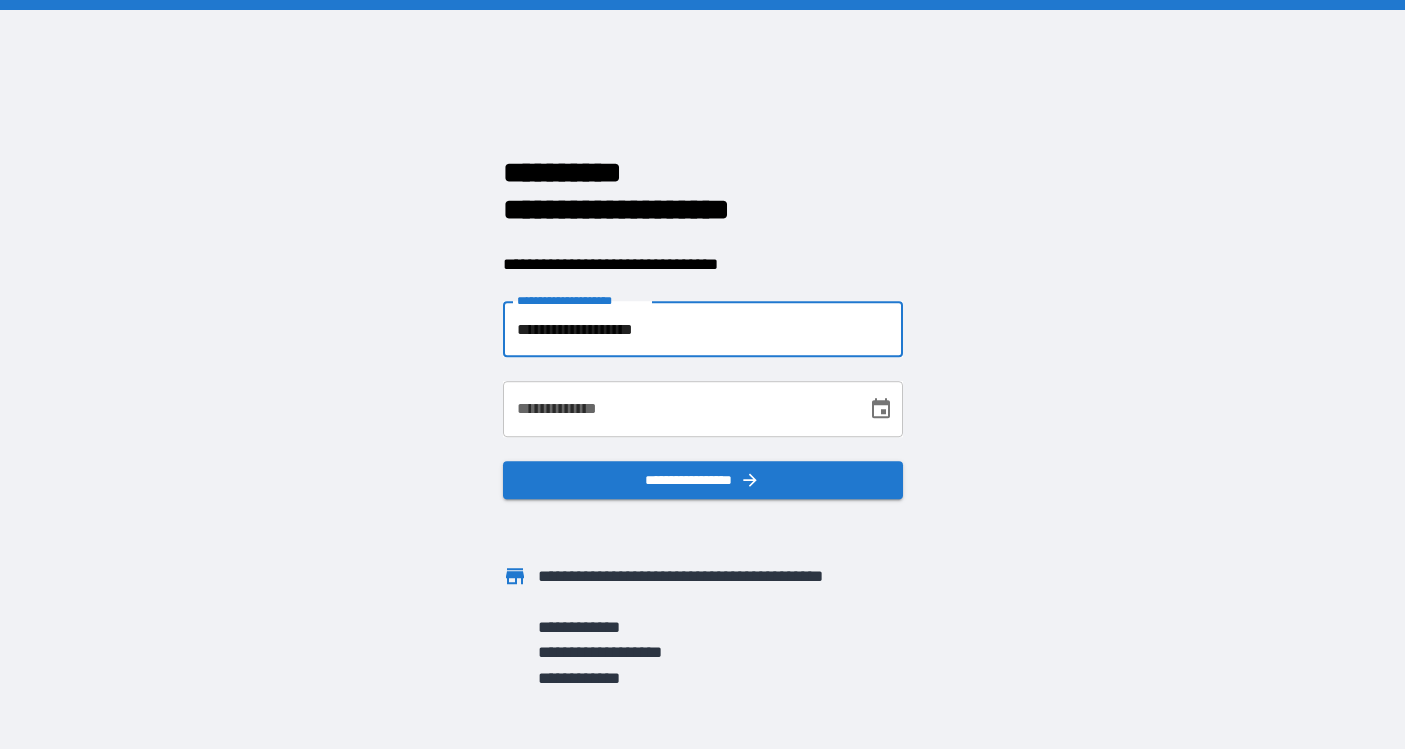 click on "**********" at bounding box center [678, 409] 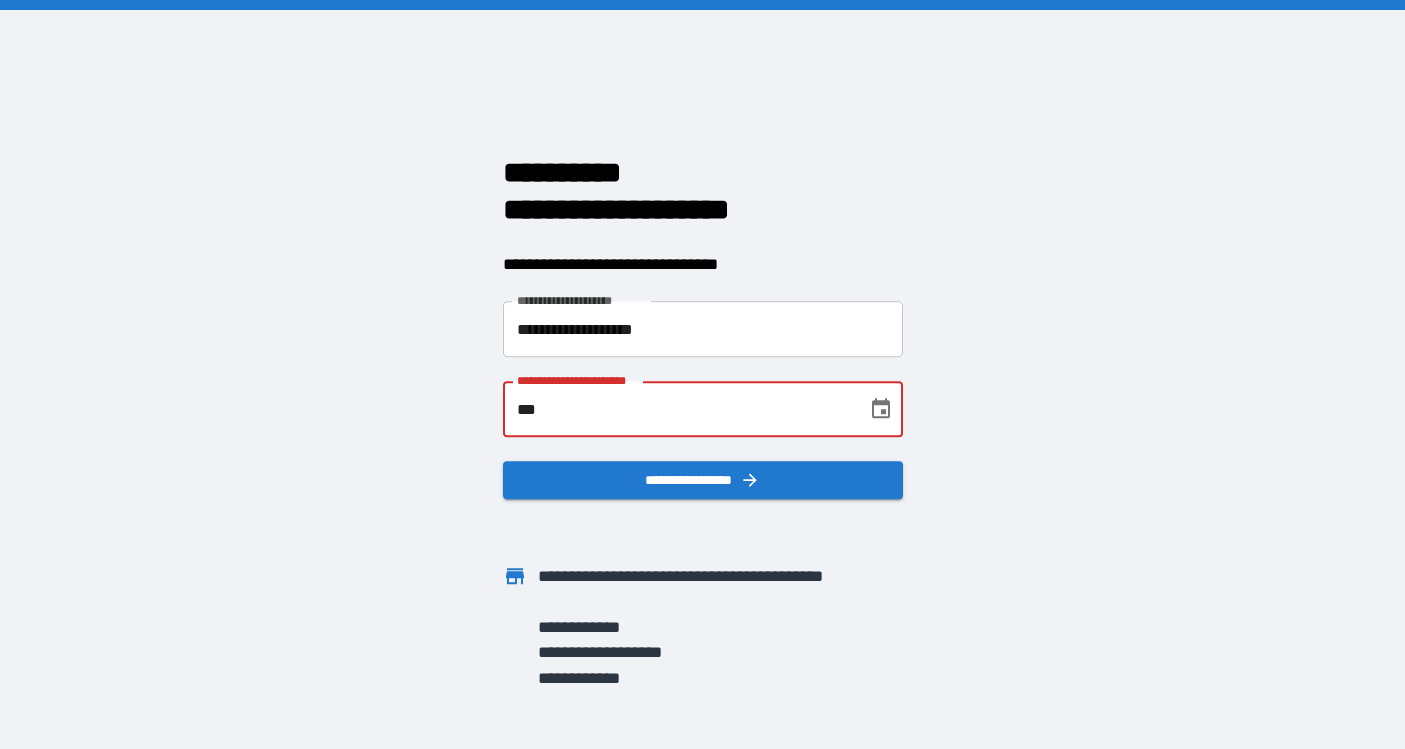 type on "*" 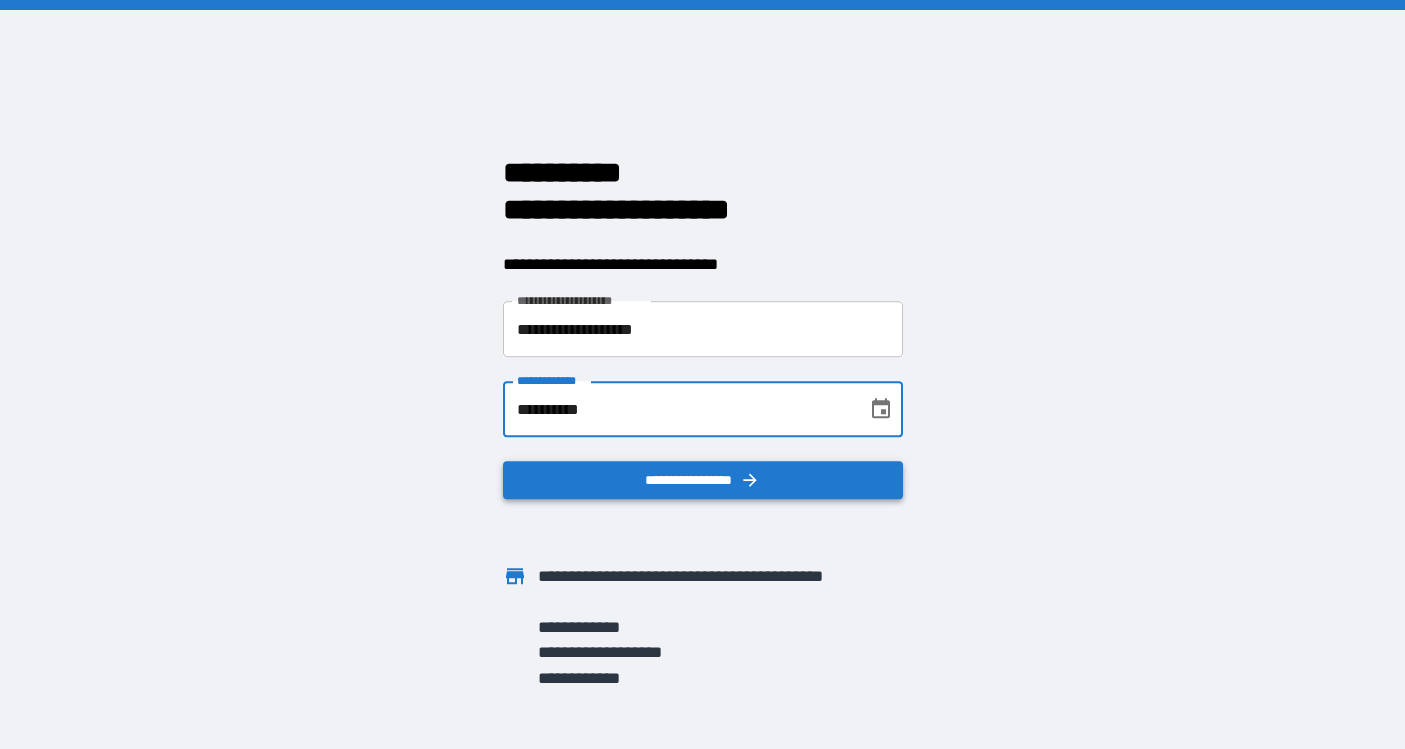type on "**********" 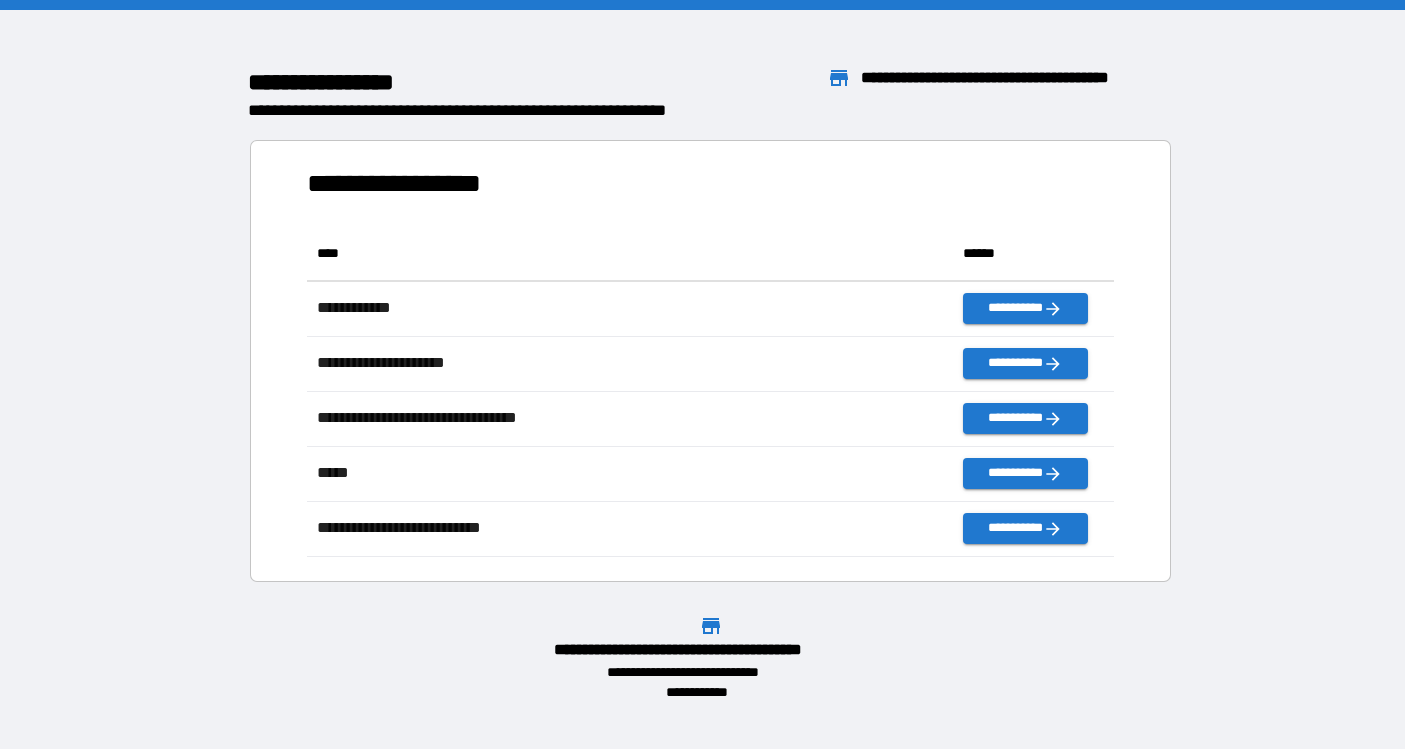 scroll, scrollTop: 1, scrollLeft: 1, axis: both 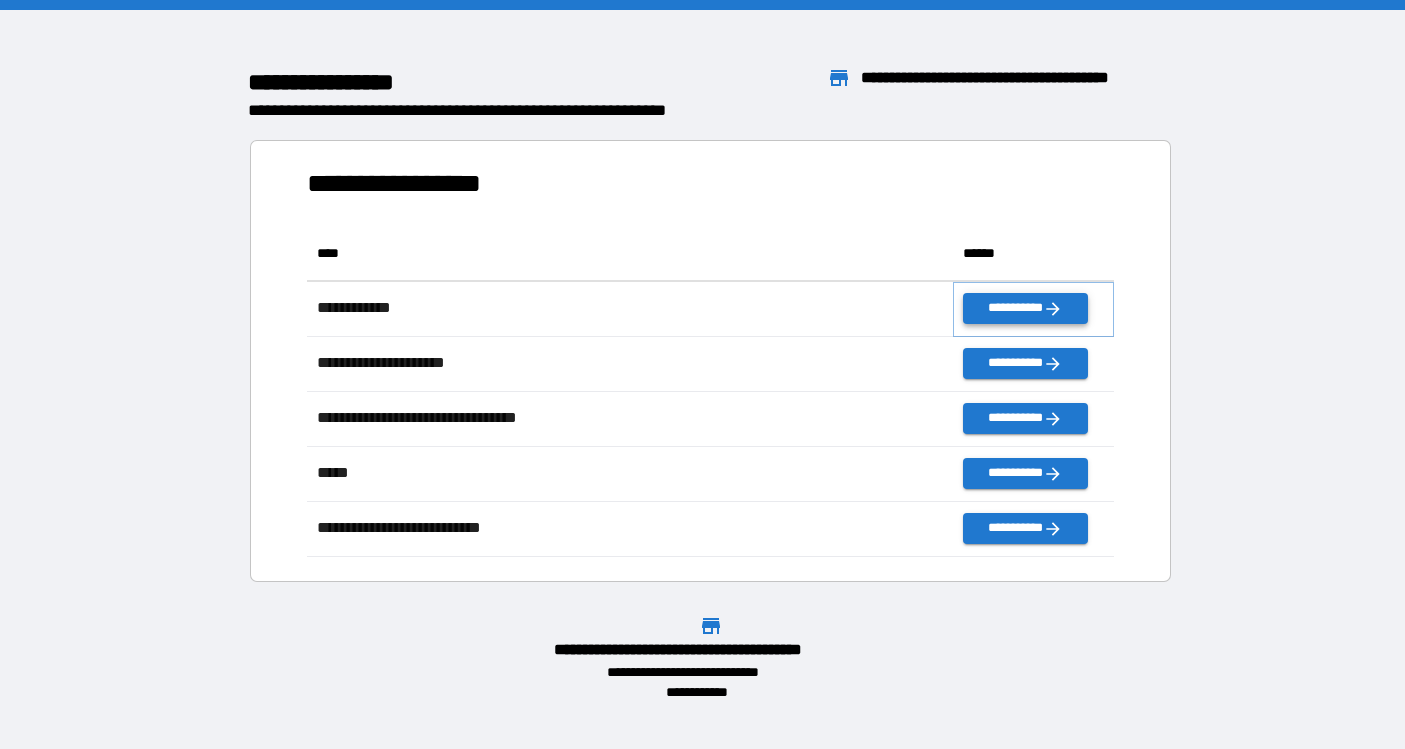 click on "**********" at bounding box center [1025, 308] 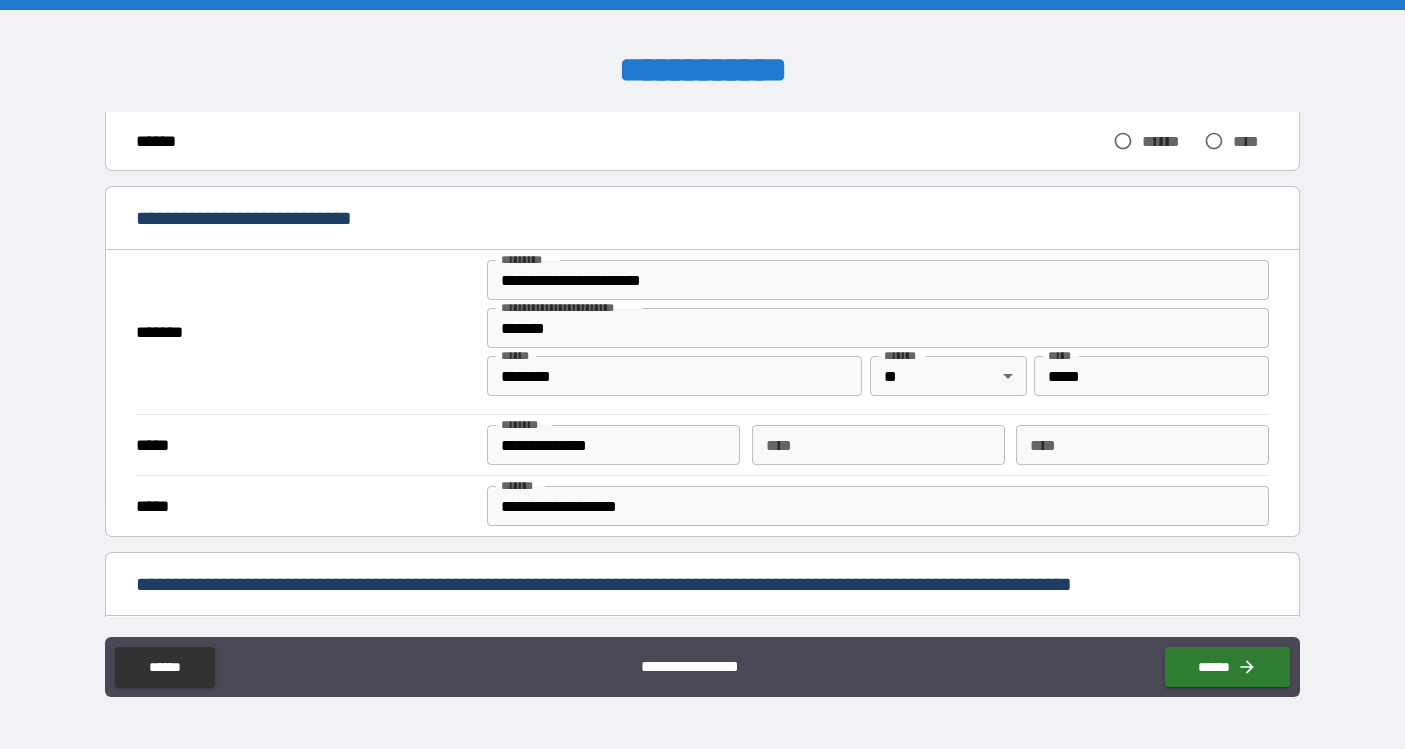 scroll, scrollTop: 282, scrollLeft: 0, axis: vertical 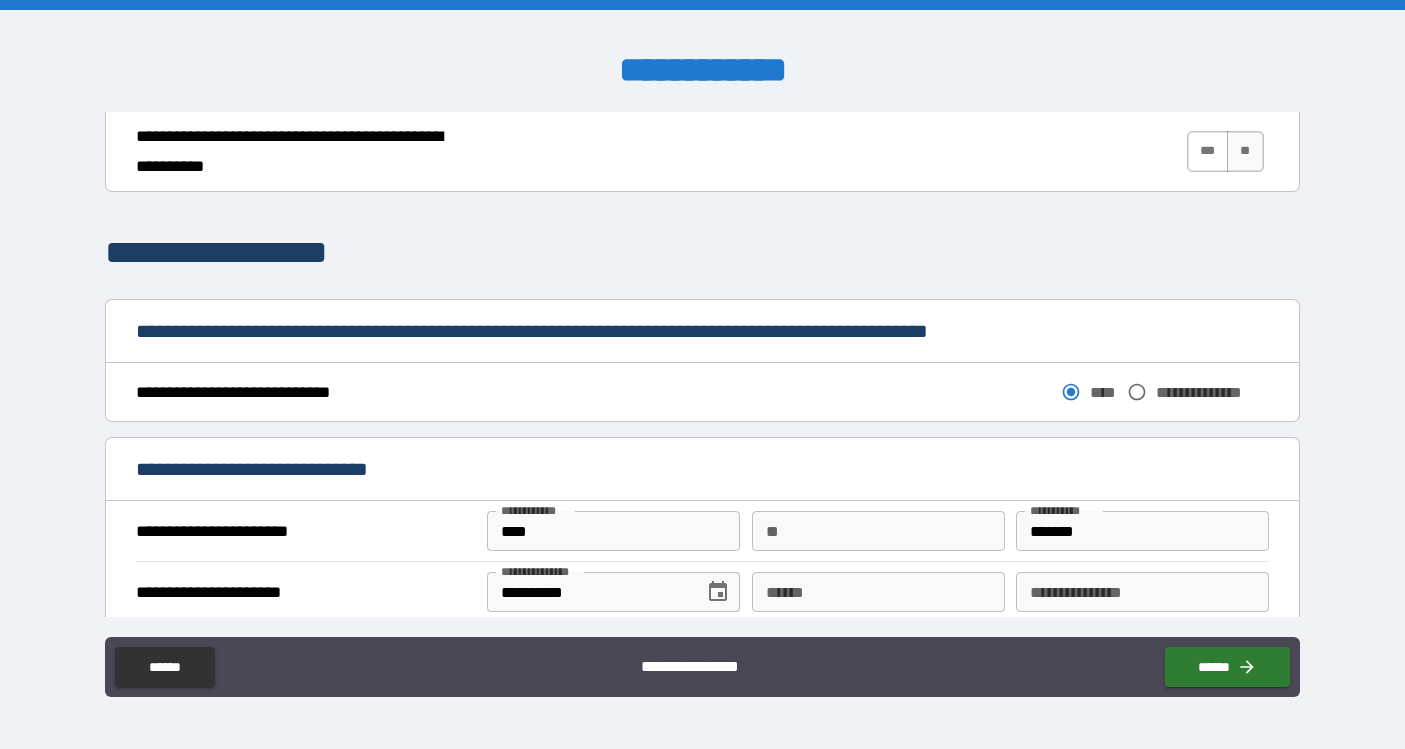 click on "***" at bounding box center (1208, 151) 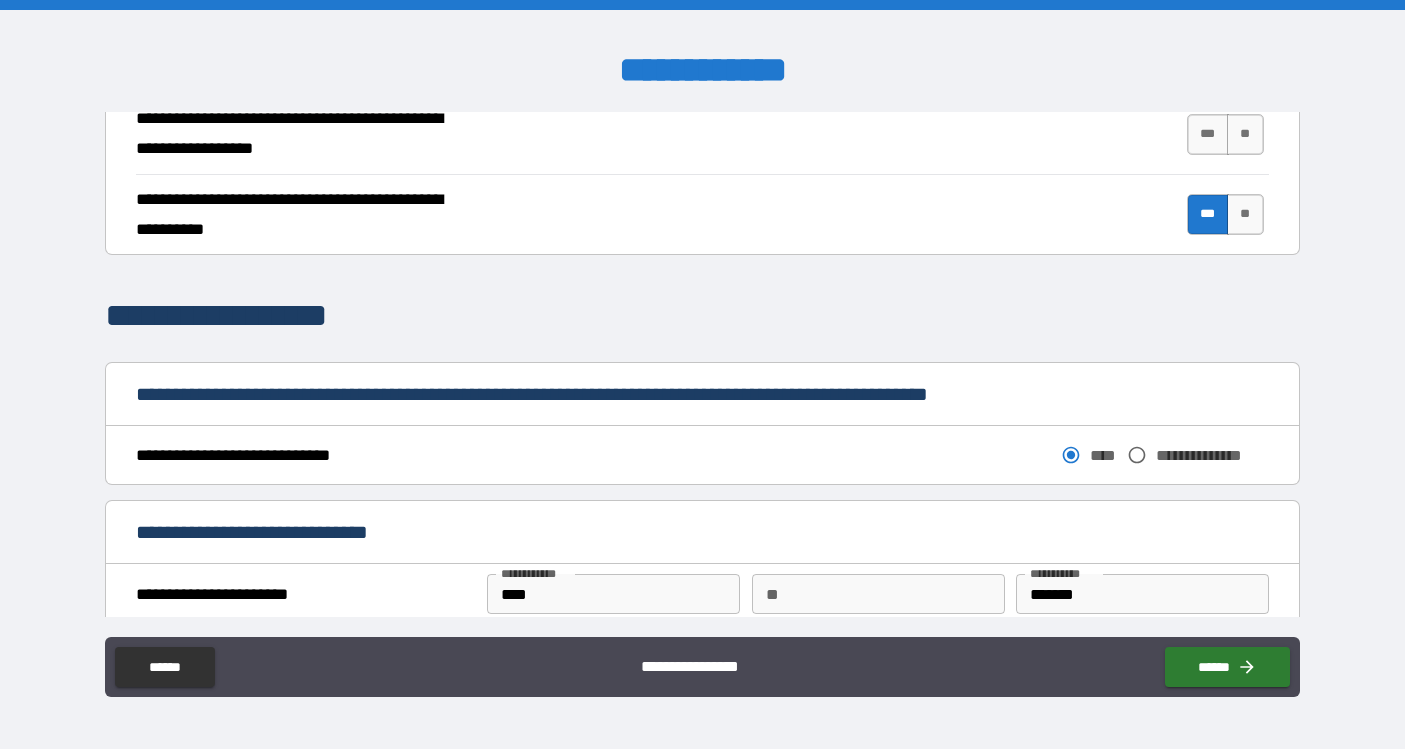 scroll, scrollTop: 764, scrollLeft: 0, axis: vertical 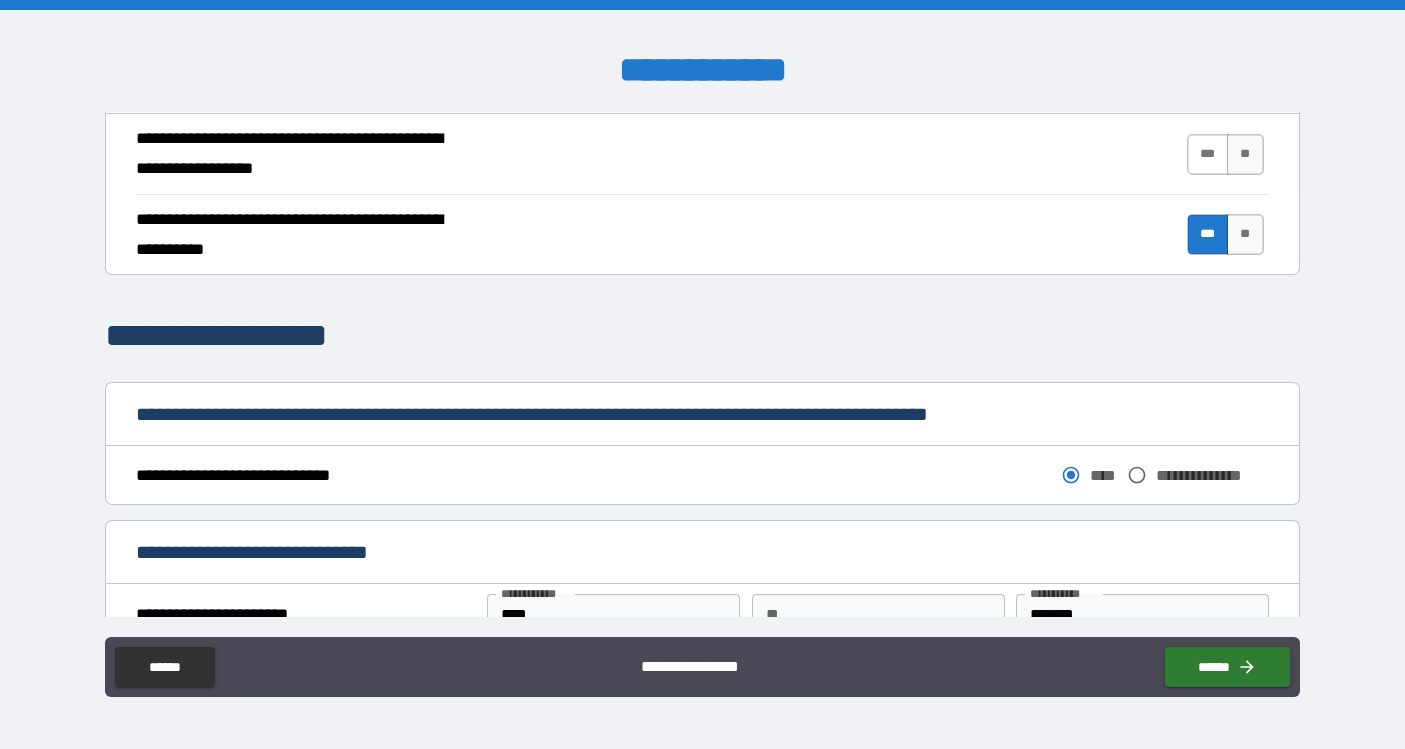 click on "***" at bounding box center (1208, 154) 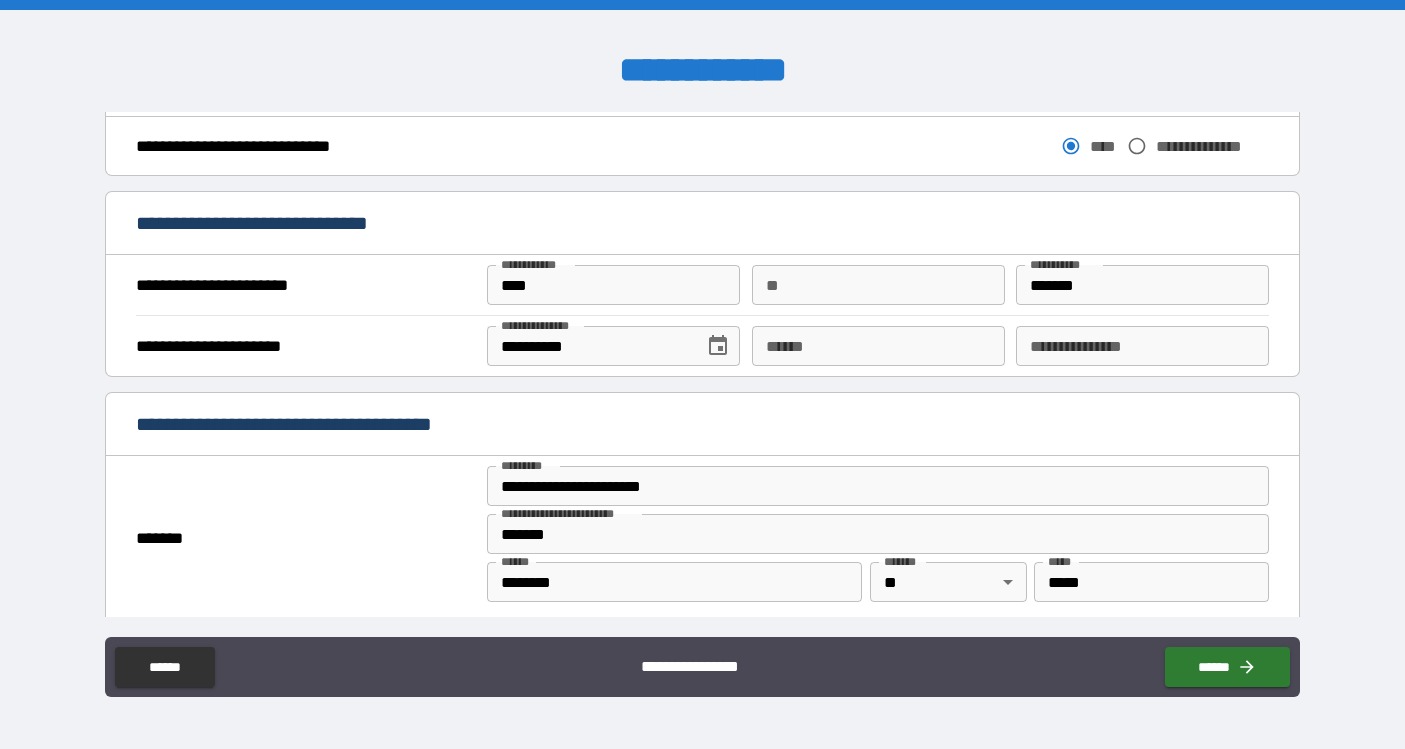 scroll, scrollTop: 1109, scrollLeft: 0, axis: vertical 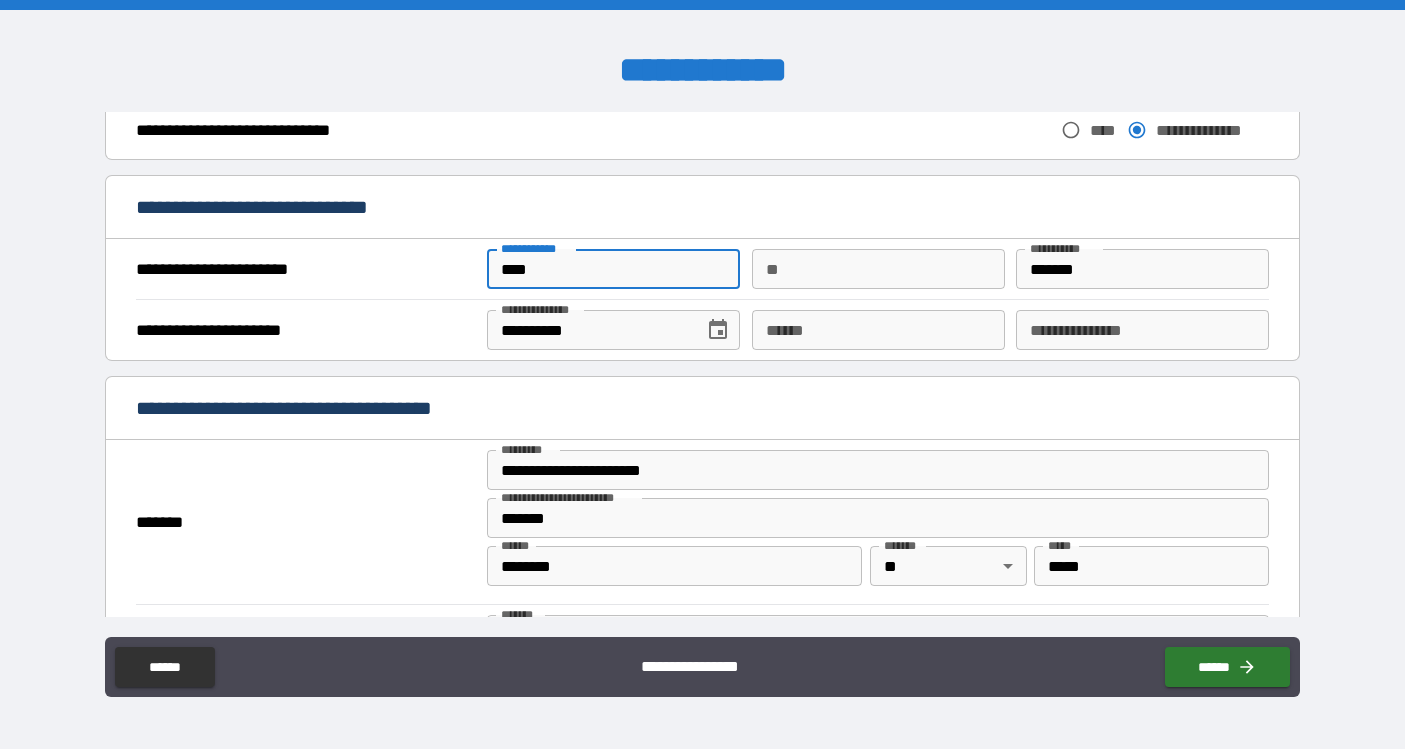 drag, startPoint x: 576, startPoint y: 274, endPoint x: 362, endPoint y: 272, distance: 214.00934 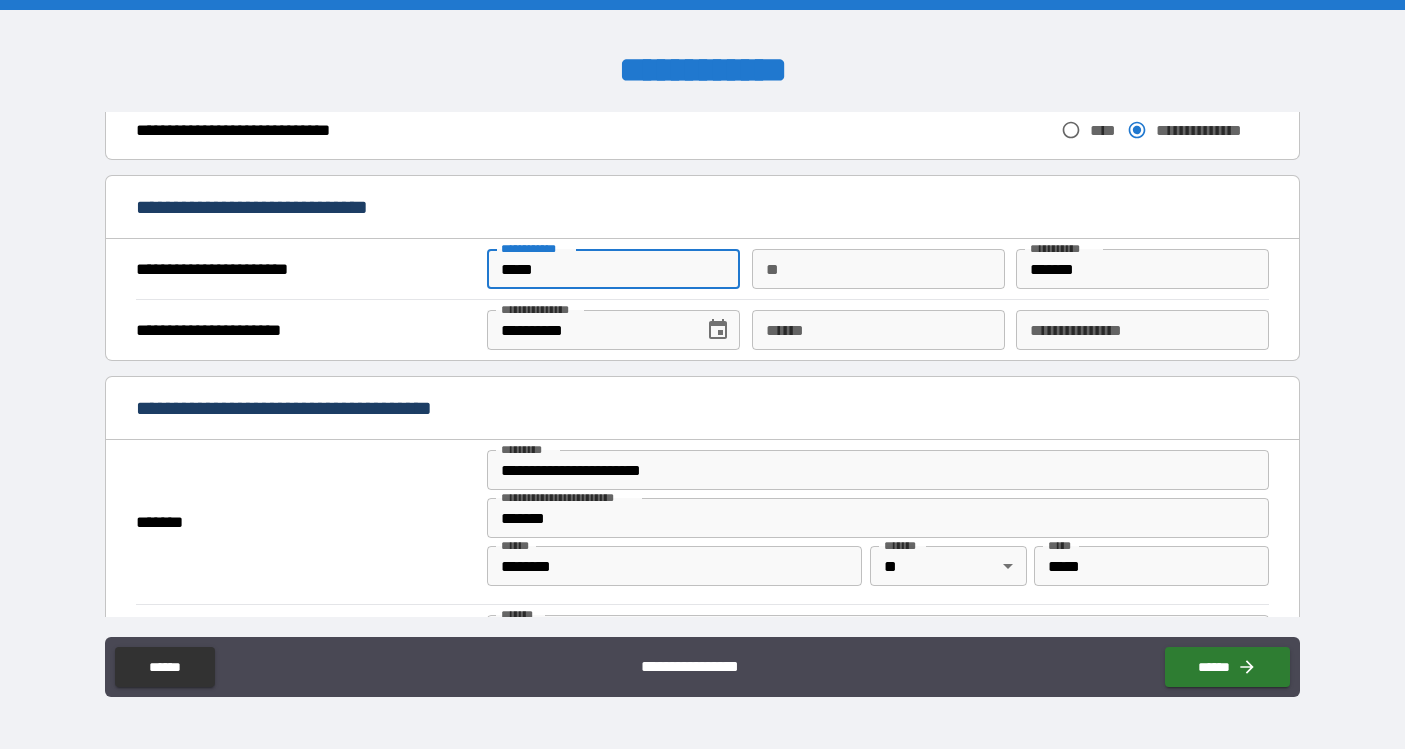 type on "*****" 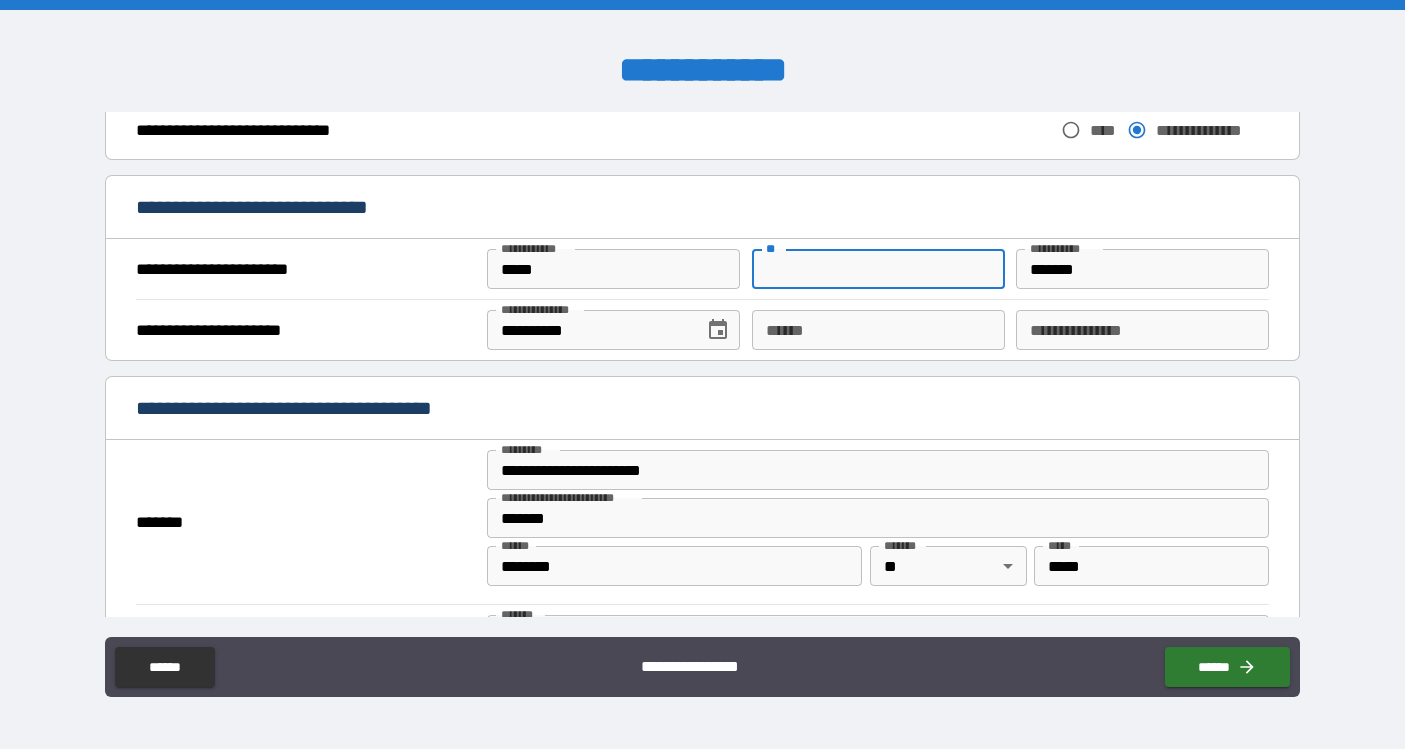 click 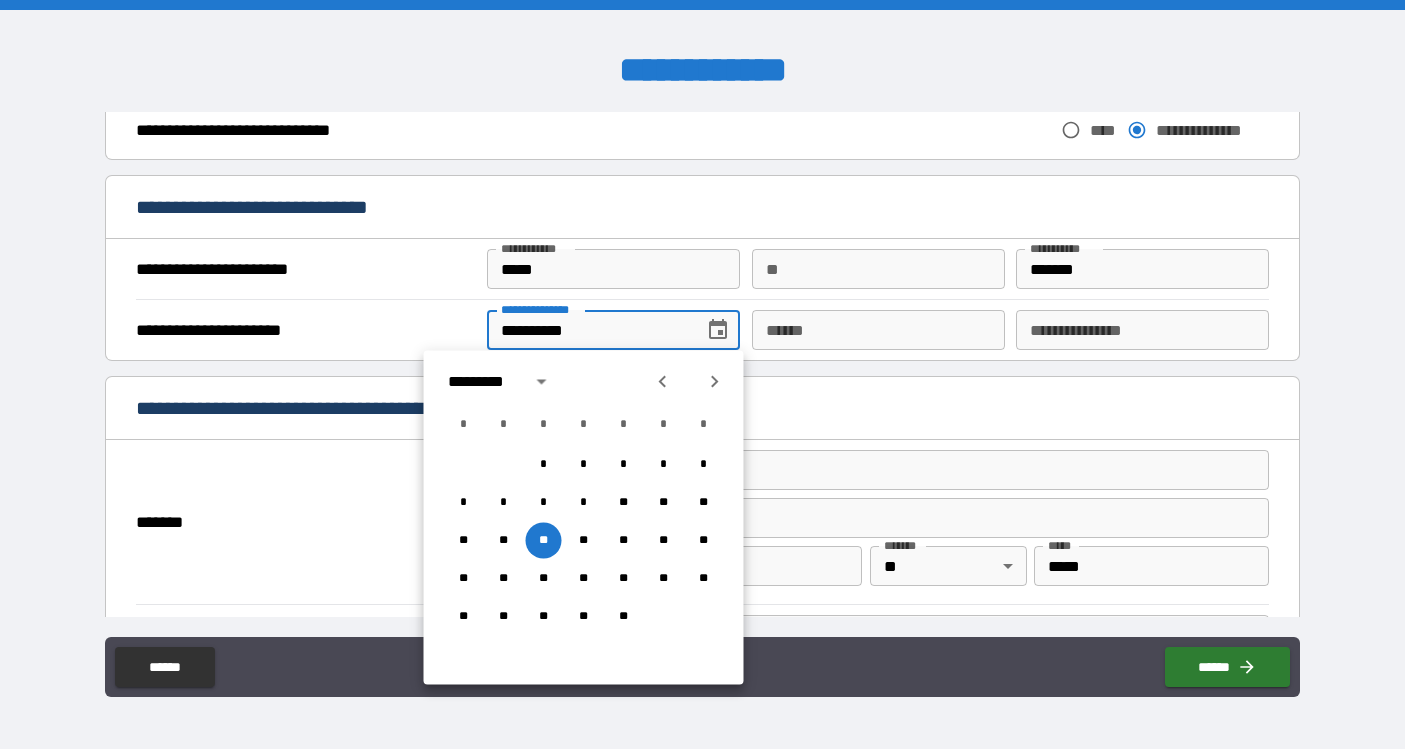 drag, startPoint x: 637, startPoint y: 331, endPoint x: 413, endPoint y: 322, distance: 224.18073 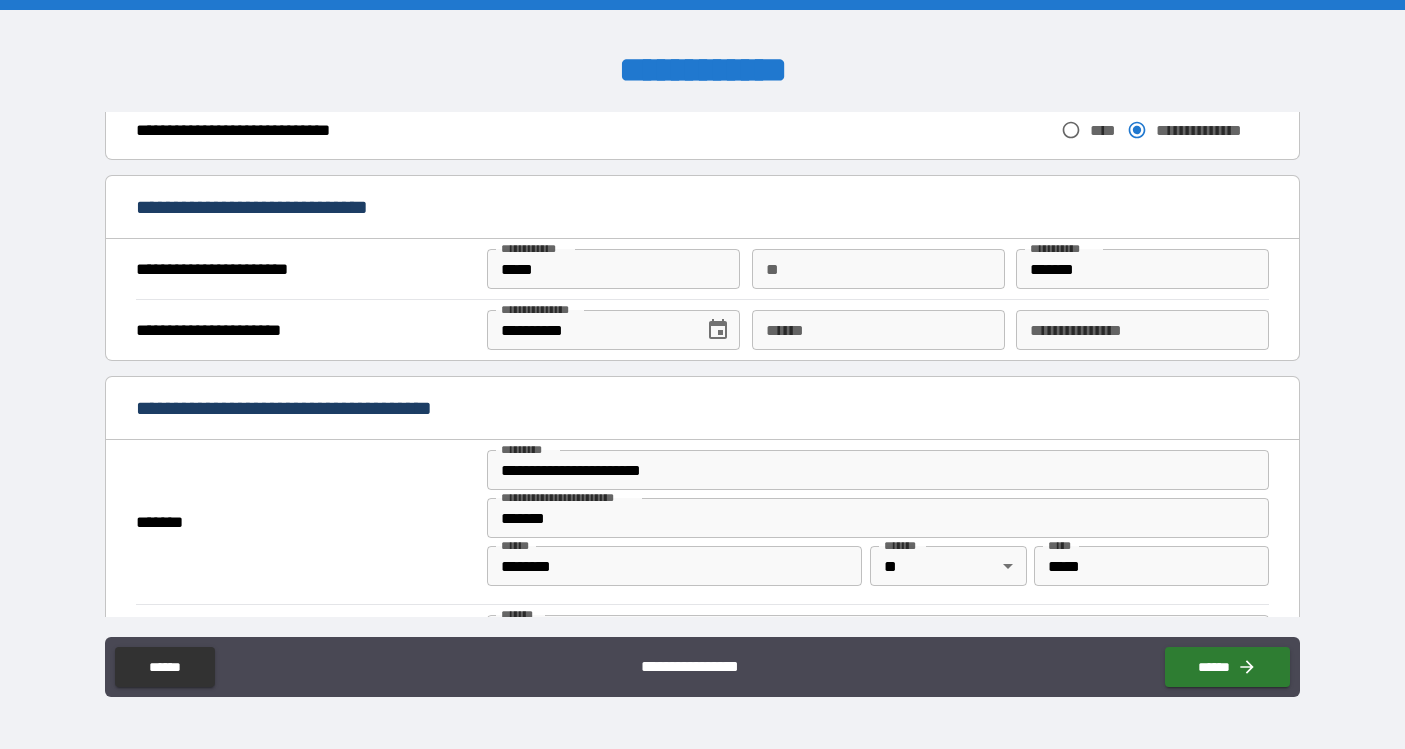 type 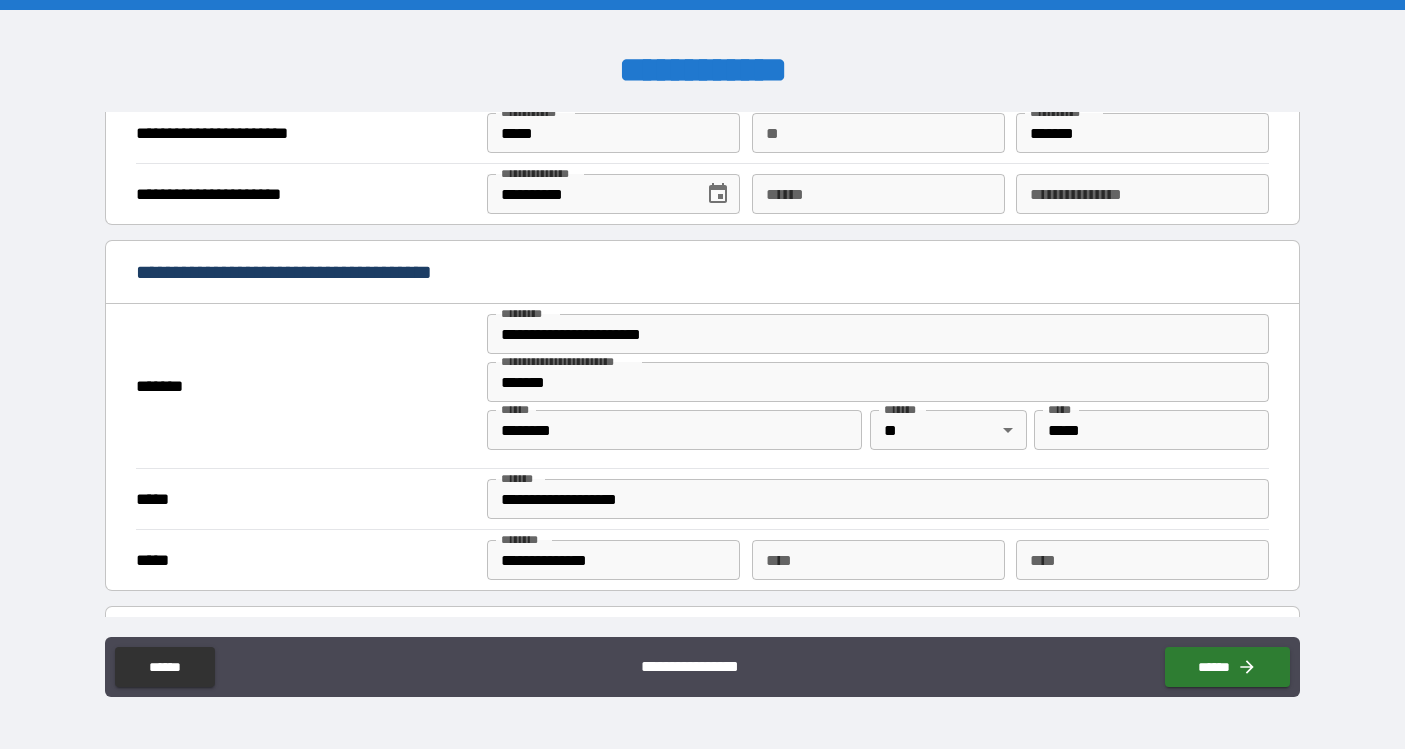 scroll, scrollTop: 1248, scrollLeft: 0, axis: vertical 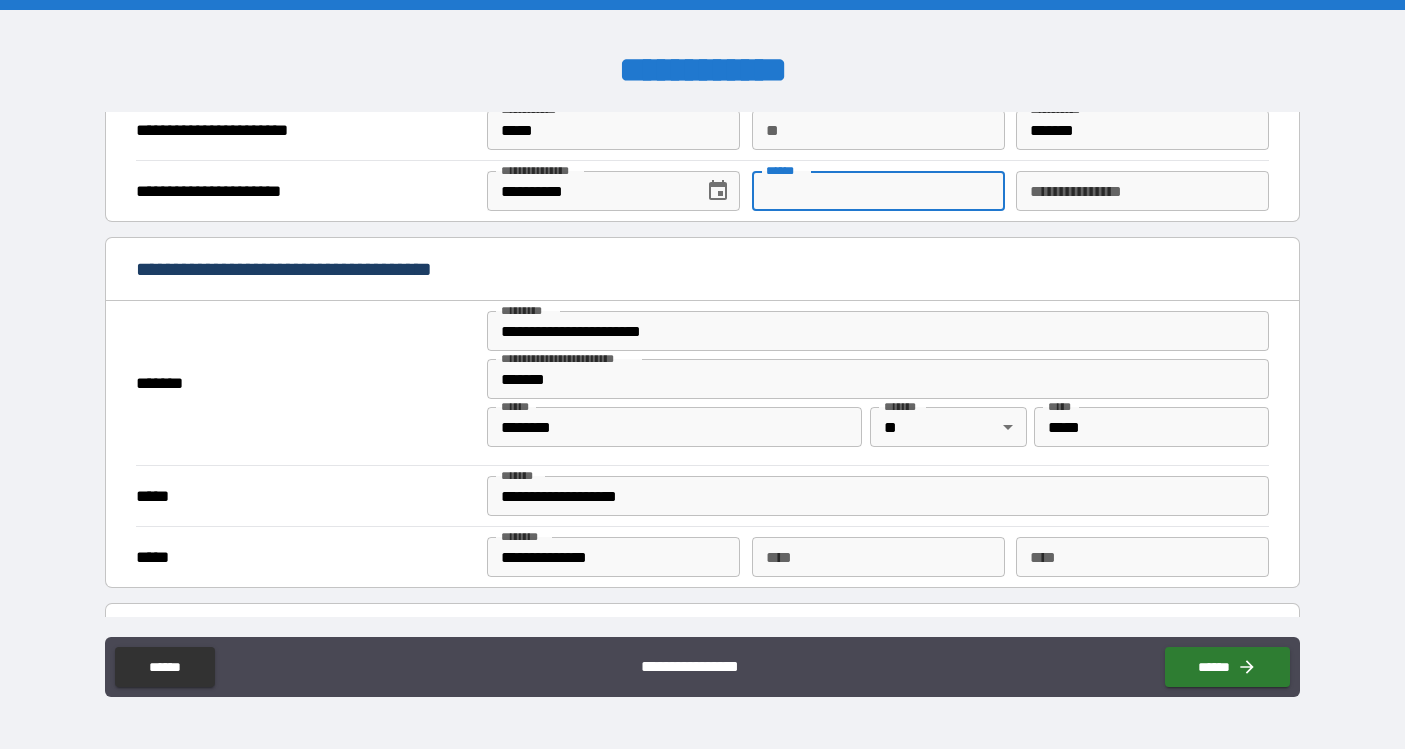click on "****   *" at bounding box center [878, 191] 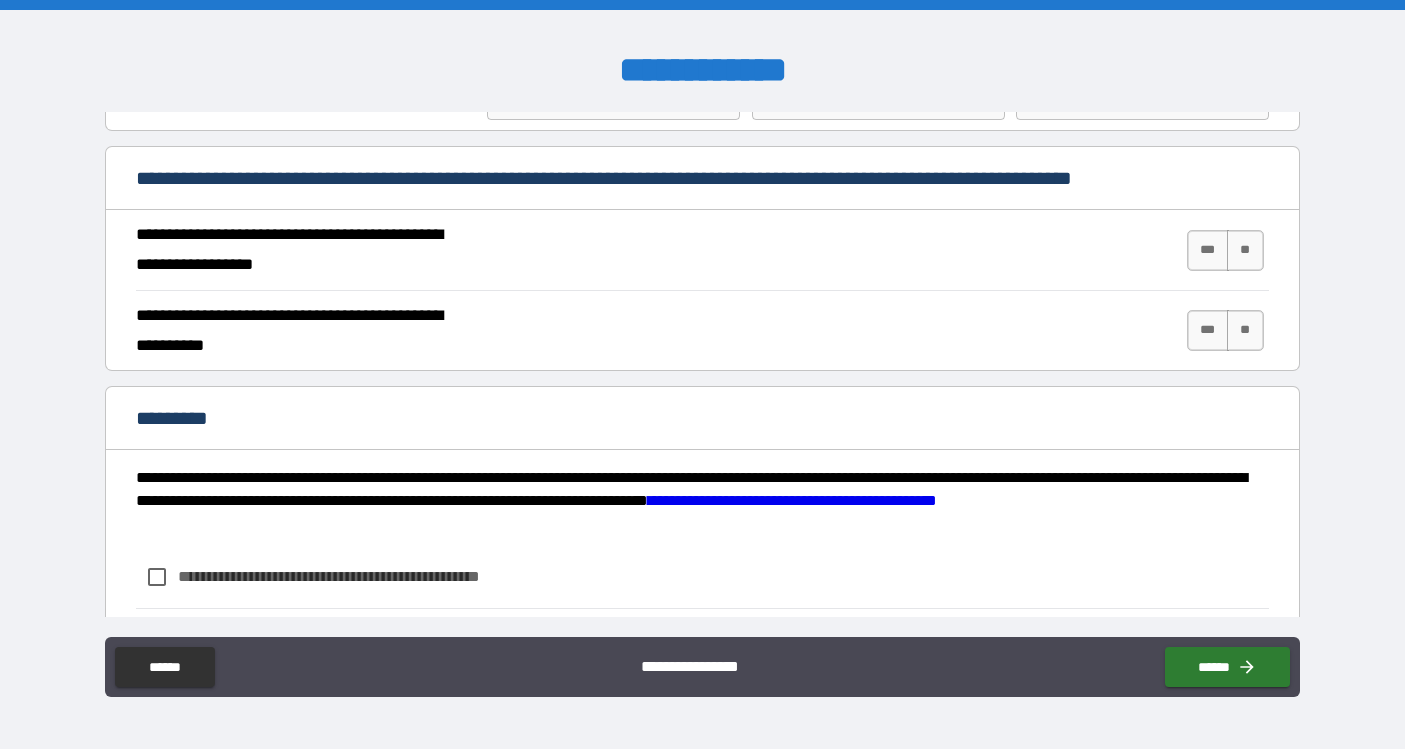 scroll, scrollTop: 1772, scrollLeft: 0, axis: vertical 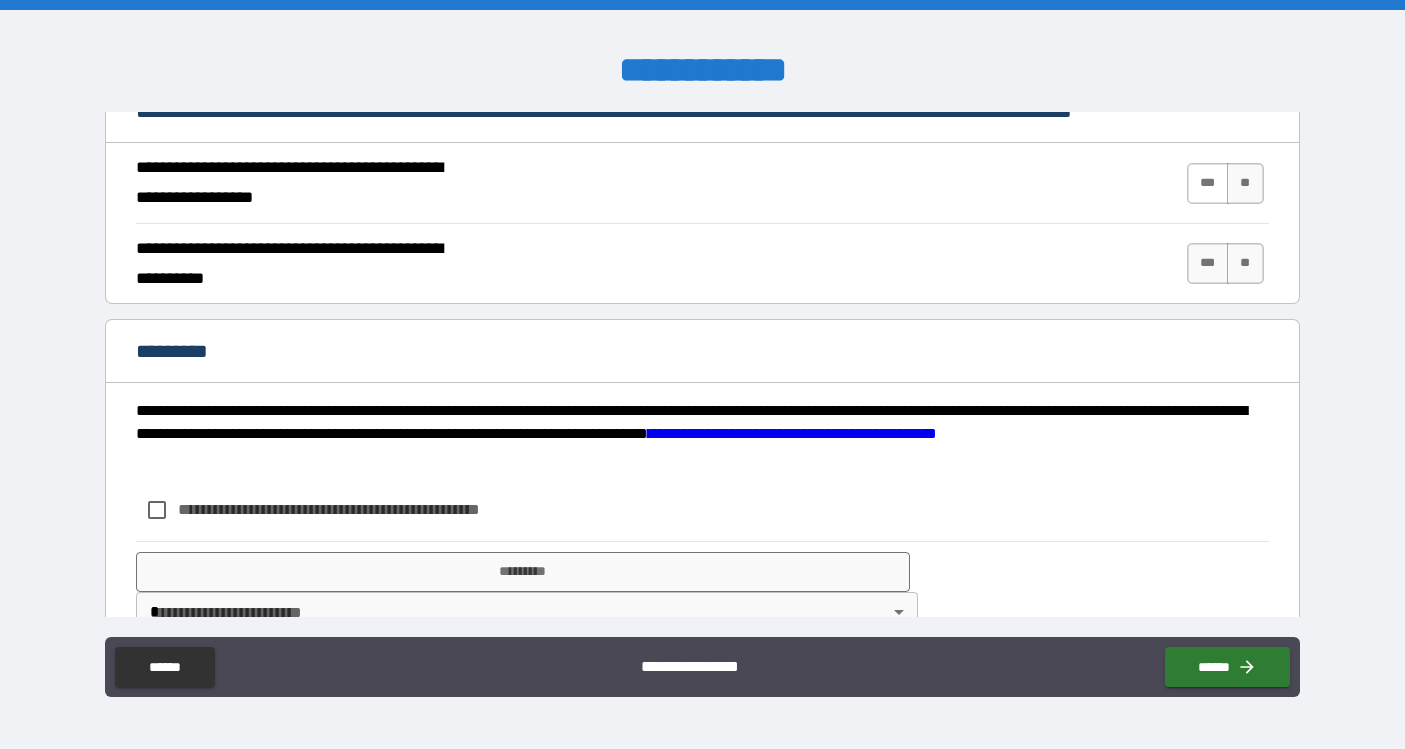 type on "**********" 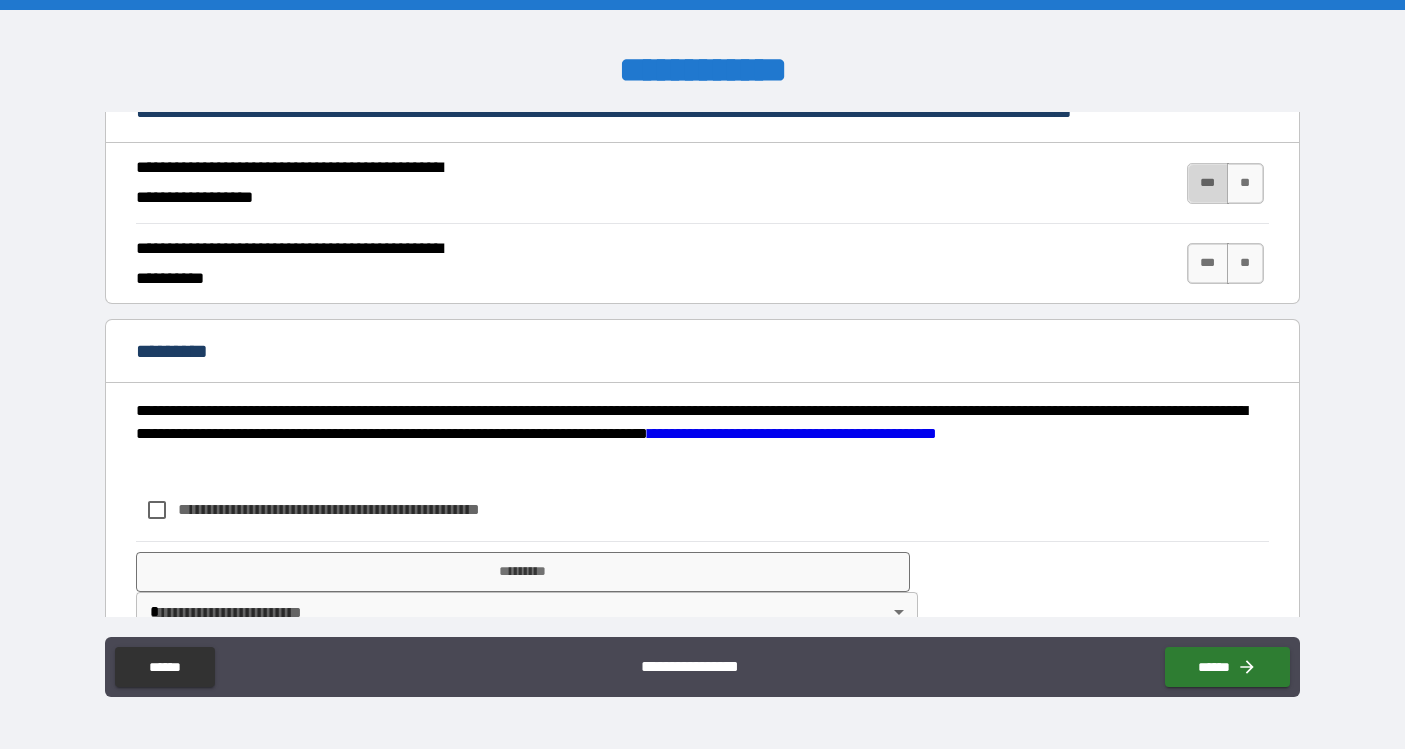 drag, startPoint x: 1188, startPoint y: 176, endPoint x: 993, endPoint y: 204, distance: 197 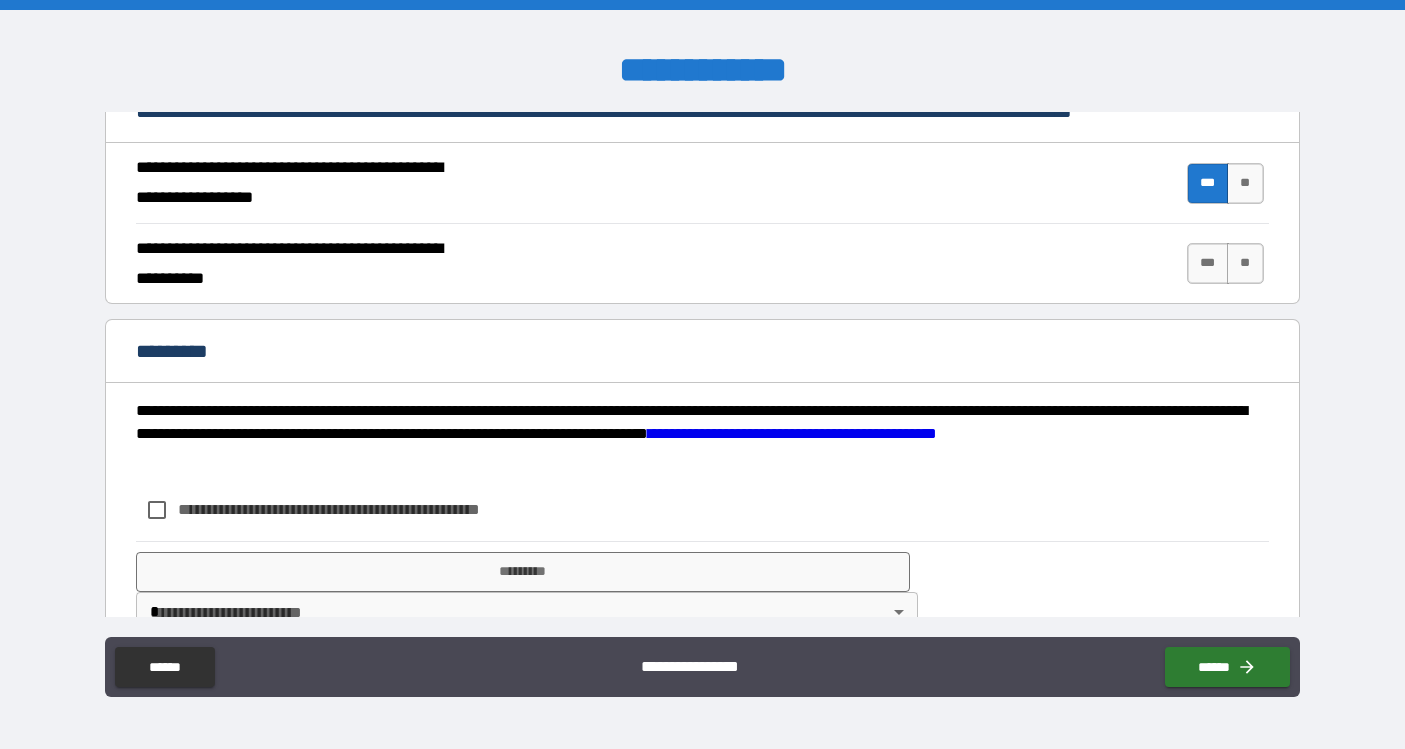 scroll, scrollTop: 1817, scrollLeft: 0, axis: vertical 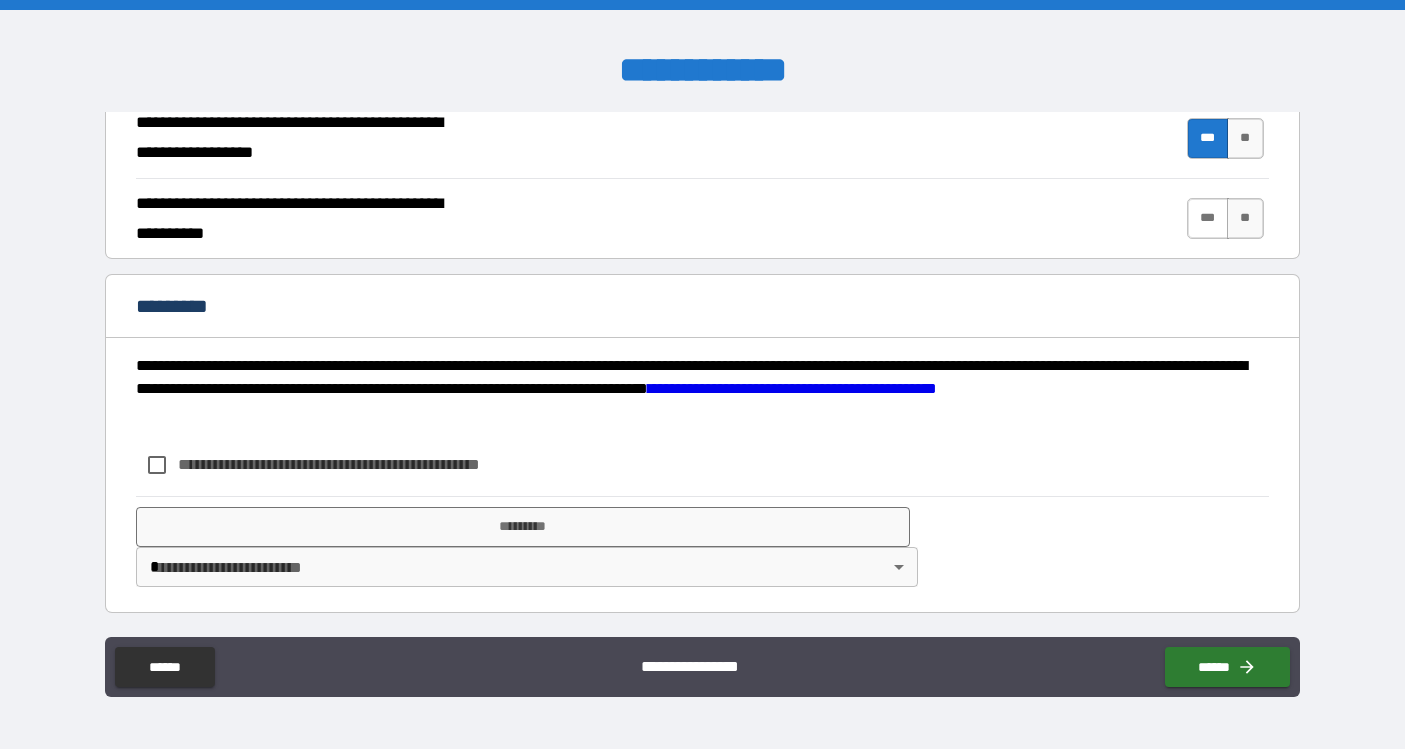 click on "***" at bounding box center [1208, 218] 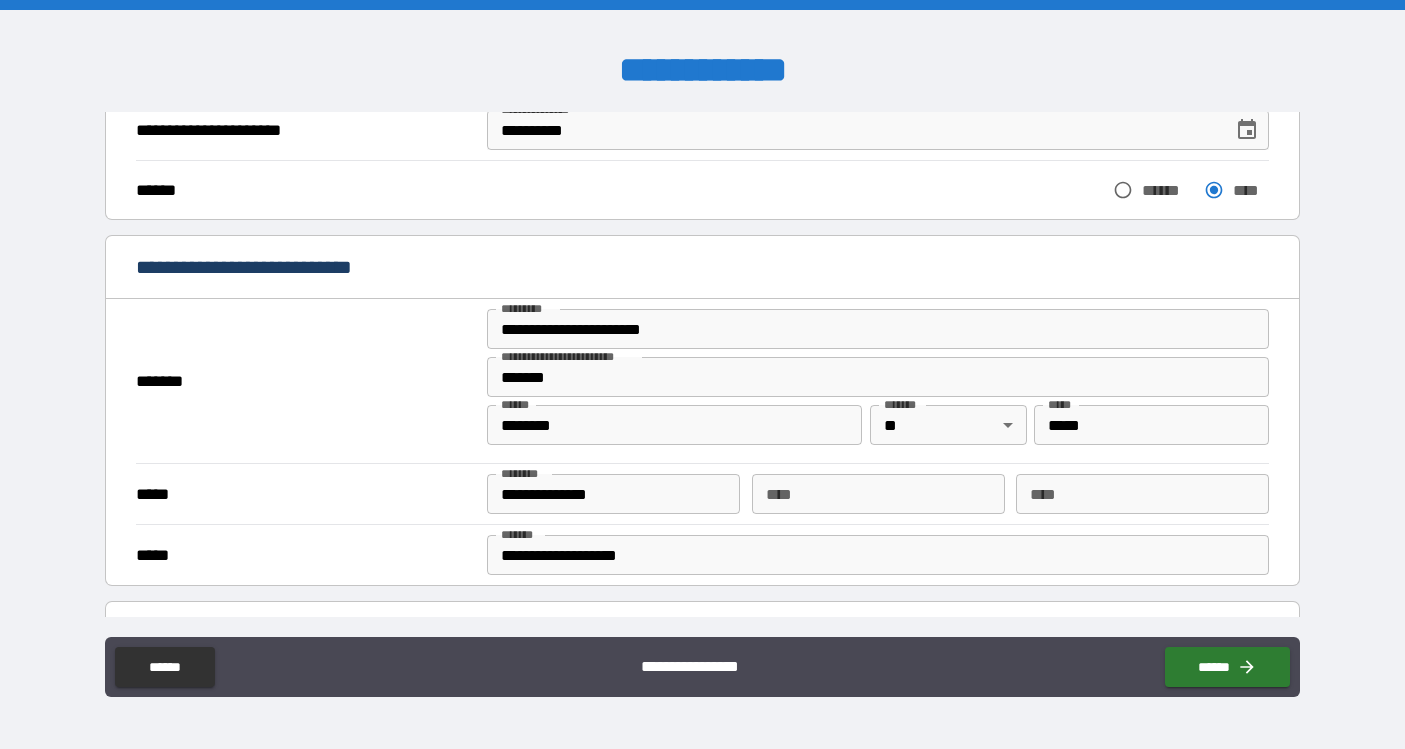 scroll, scrollTop: 219, scrollLeft: 0, axis: vertical 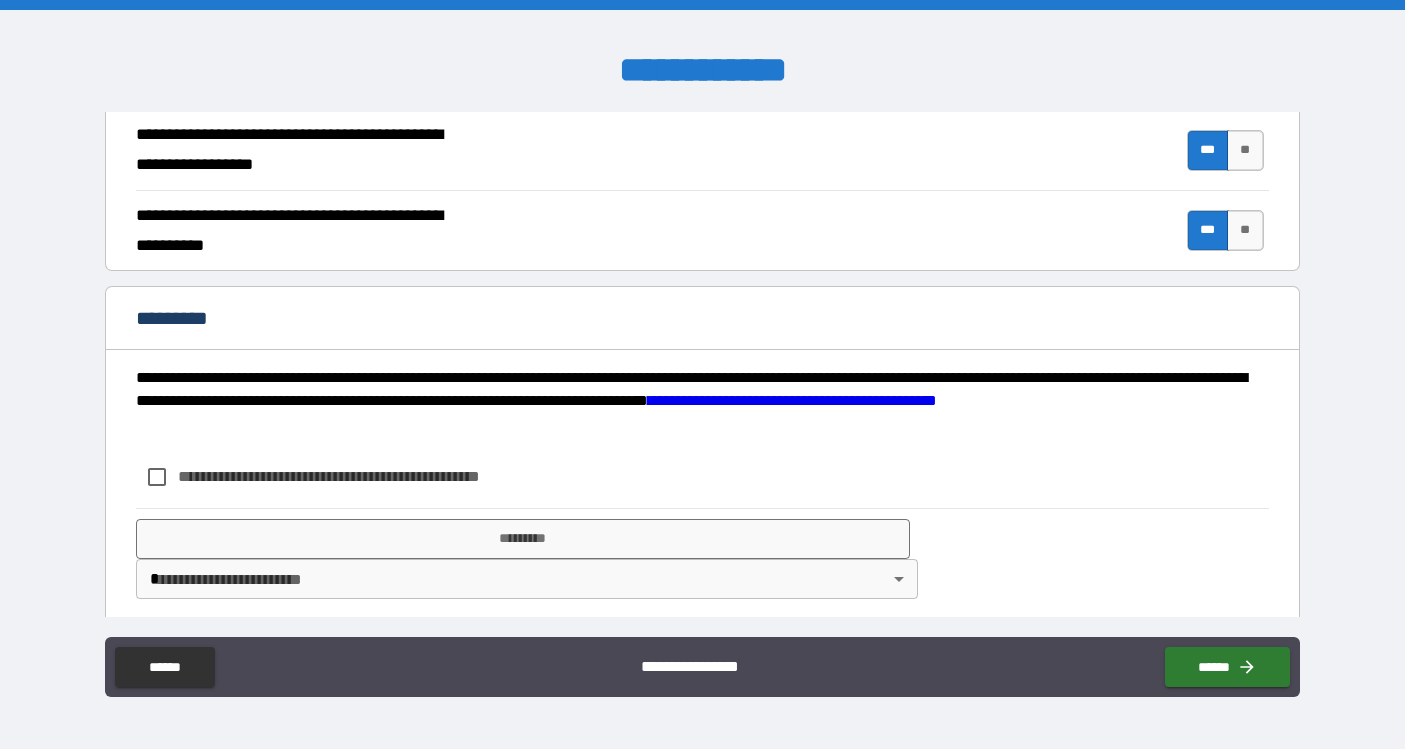 click on "**********" at bounding box center (362, 476) 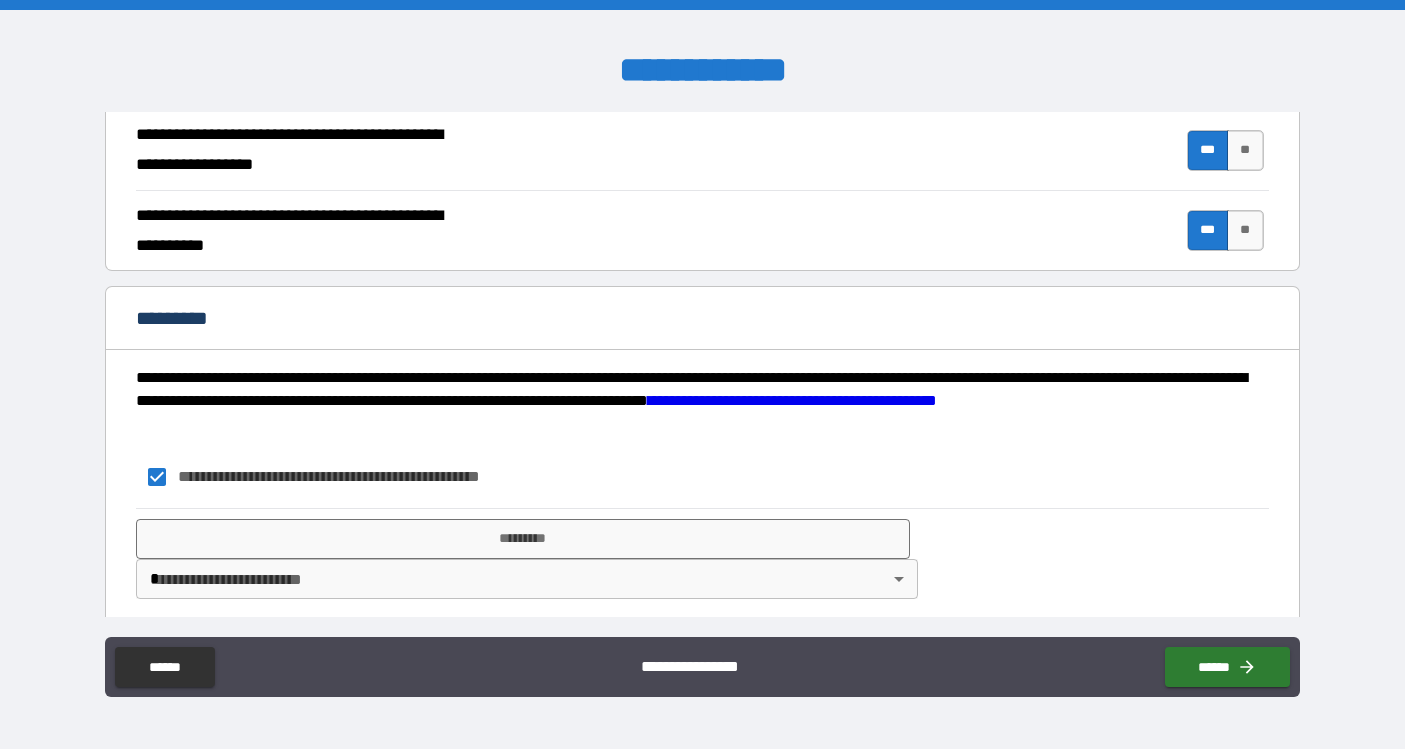 scroll, scrollTop: 1817, scrollLeft: 0, axis: vertical 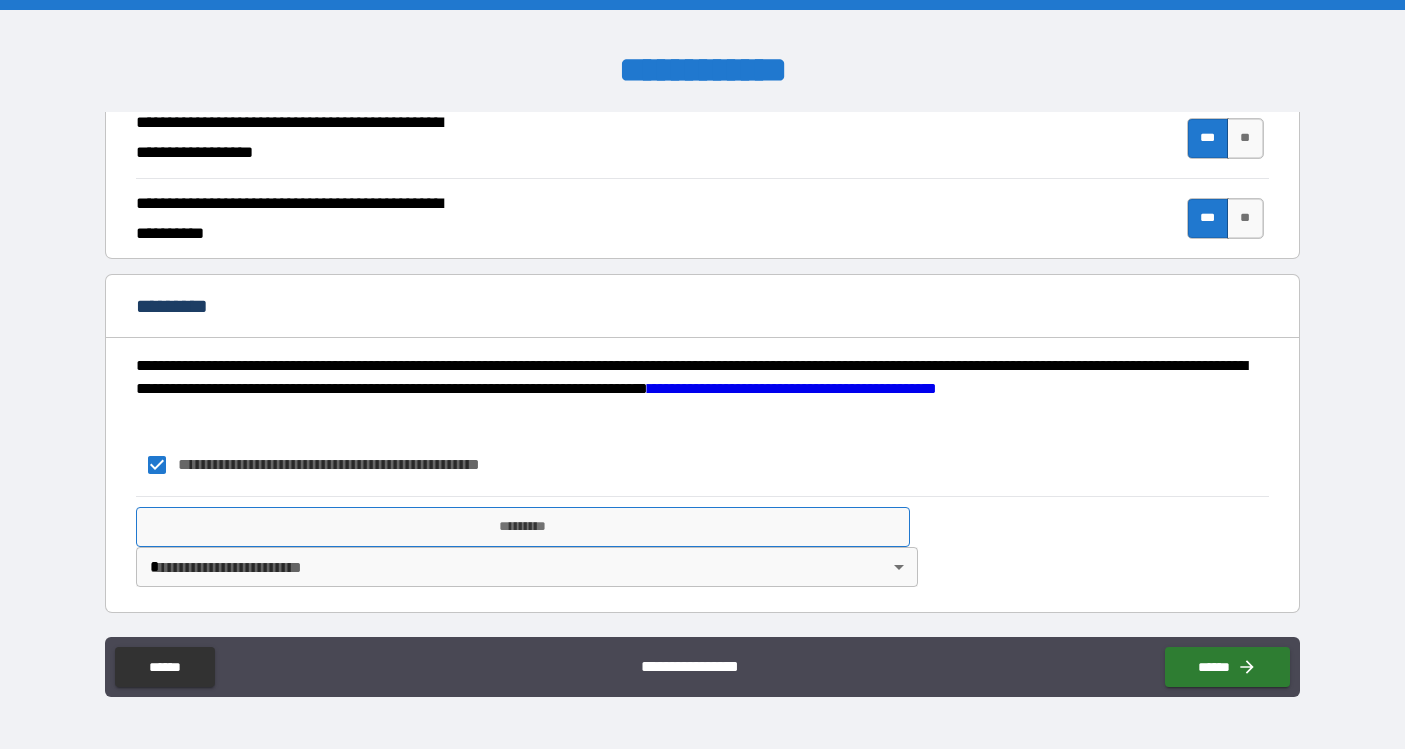 click on "*********" at bounding box center (522, 527) 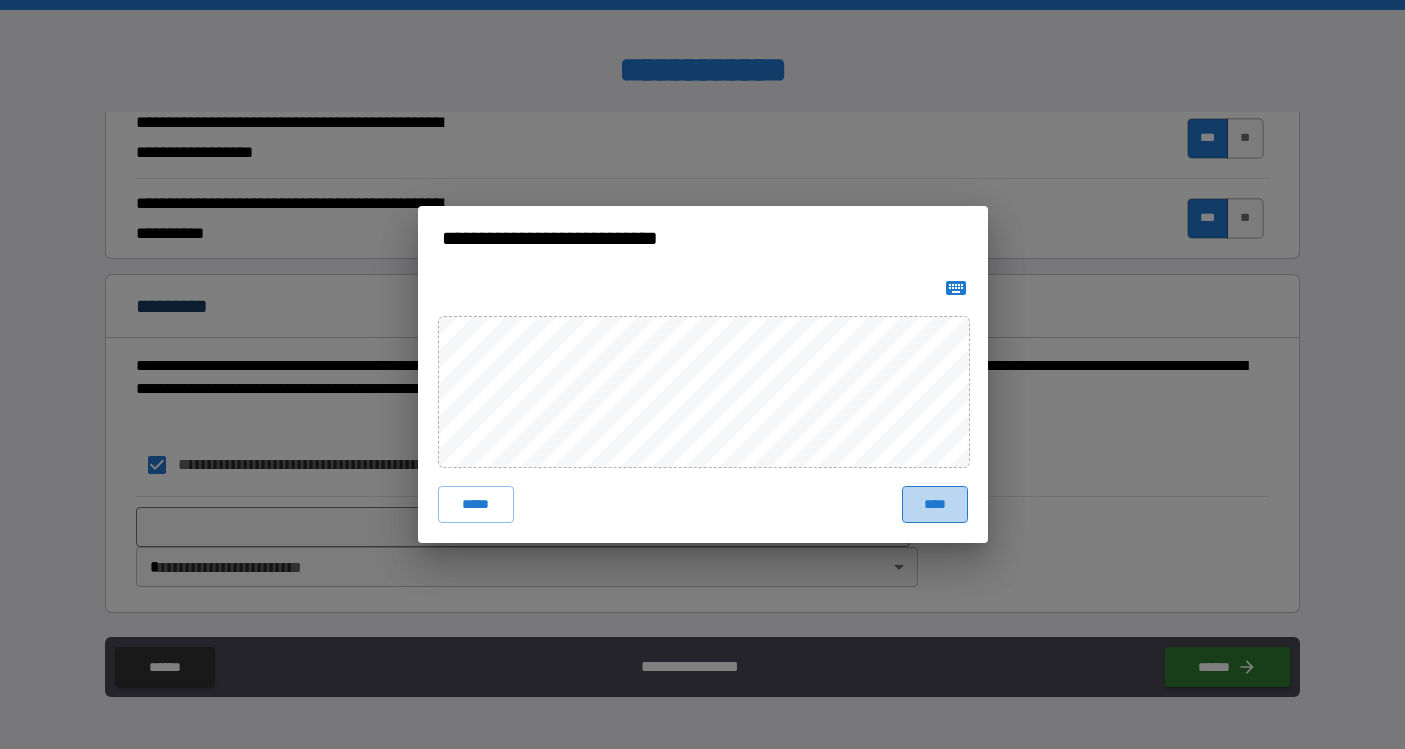 click on "****" at bounding box center (935, 504) 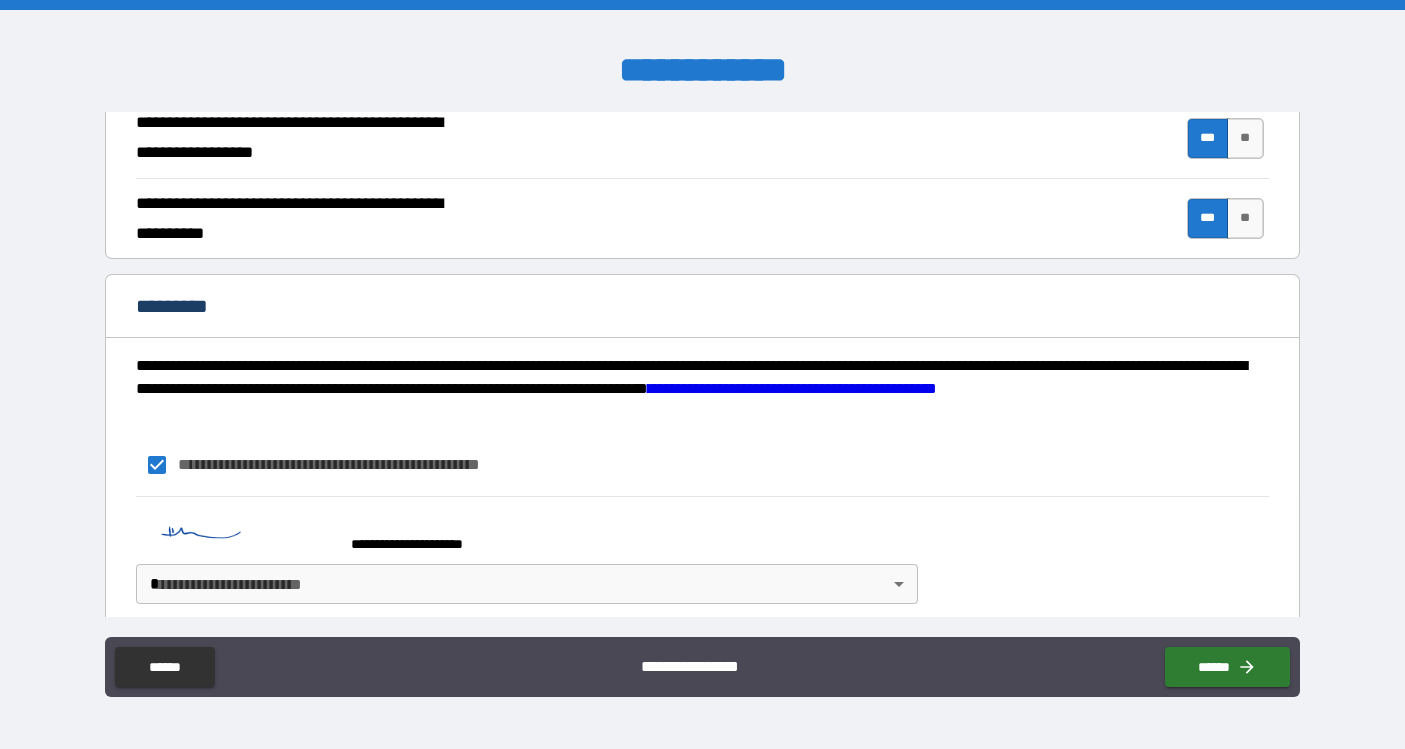 click on "**********" at bounding box center [702, 374] 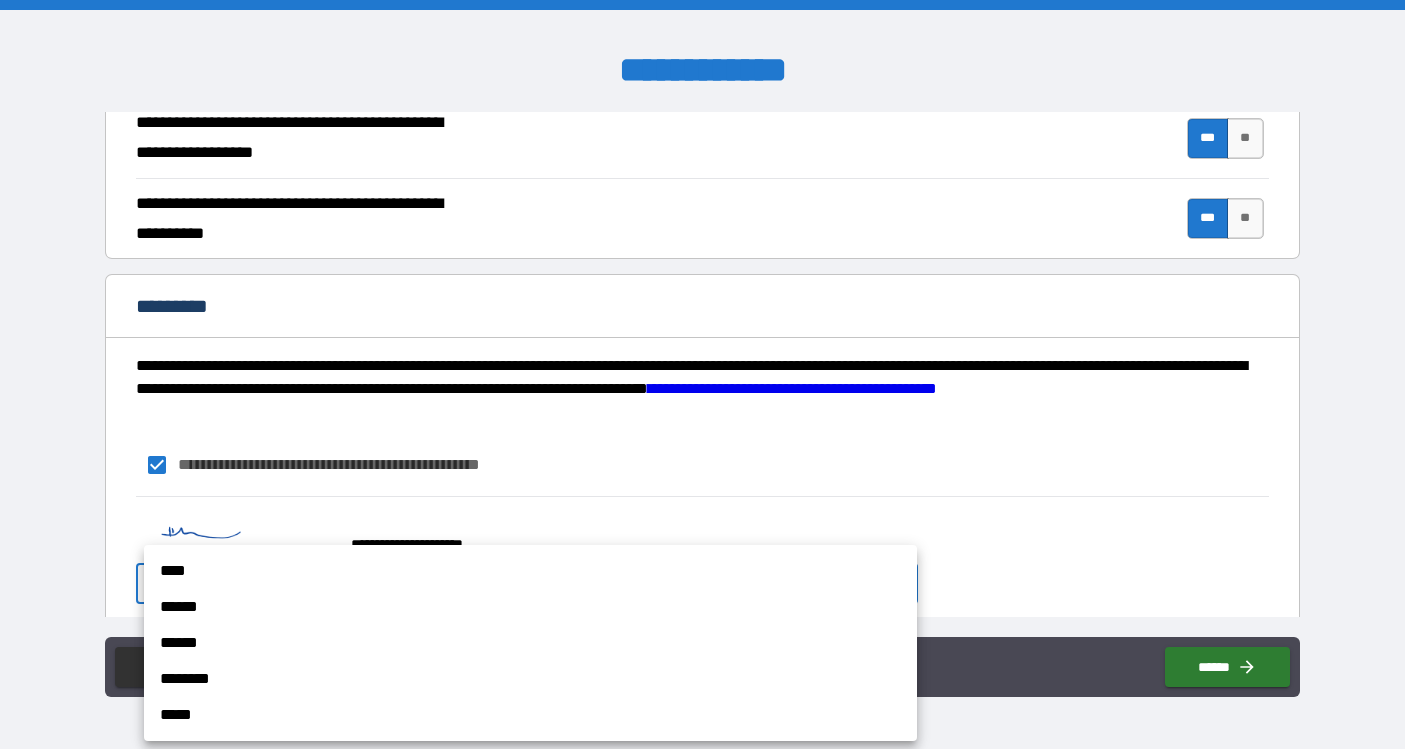 click on "******" at bounding box center (530, 607) 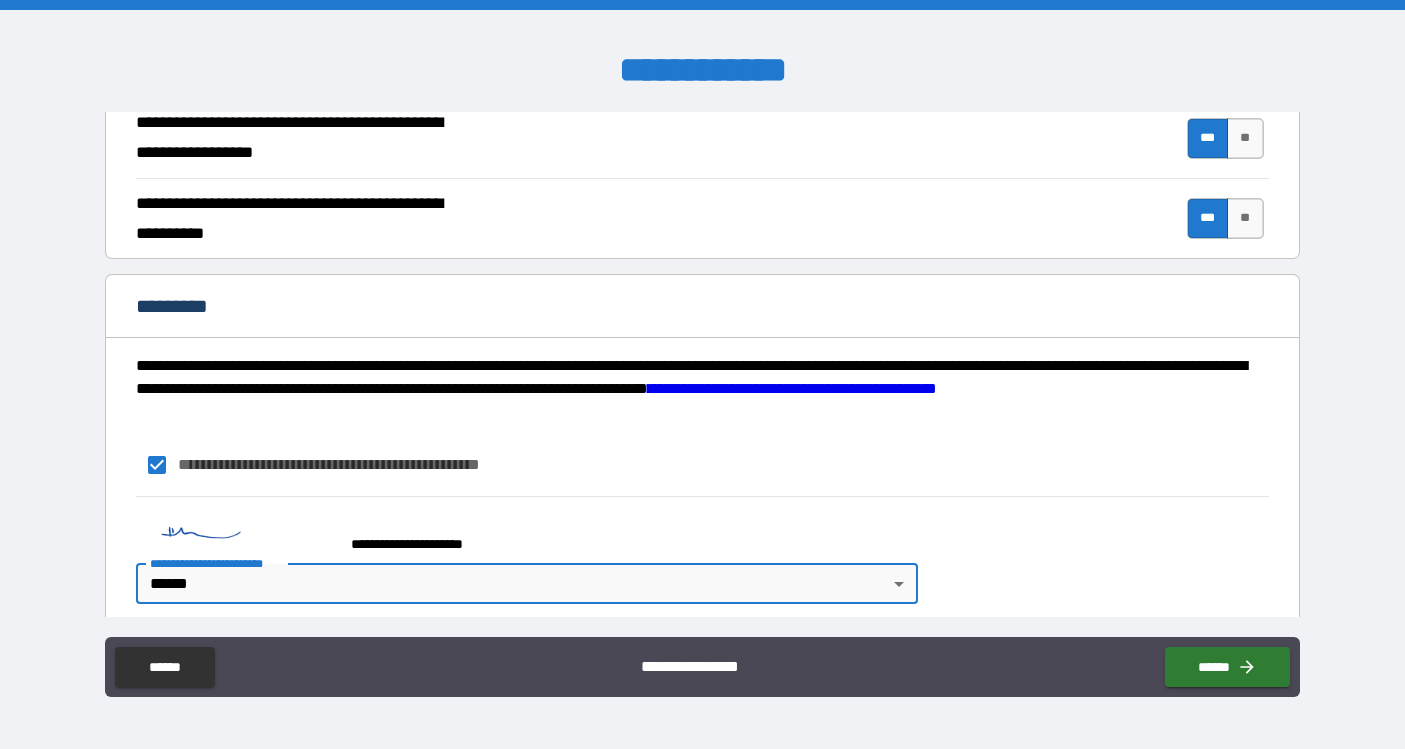 scroll, scrollTop: 1835, scrollLeft: 0, axis: vertical 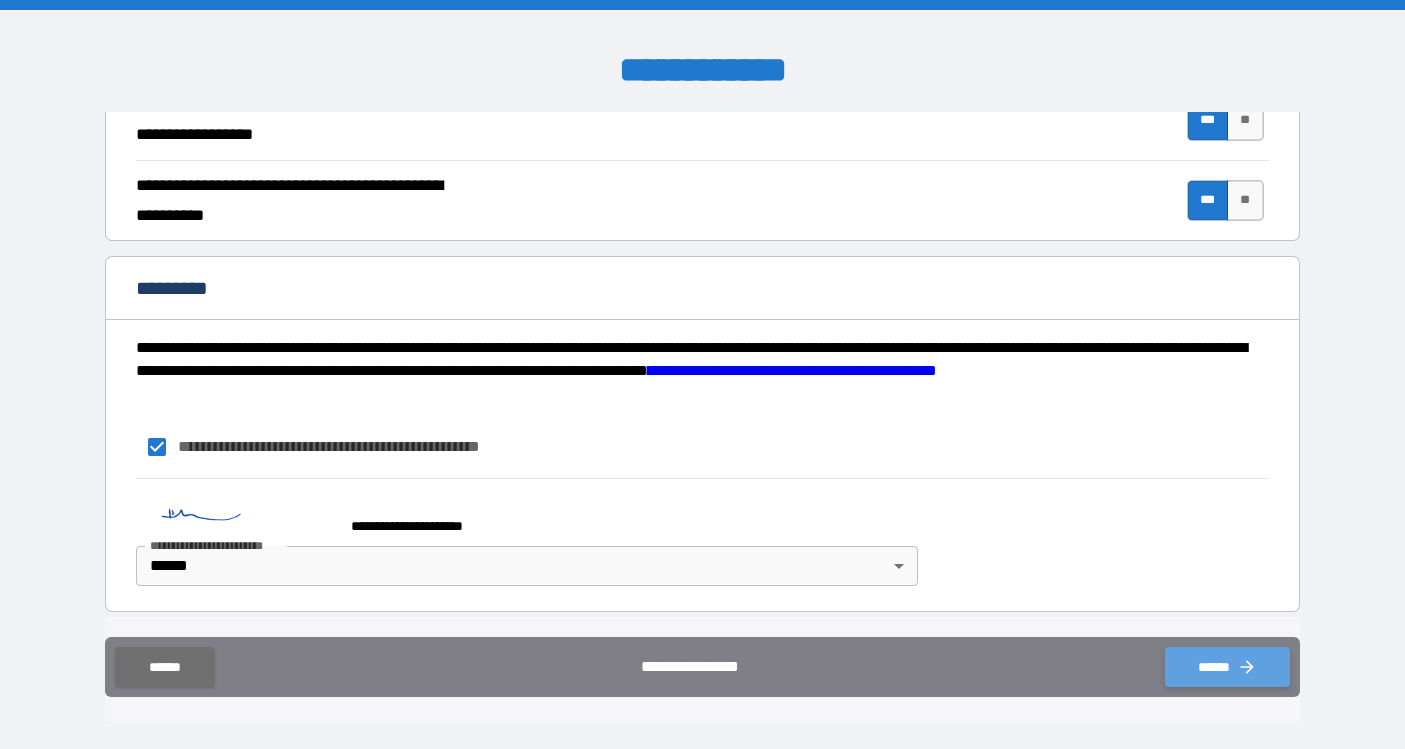 click on "******" at bounding box center (1227, 667) 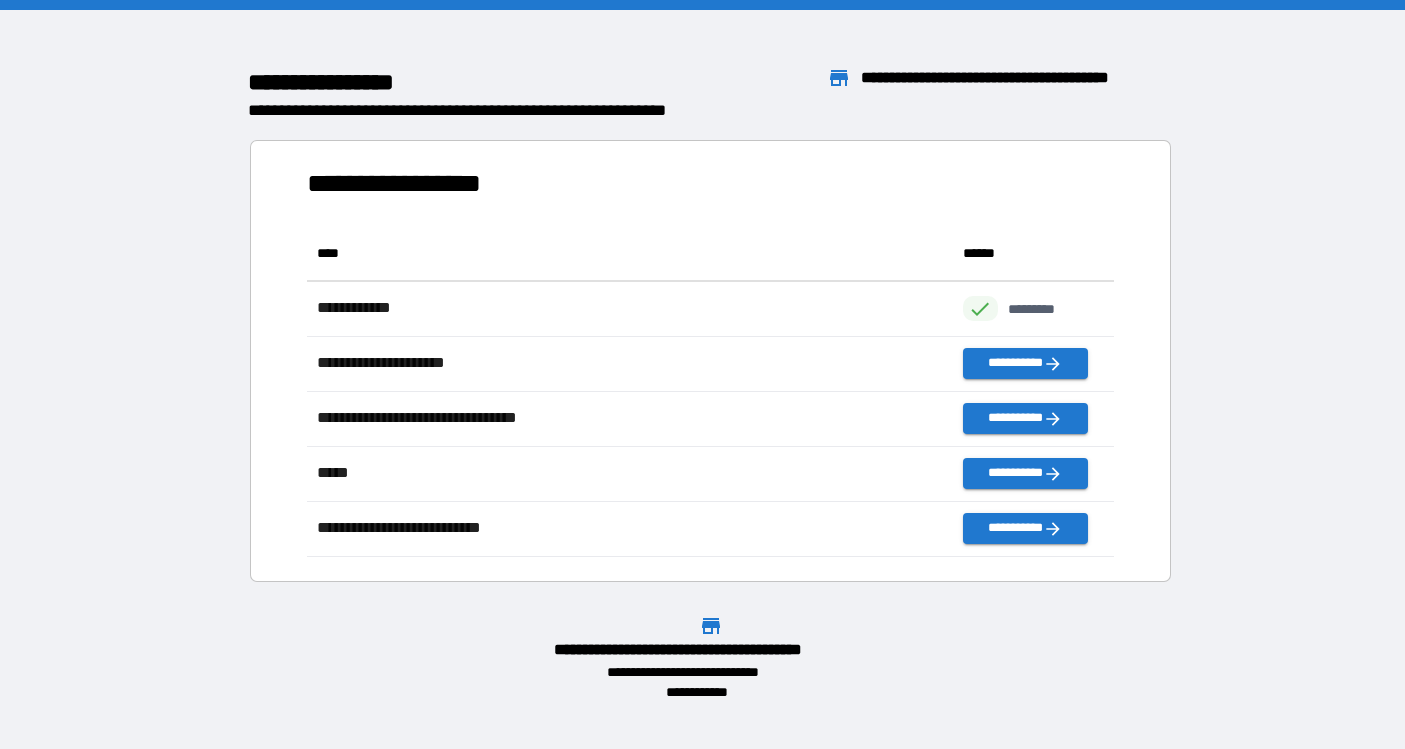 scroll, scrollTop: 1, scrollLeft: 1, axis: both 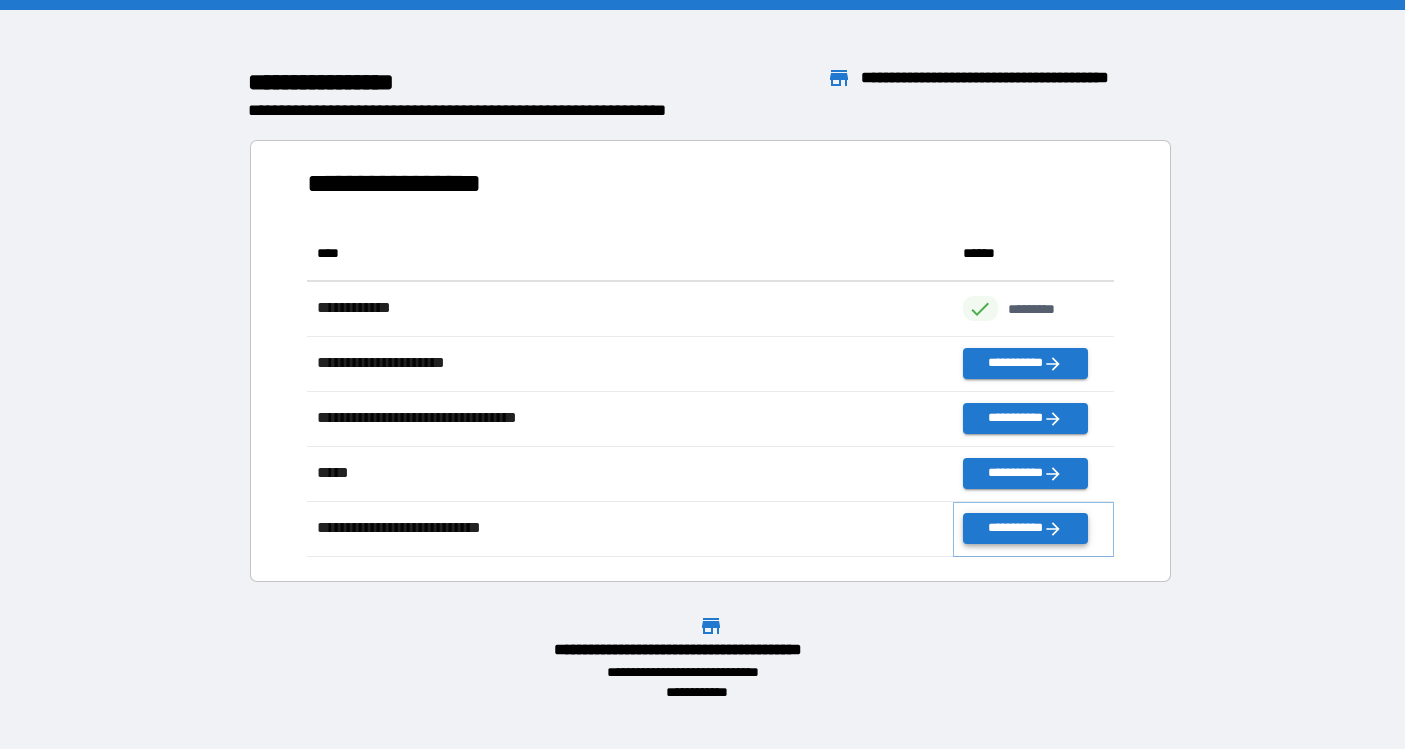 click on "**********" at bounding box center (1025, 528) 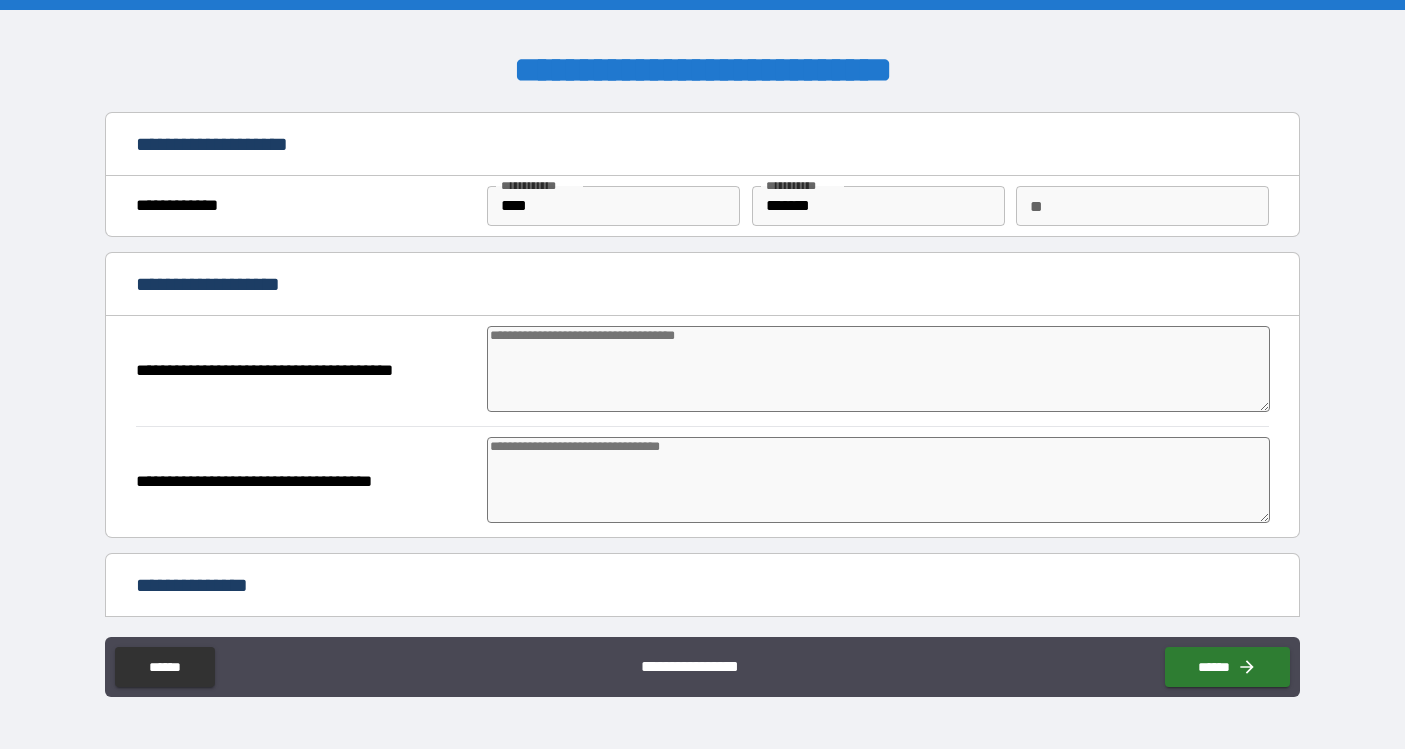 type on "*" 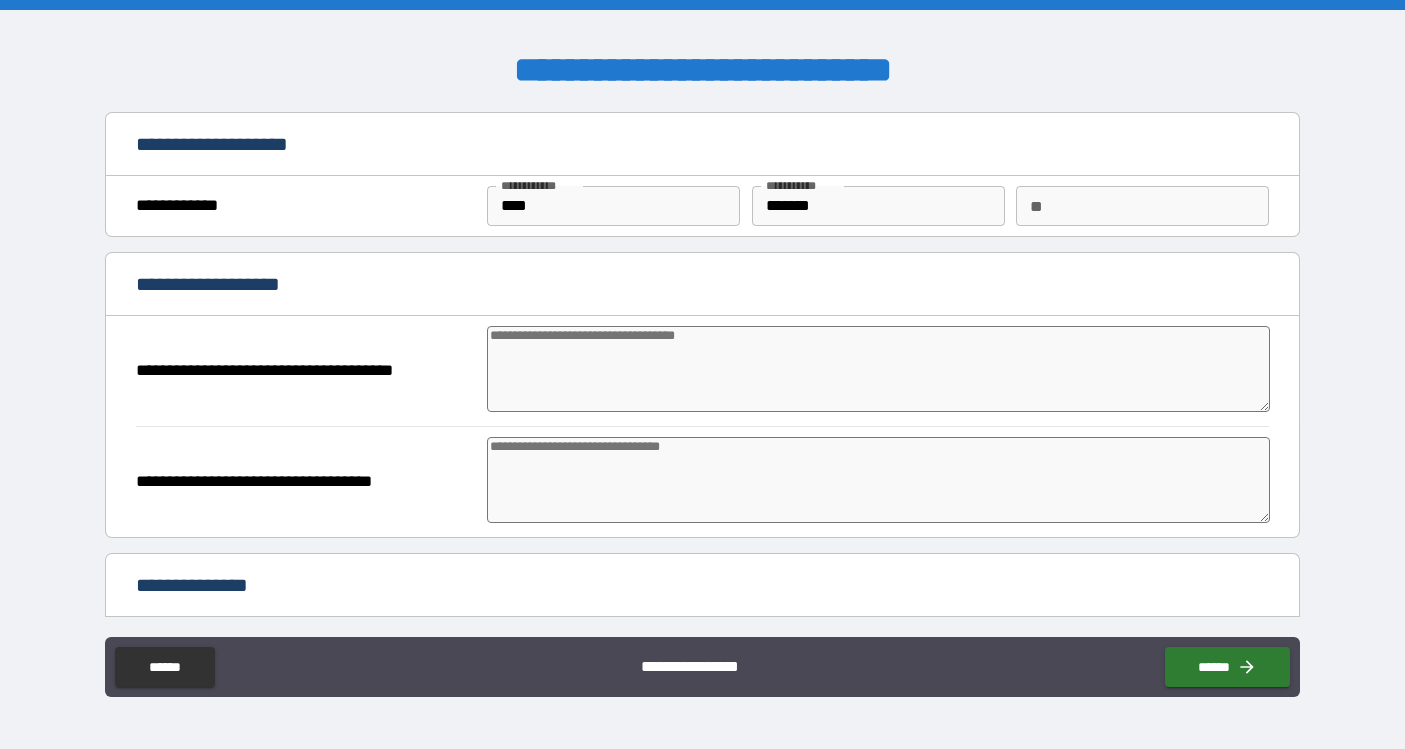 type on "*" 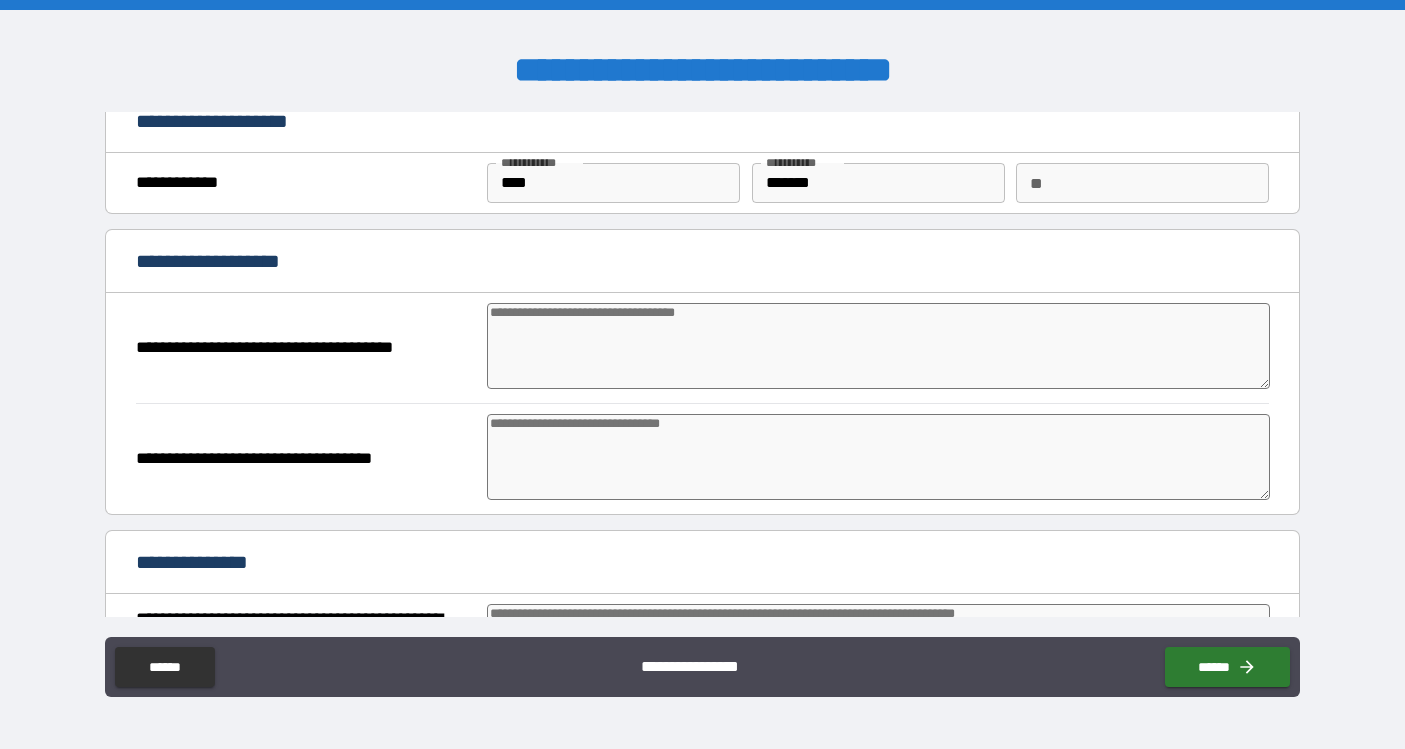 scroll, scrollTop: 0, scrollLeft: 0, axis: both 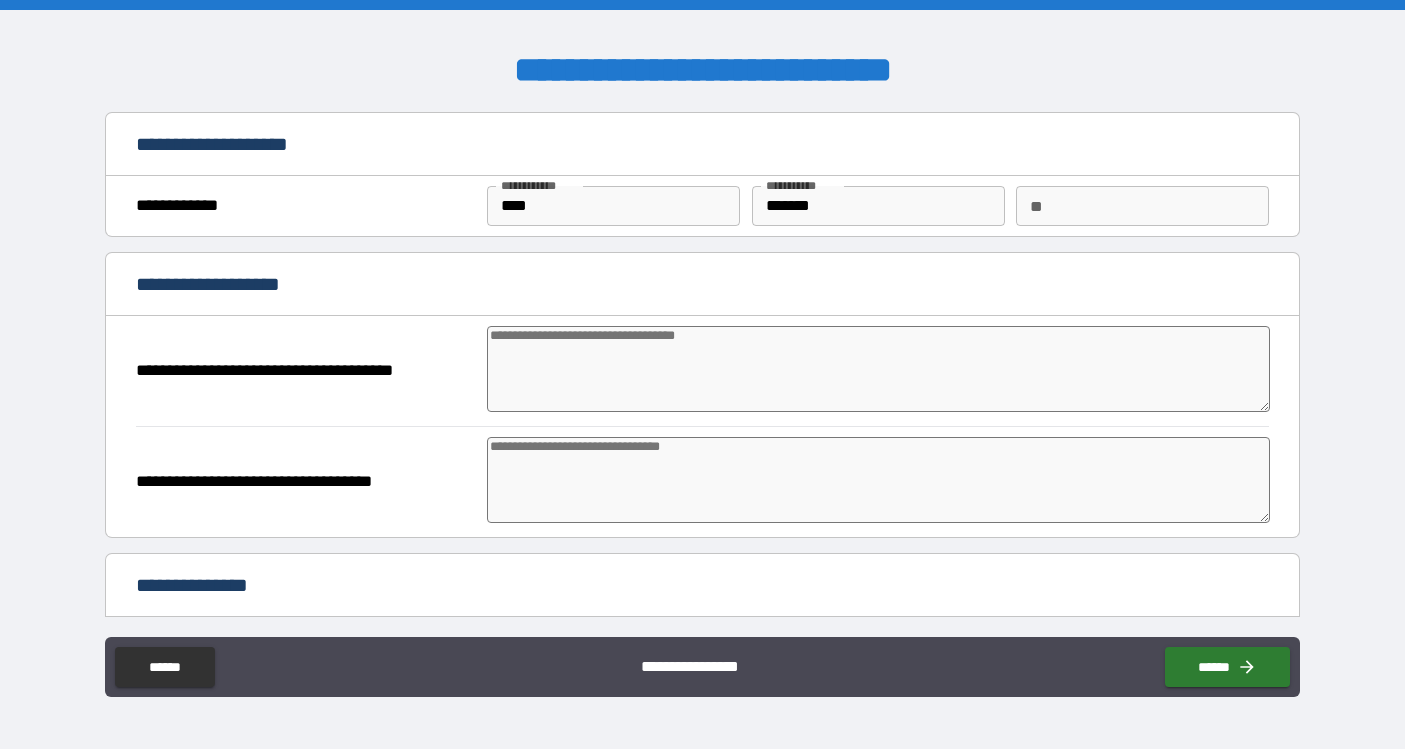 click at bounding box center [878, 369] 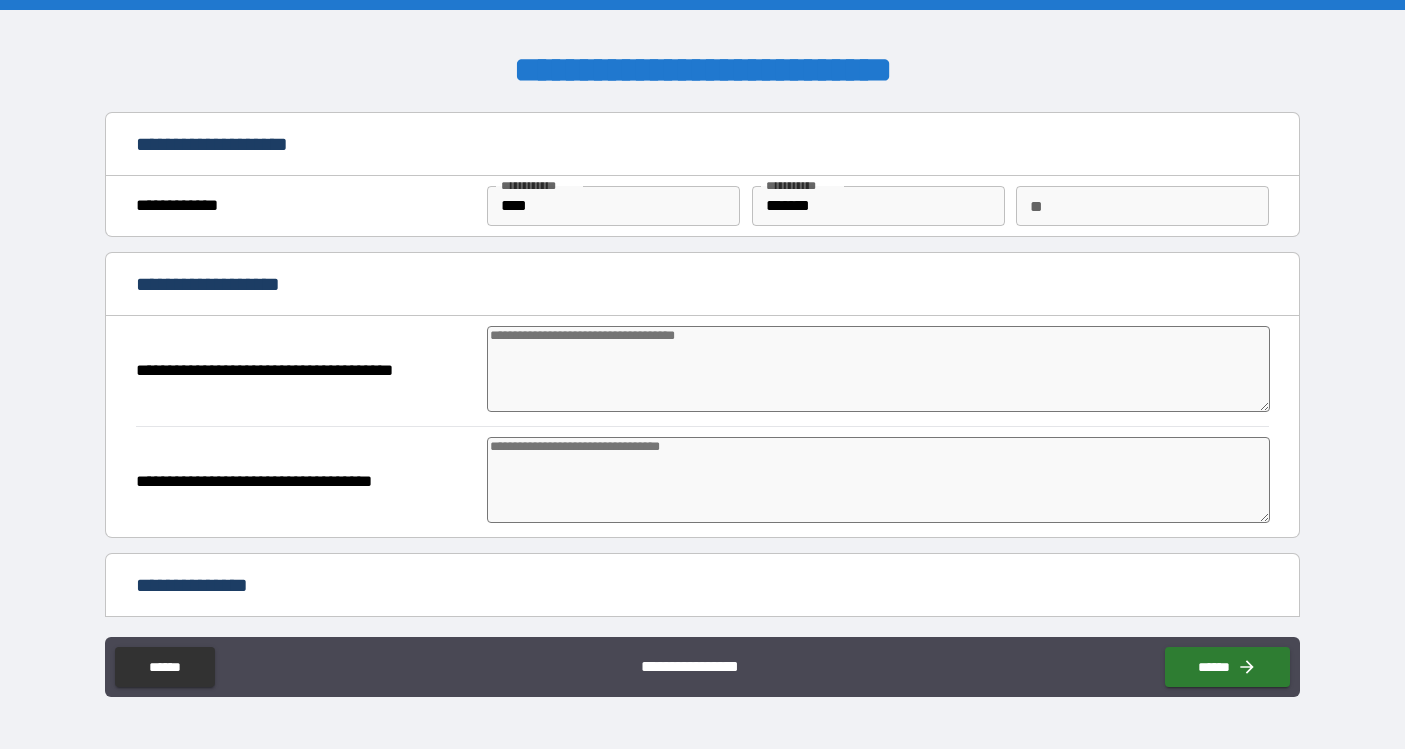 type on "*" 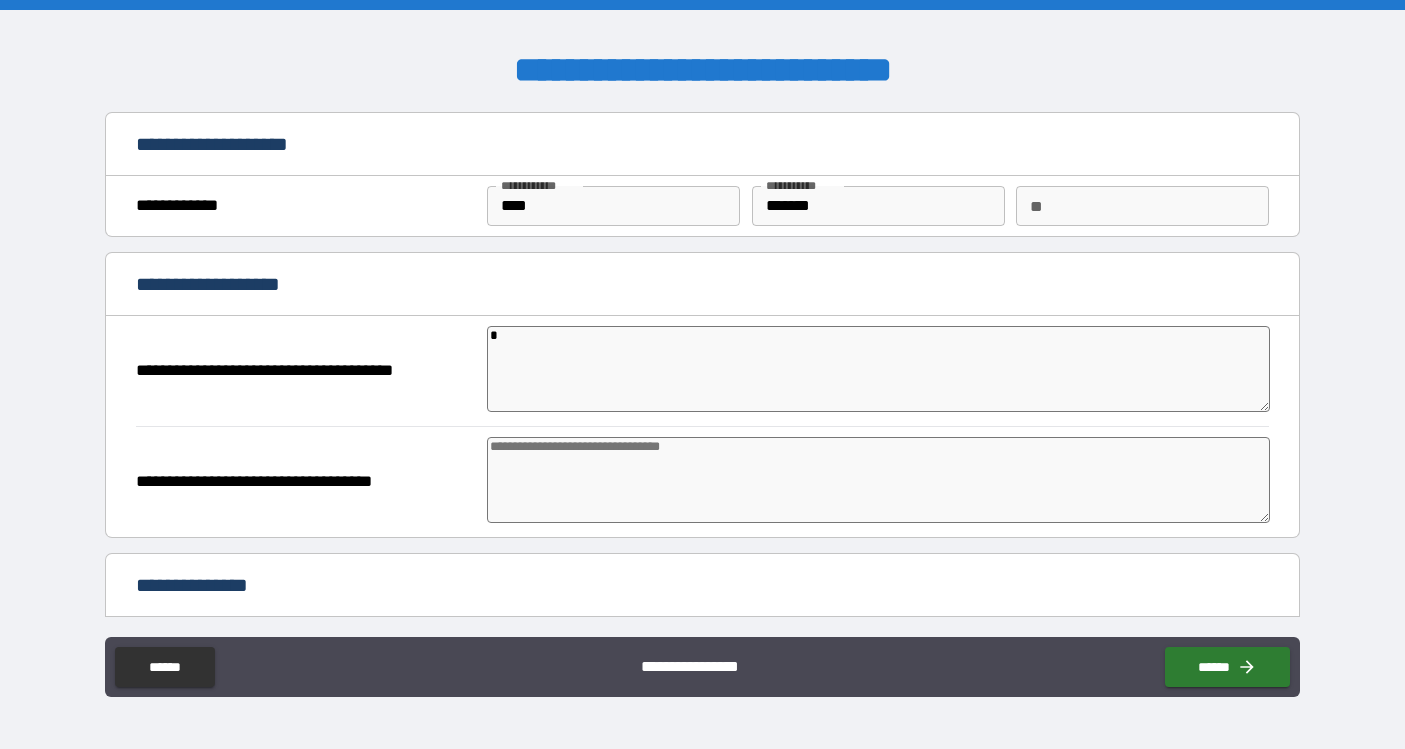 type on "*" 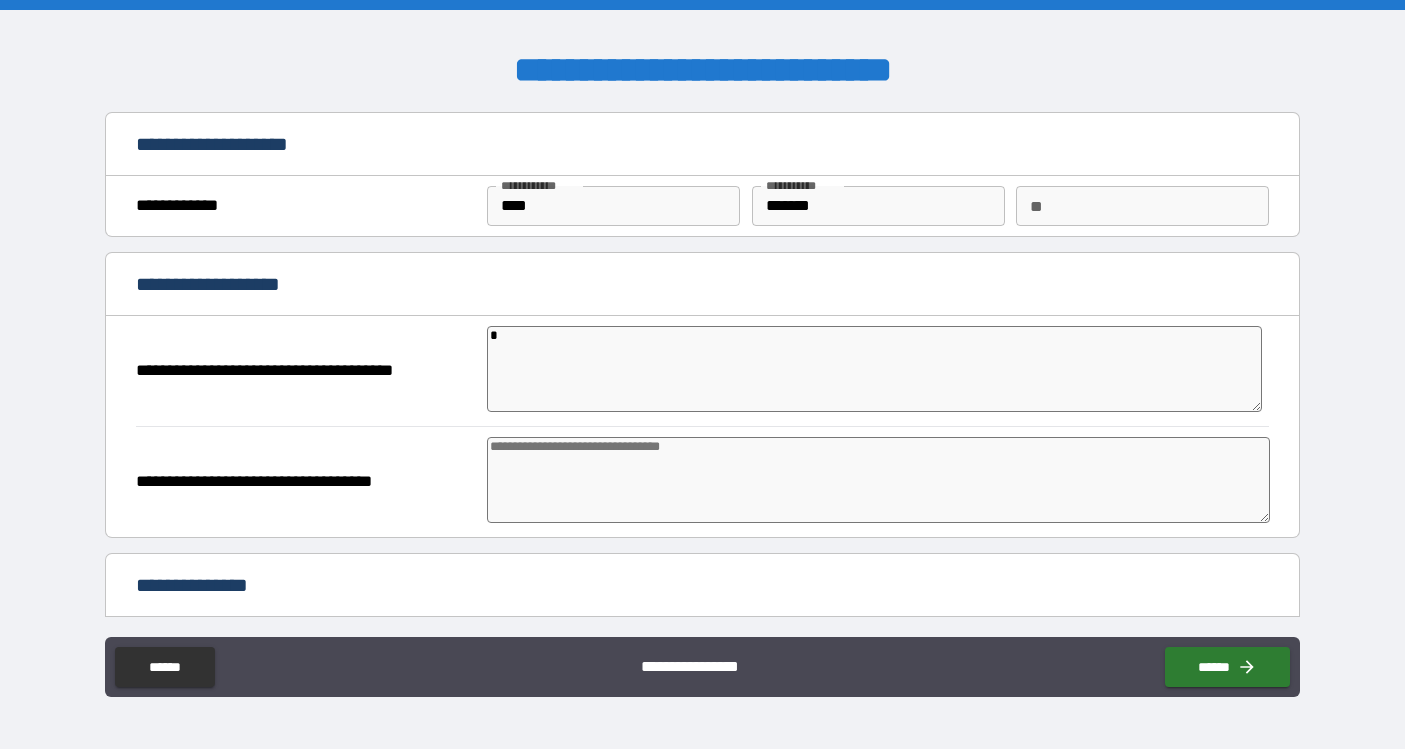type on "**" 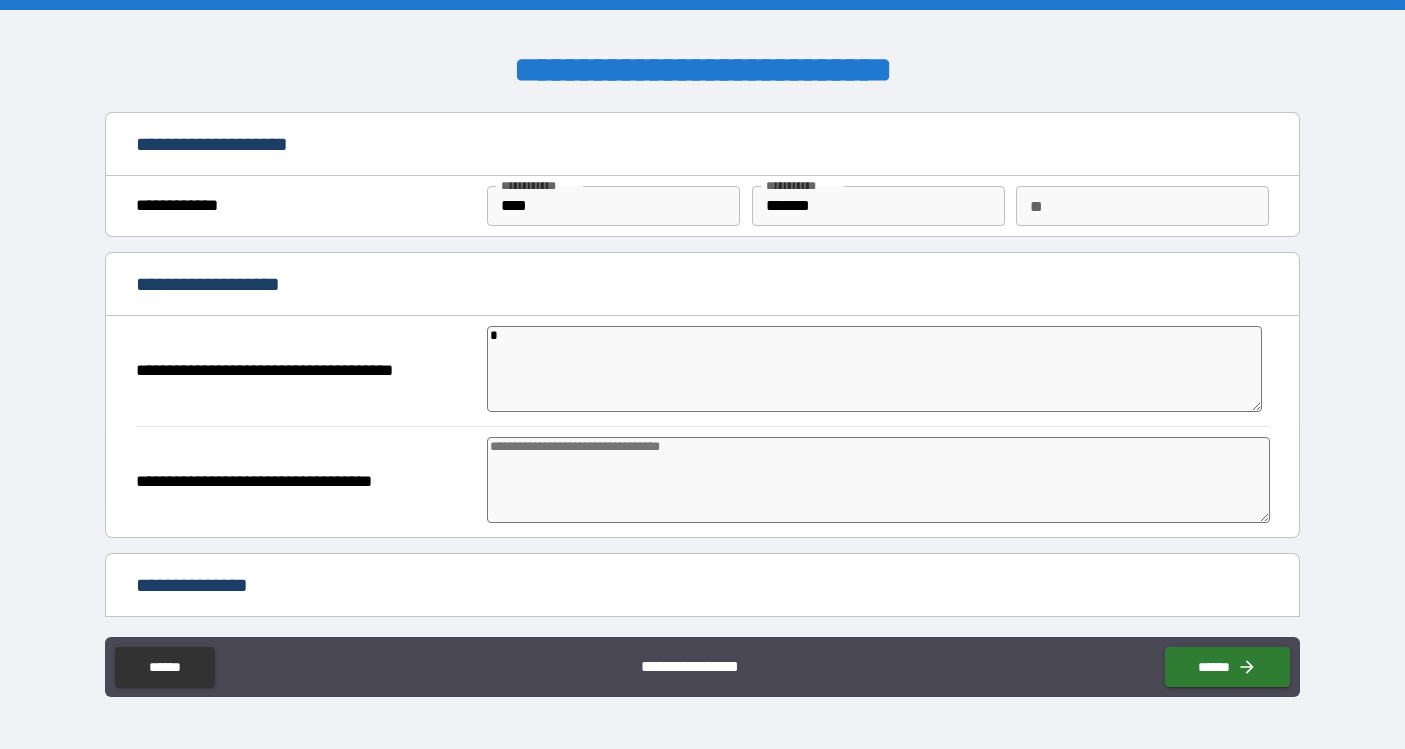 type on "*" 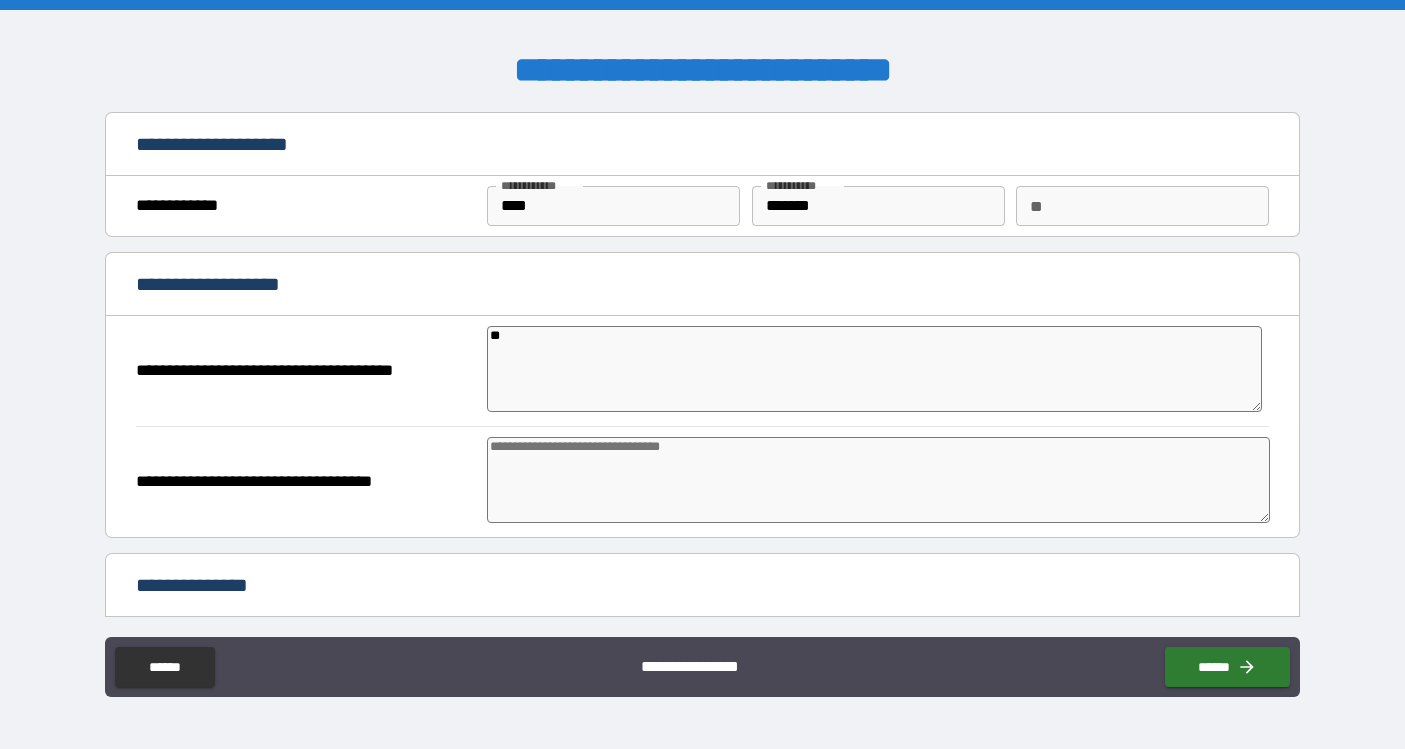 type on "***" 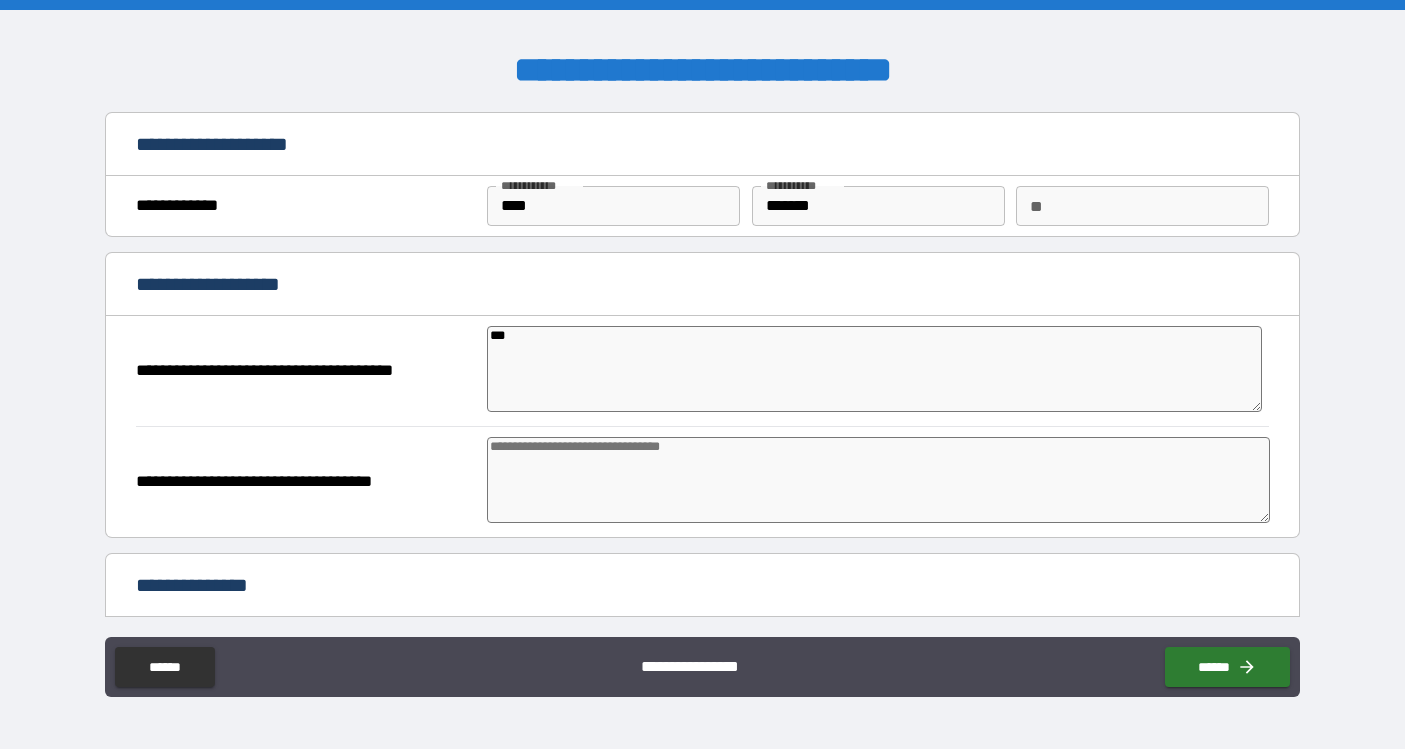 type on "*" 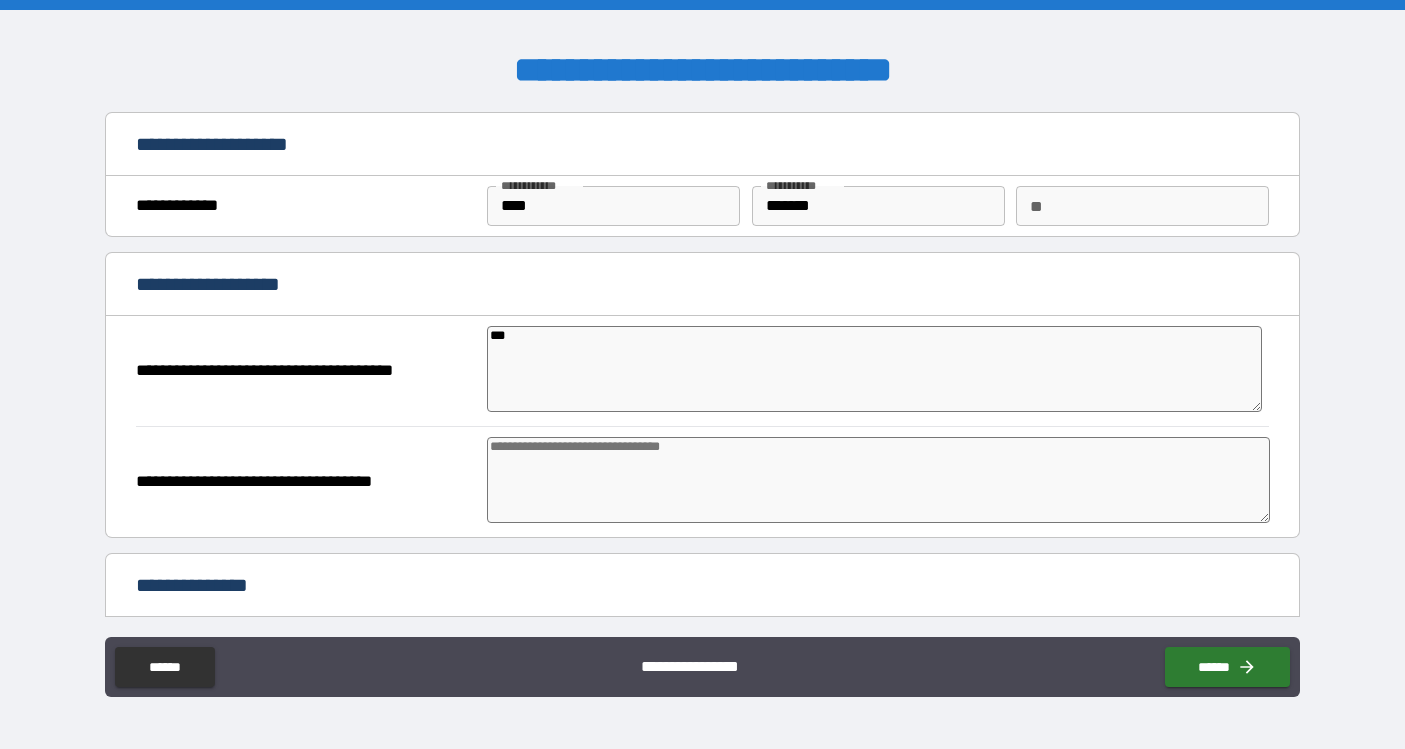 type on "***" 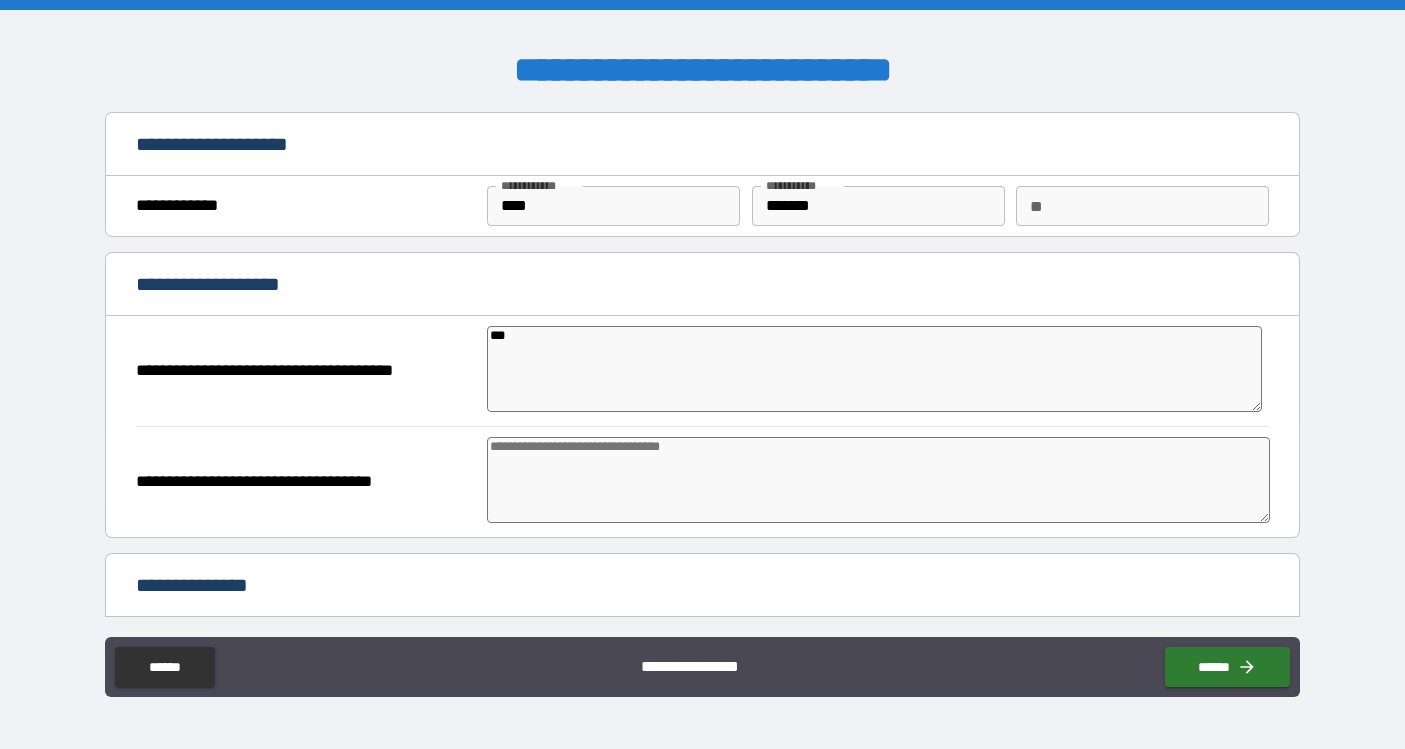 type on "*" 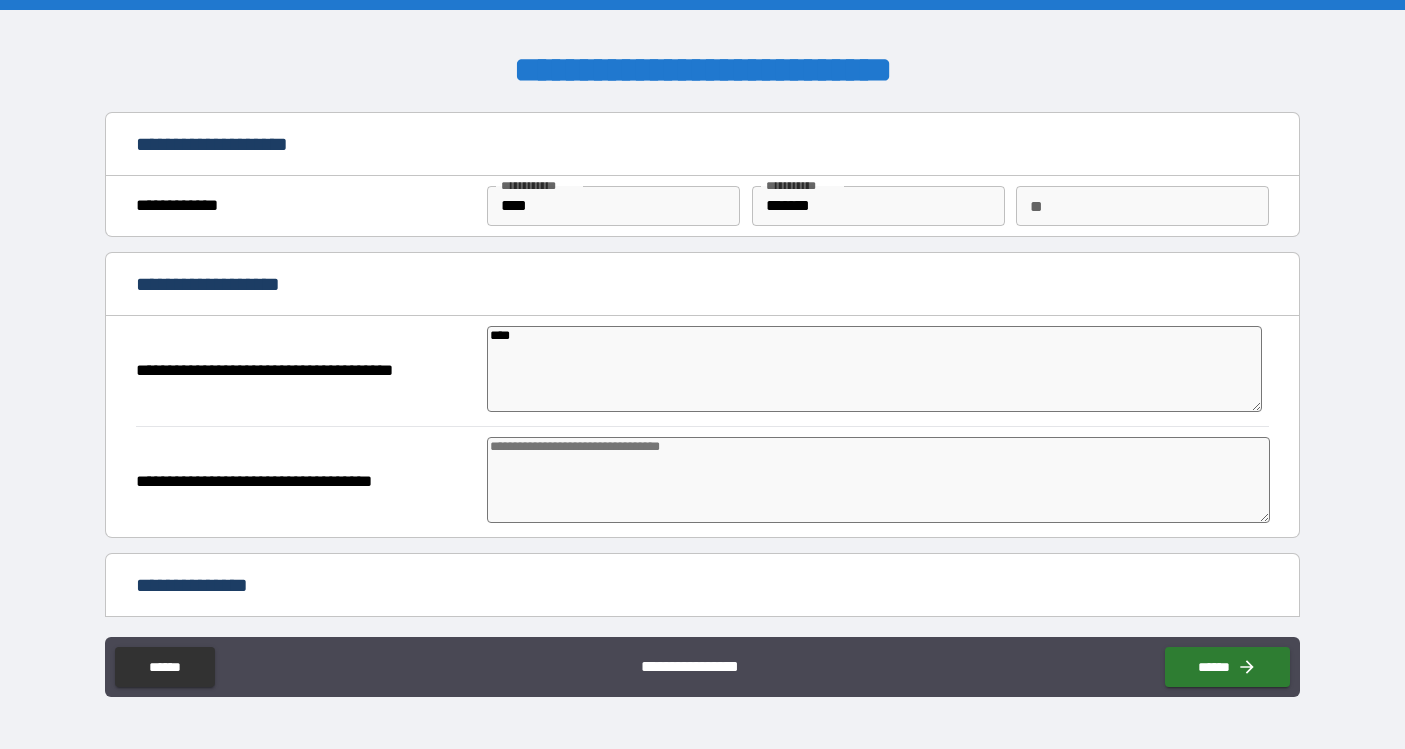 type on "*" 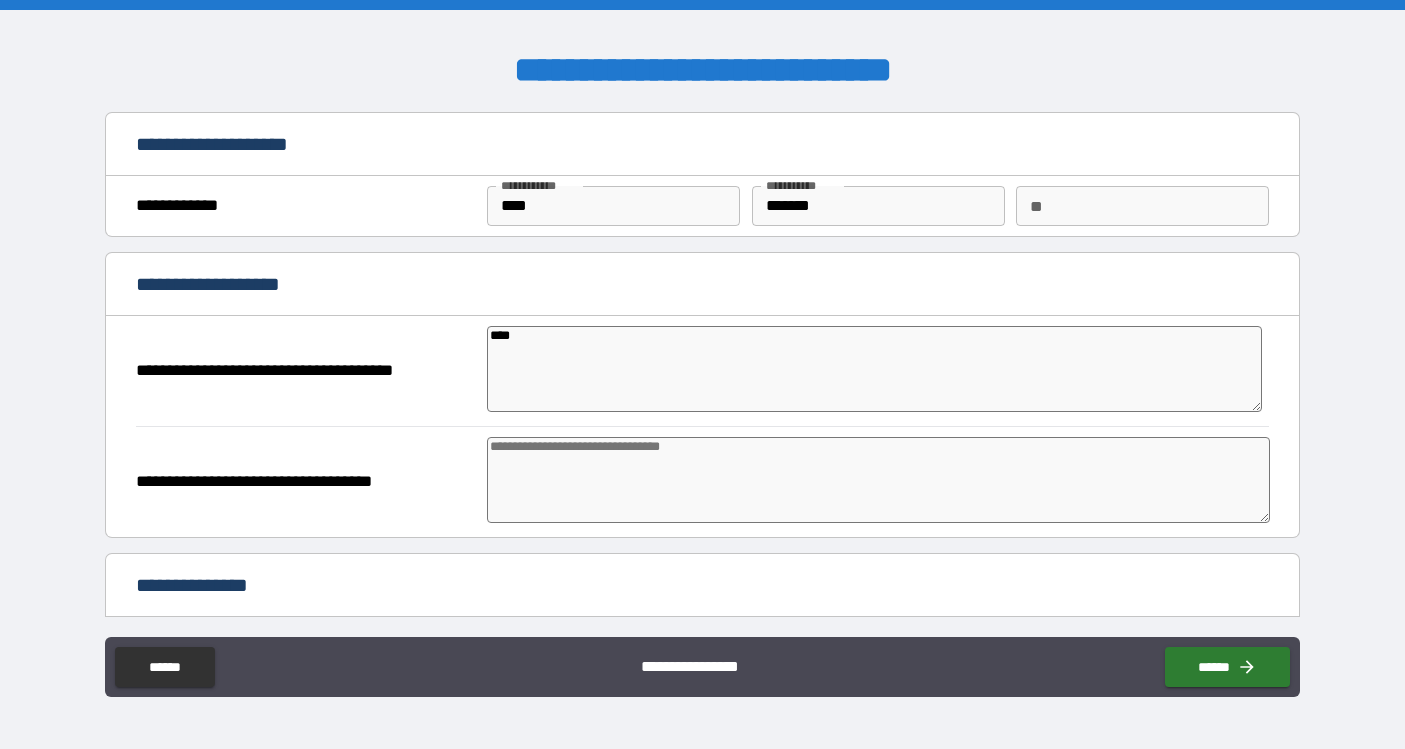 type on "*****" 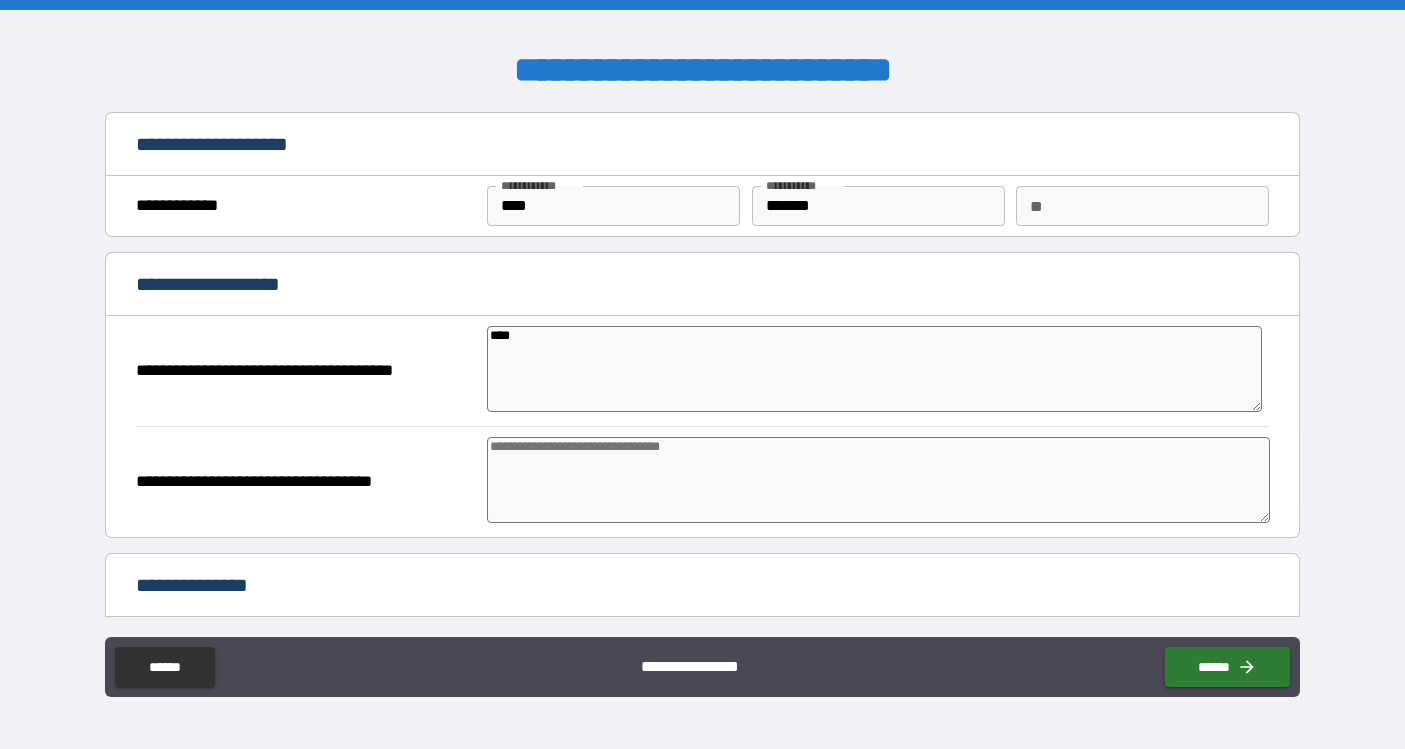type on "*" 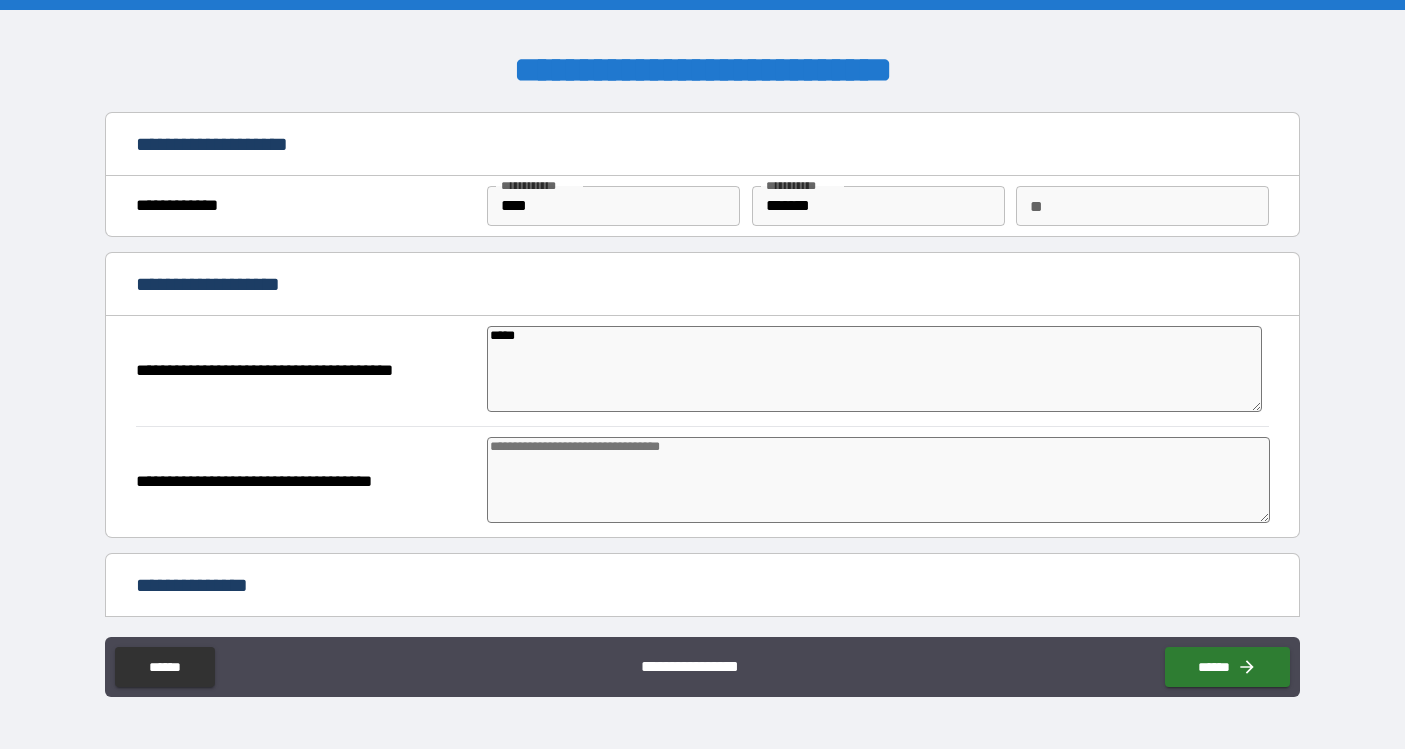 type on "*****" 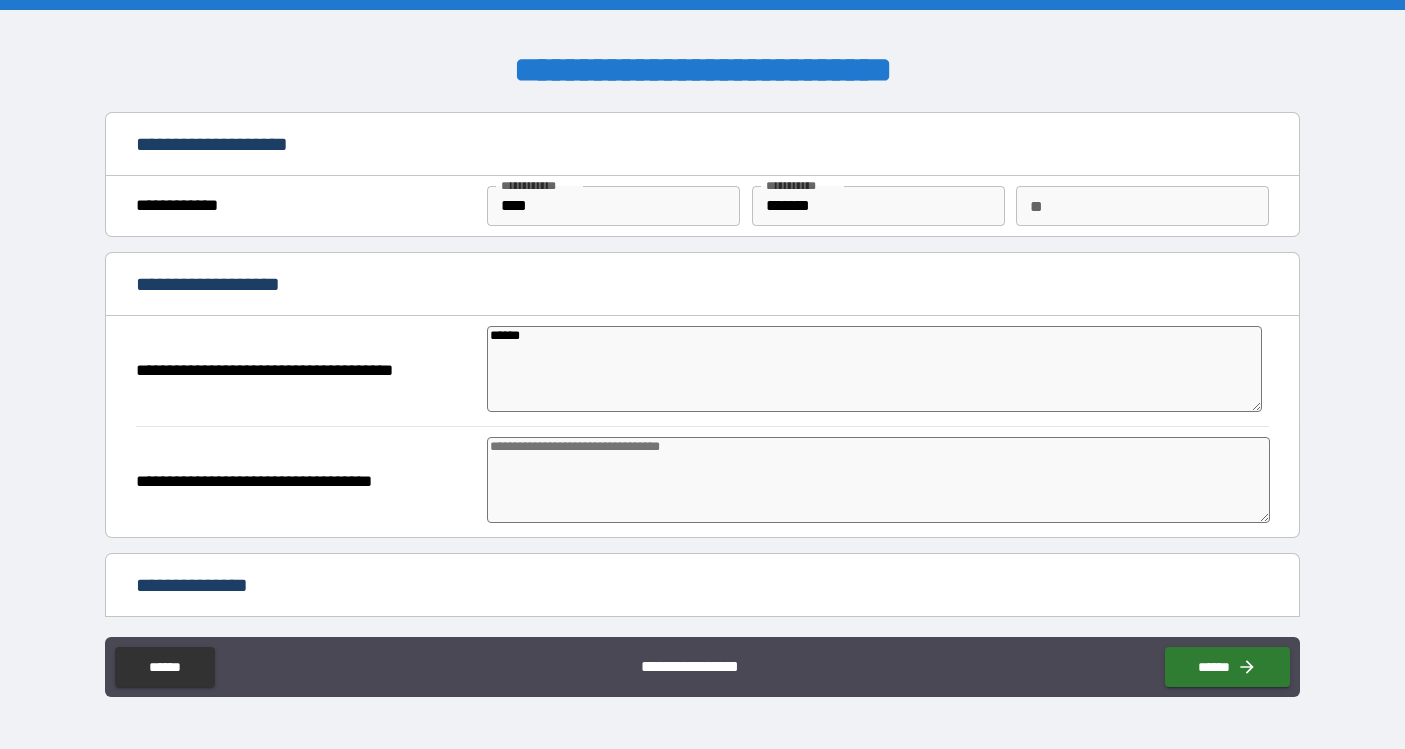 type on "*******" 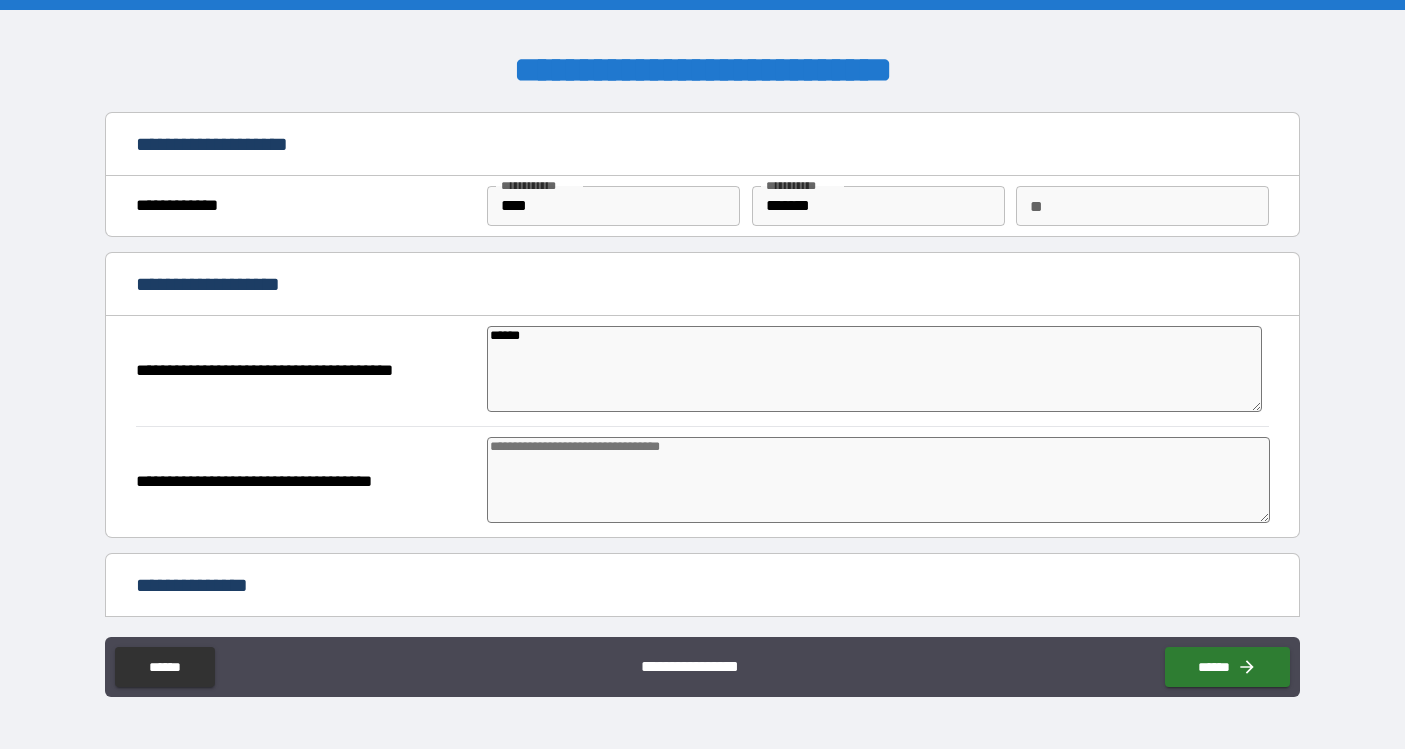 type on "*" 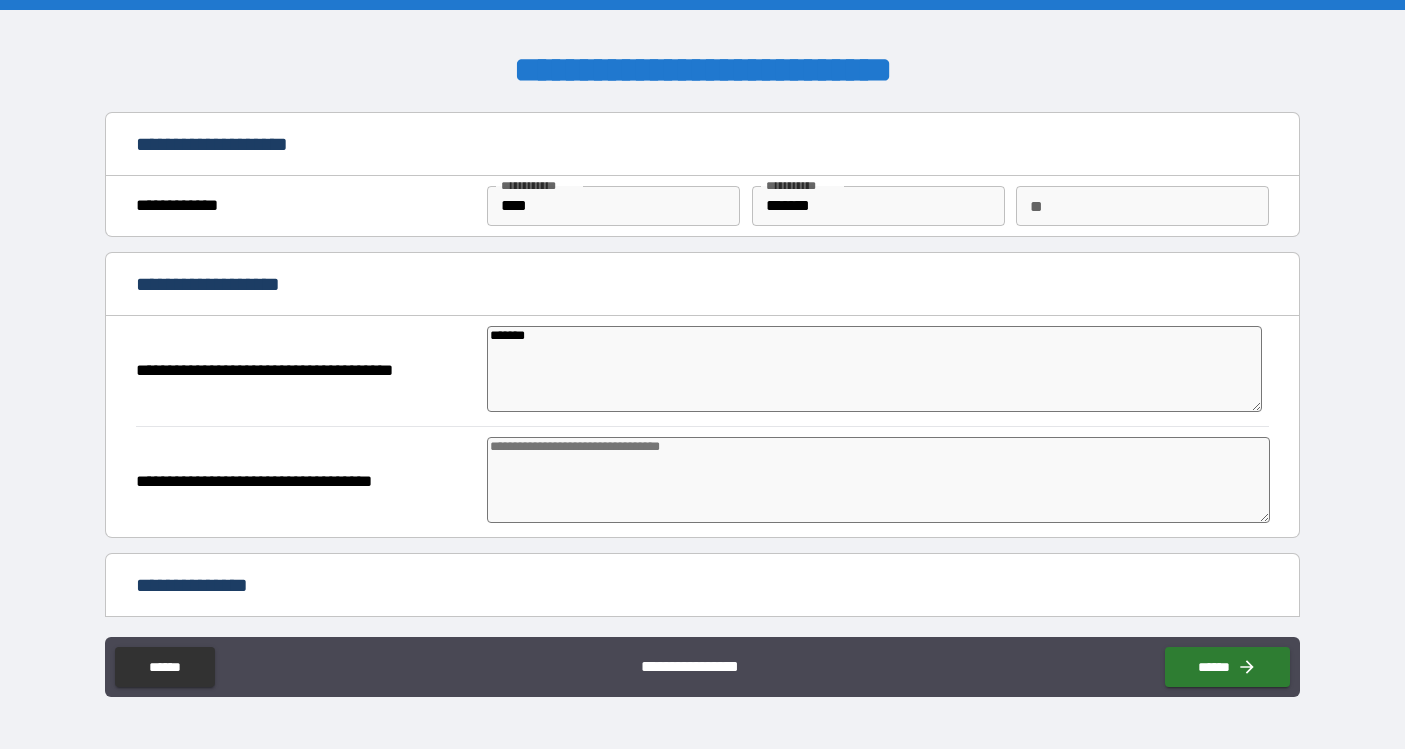 type on "********" 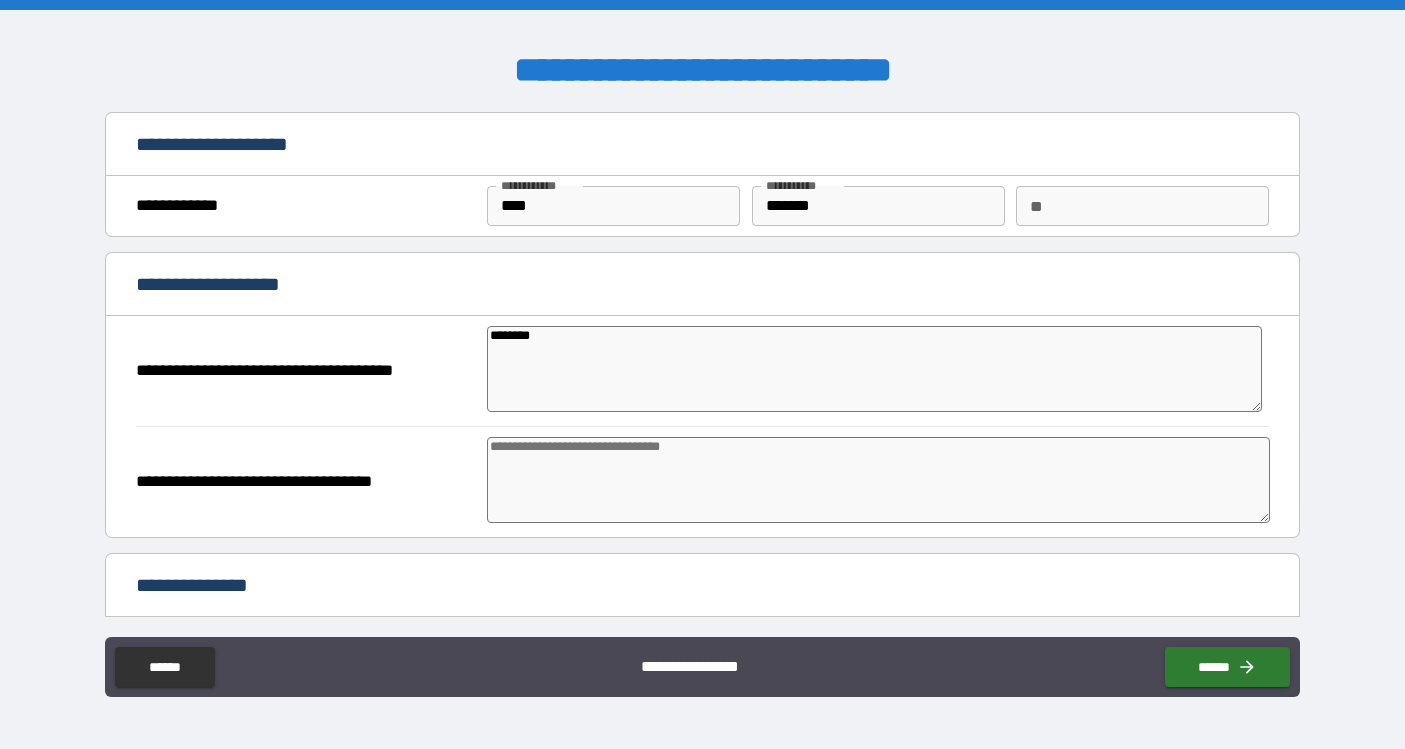 type on "*" 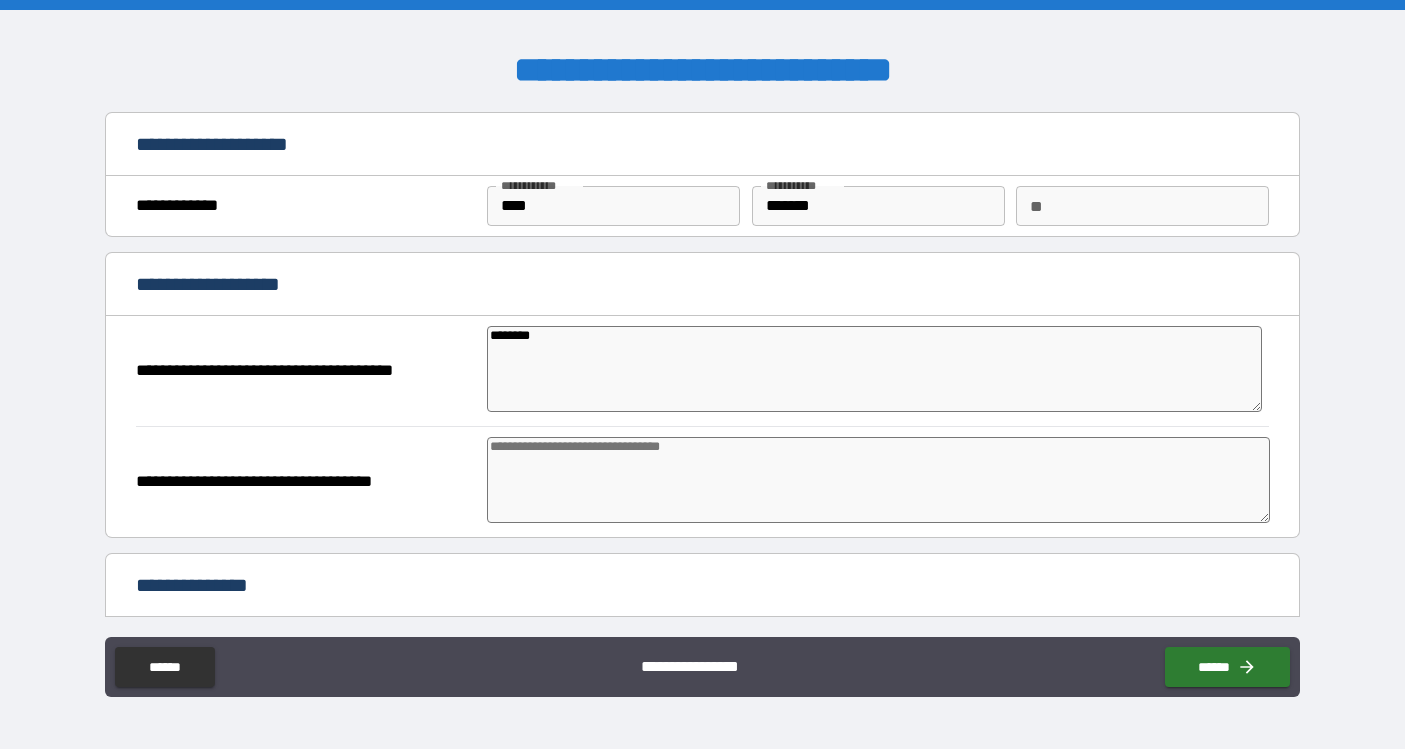 type on "*********" 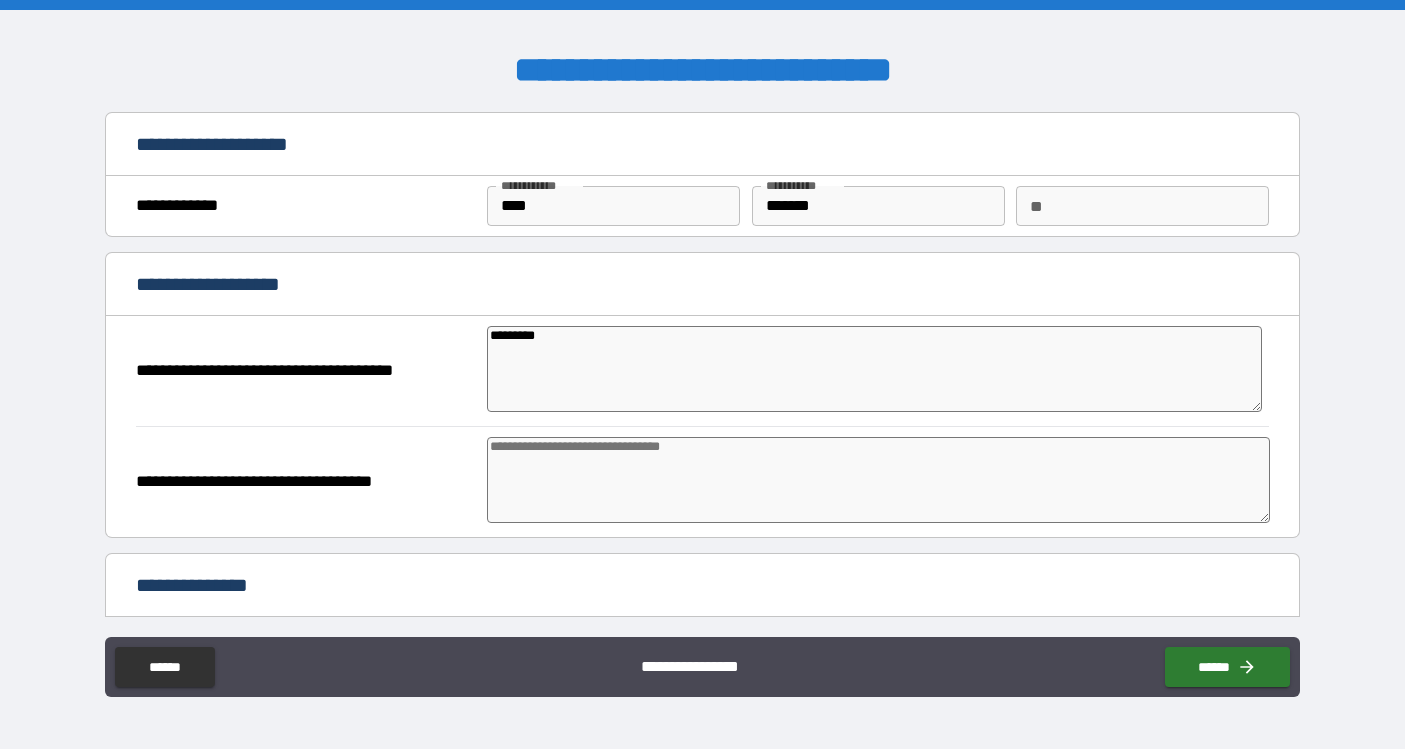 type on "*" 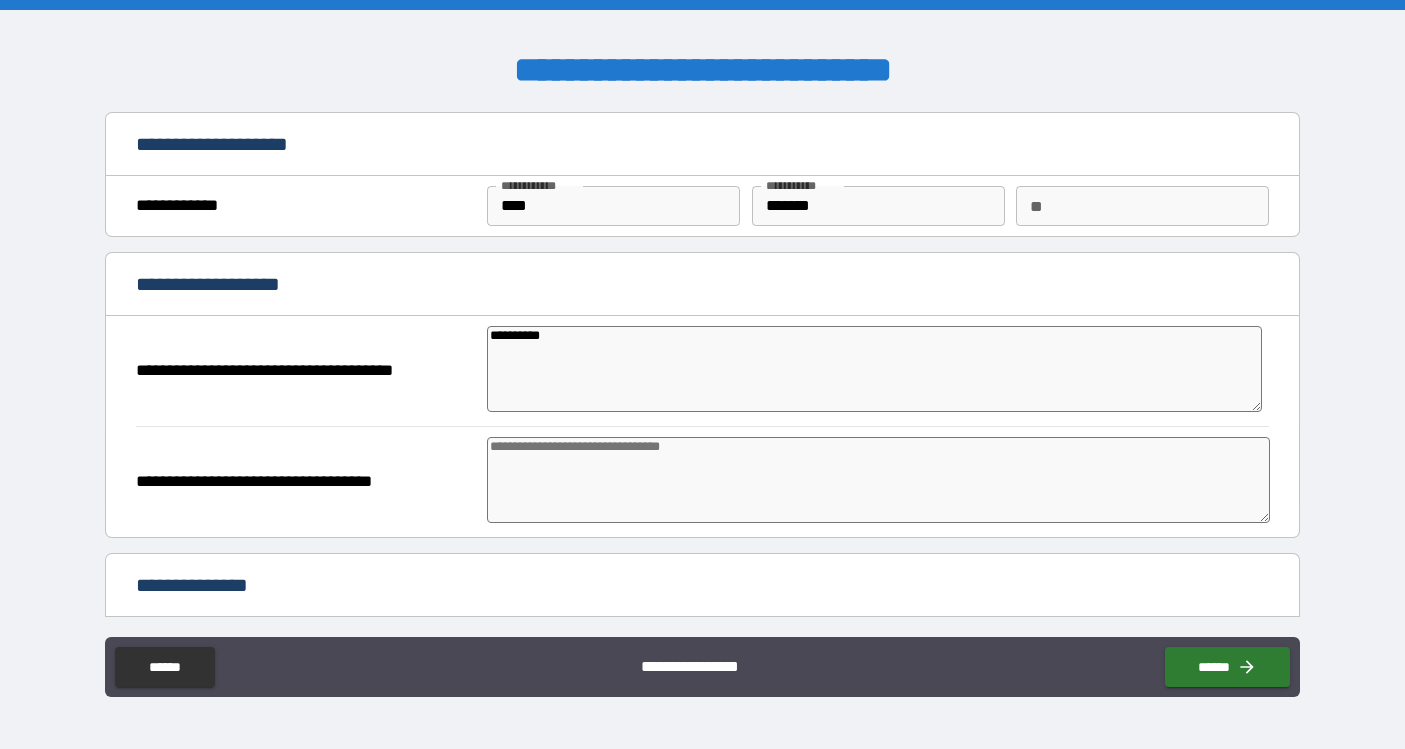 type on "**********" 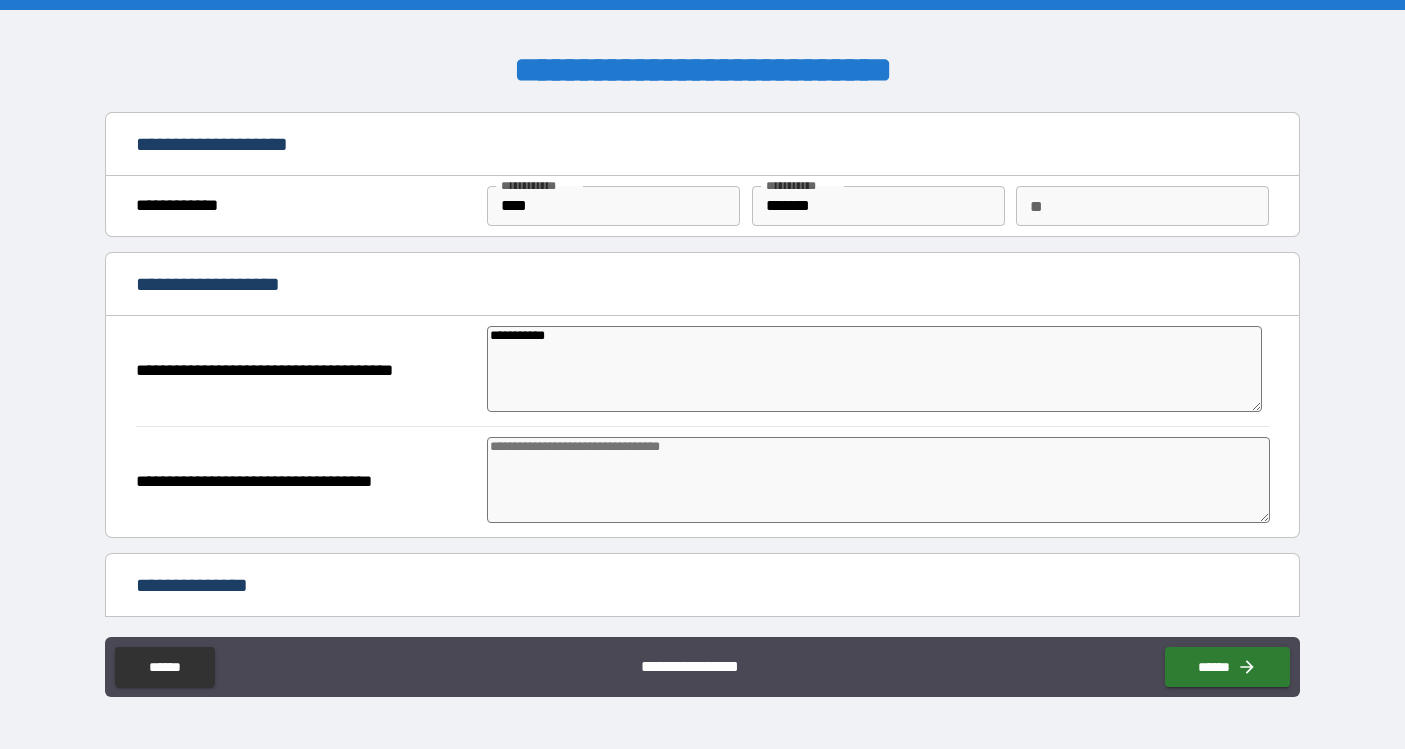 type on "**********" 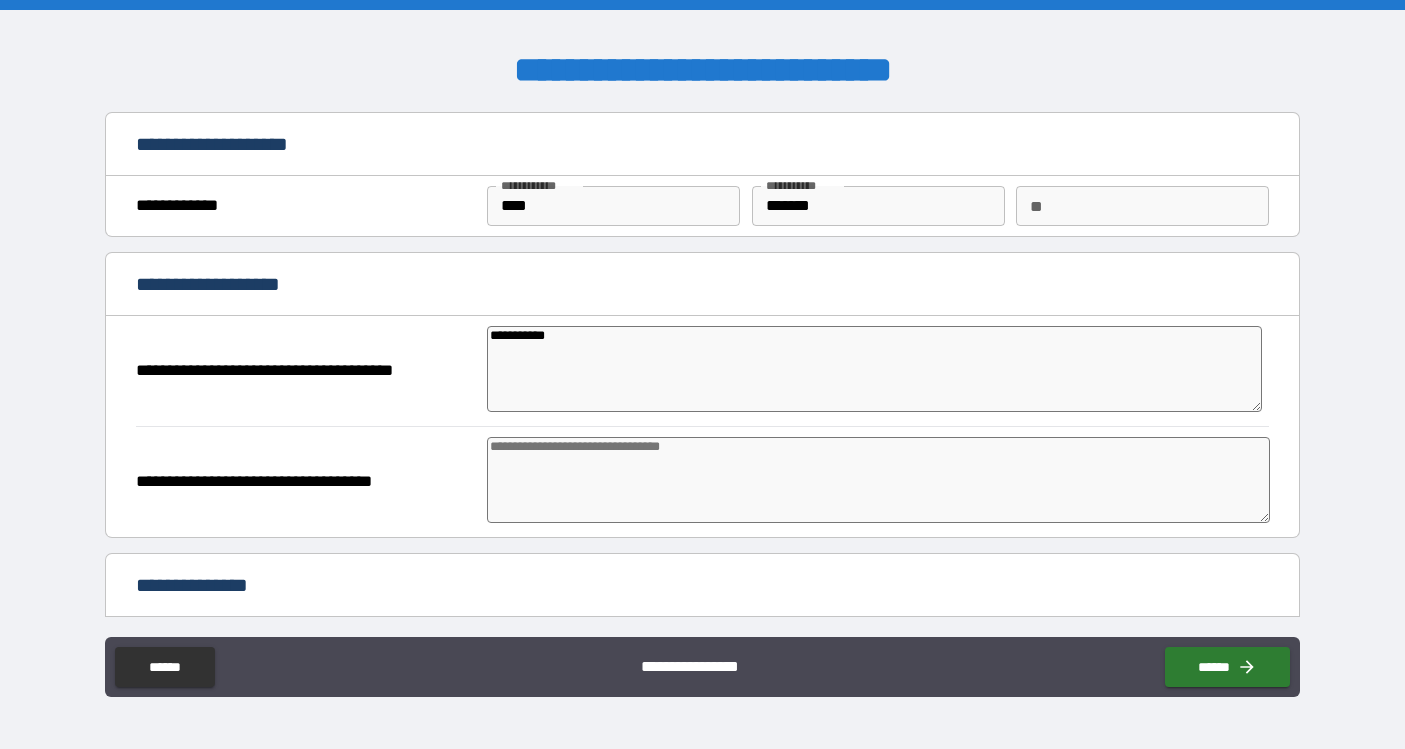 type on "*" 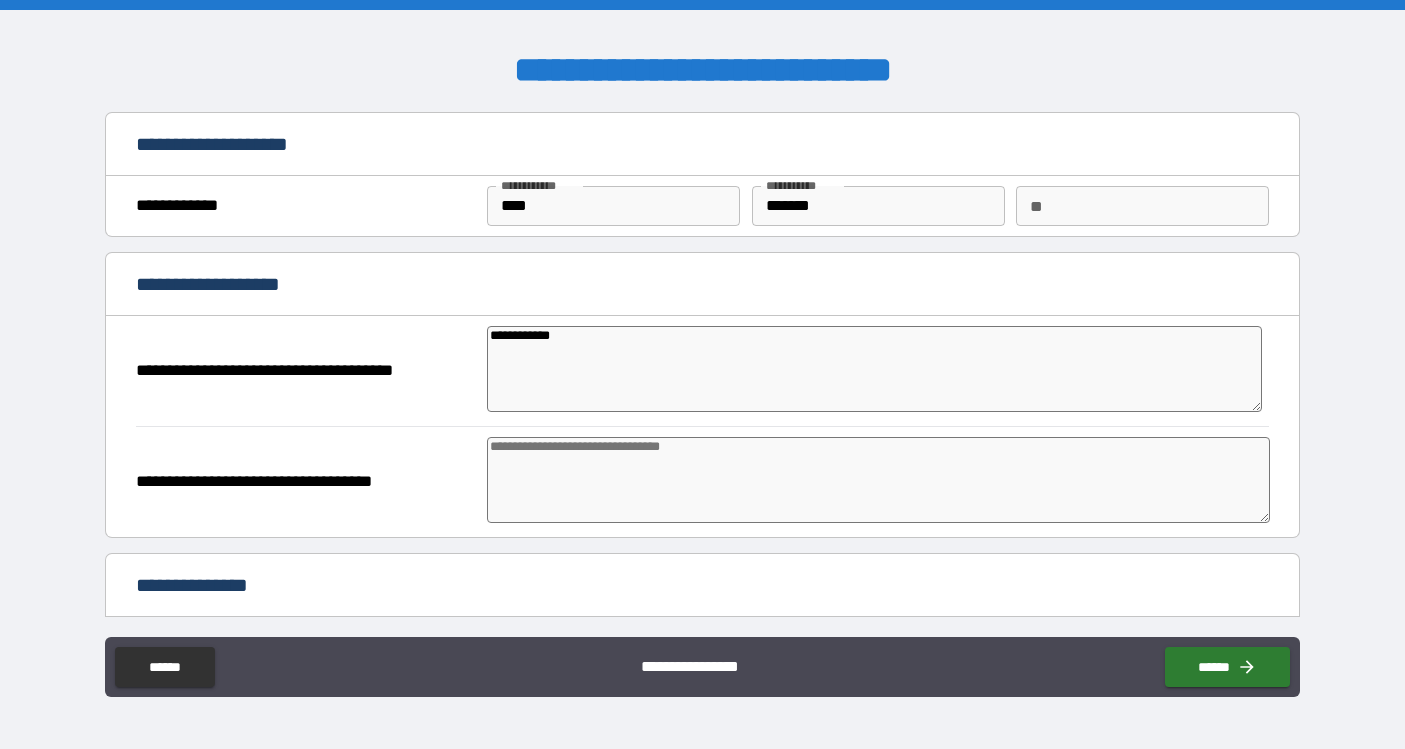 type on "**********" 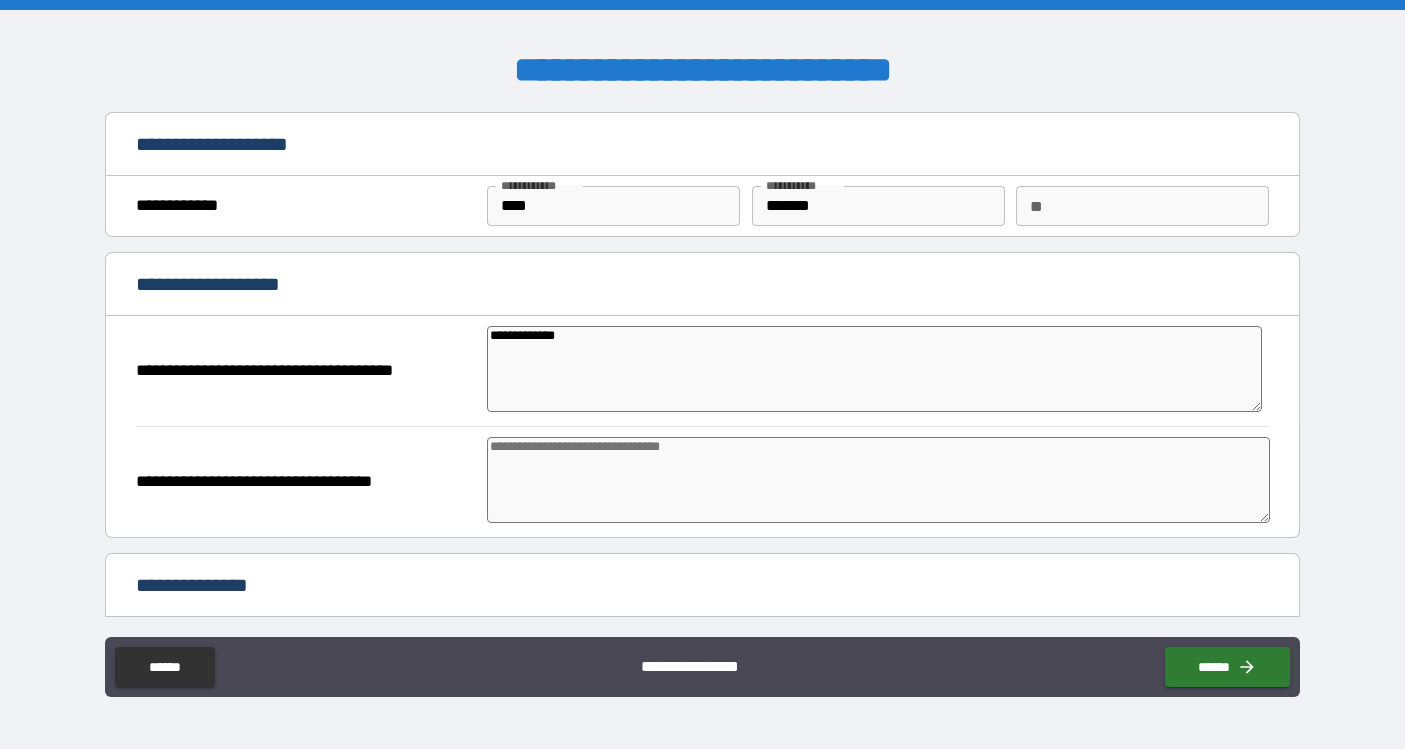 type on "*" 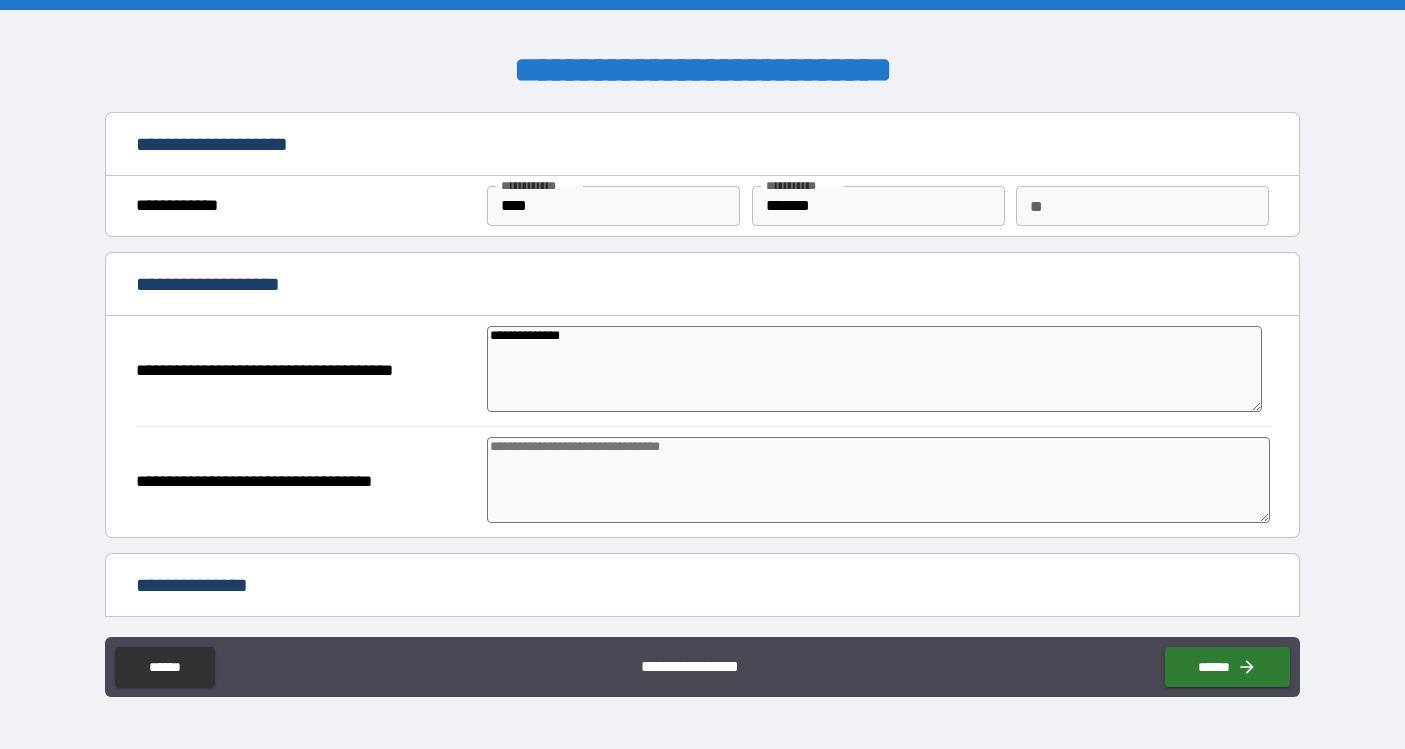 type on "**********" 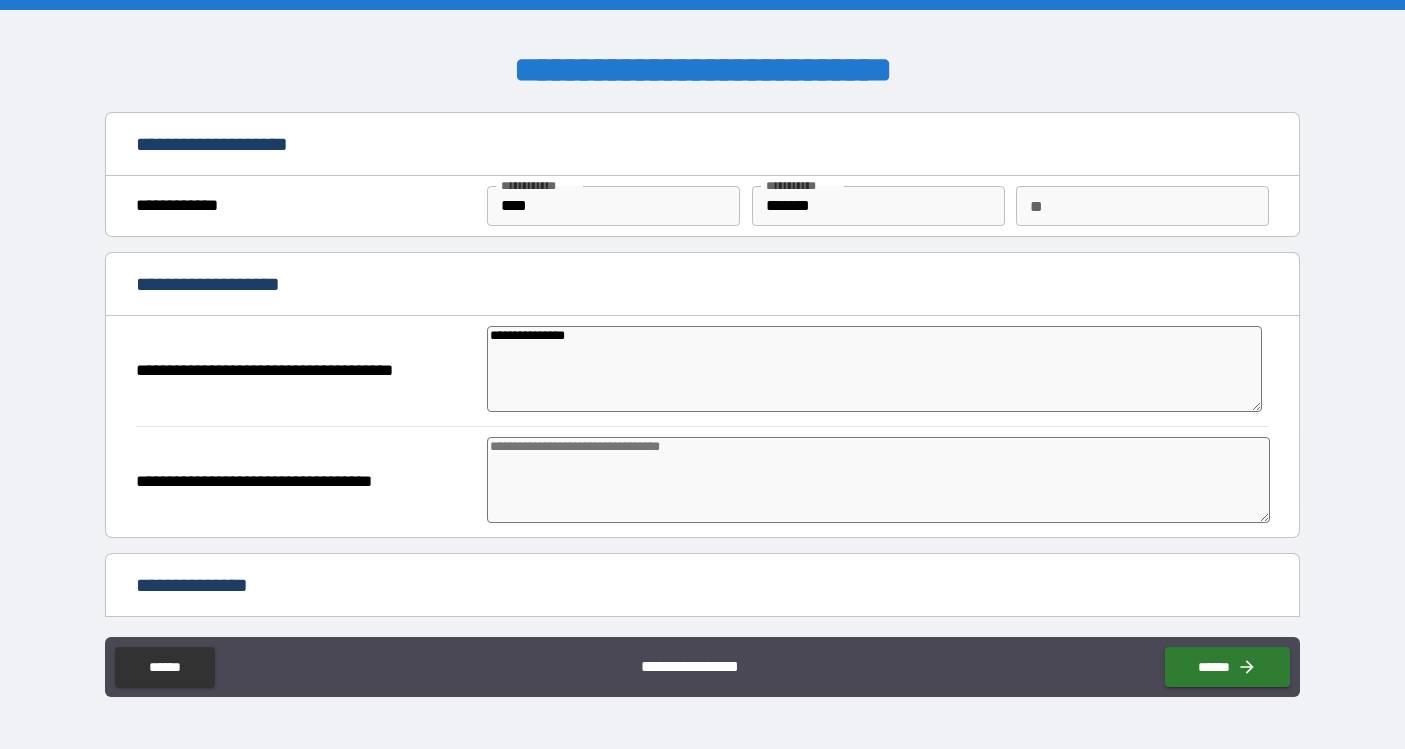 type on "*" 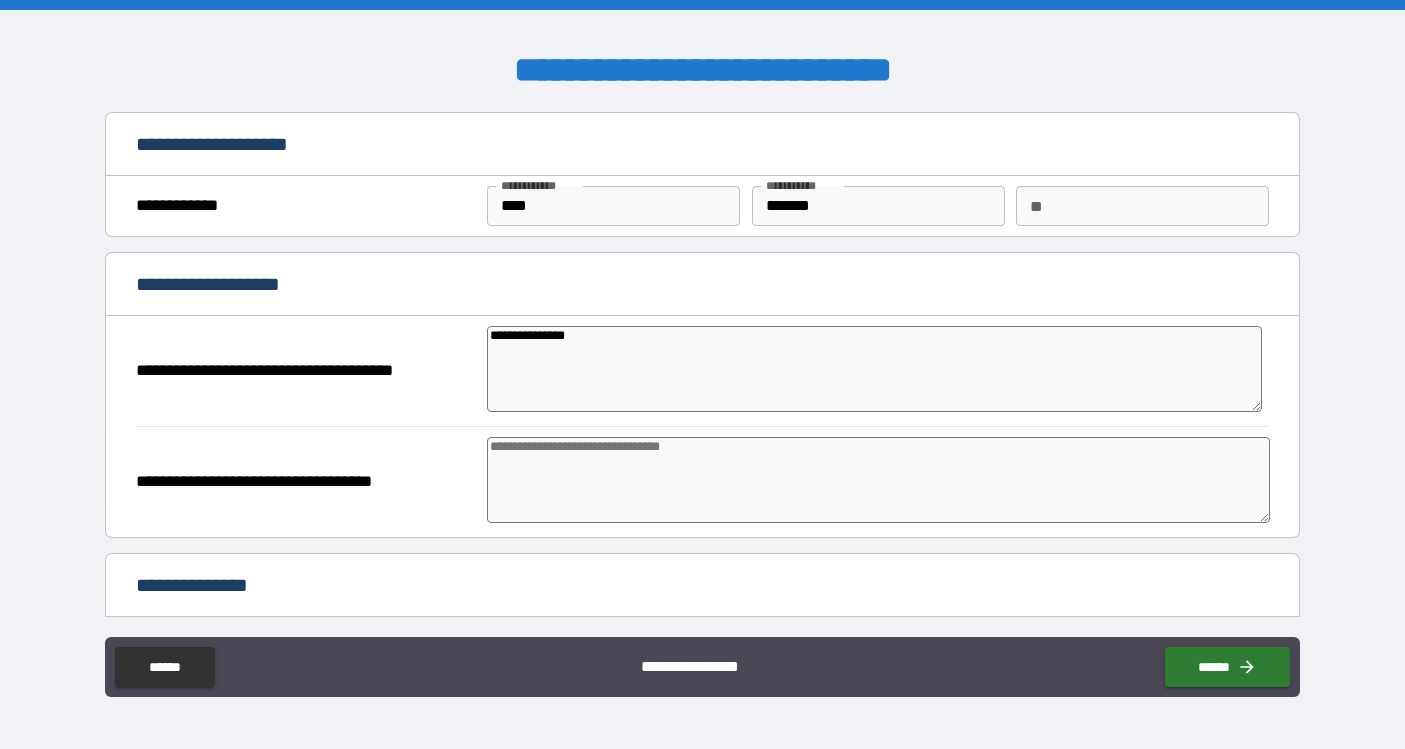 type on "**********" 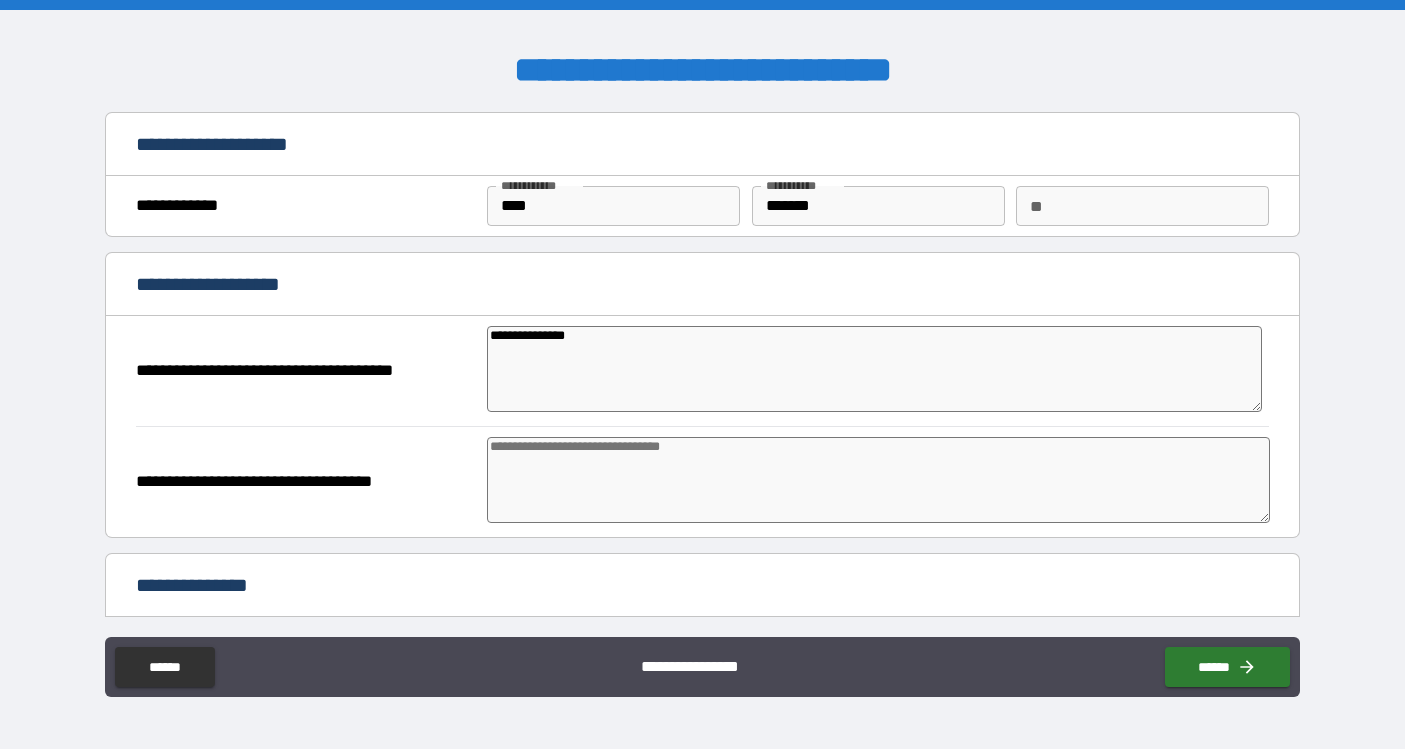 type on "*" 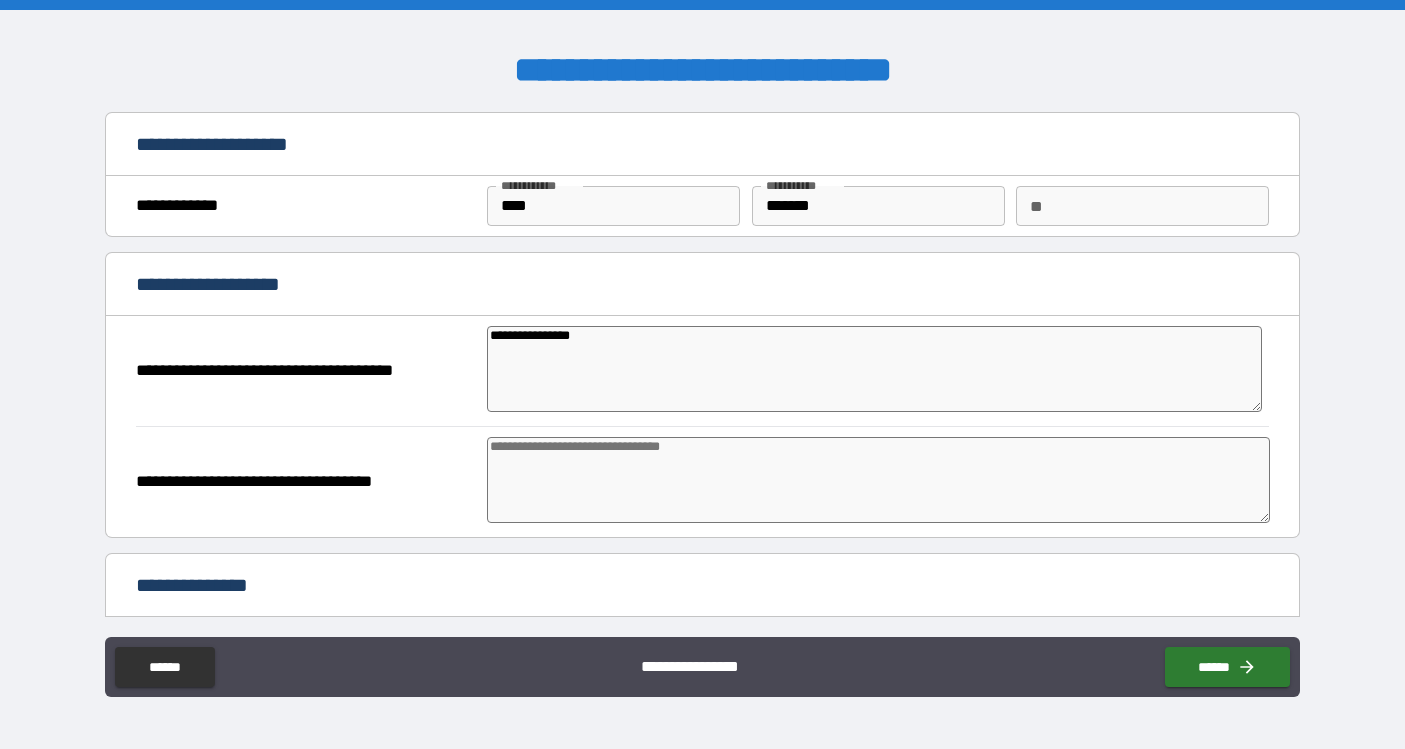 type on "**********" 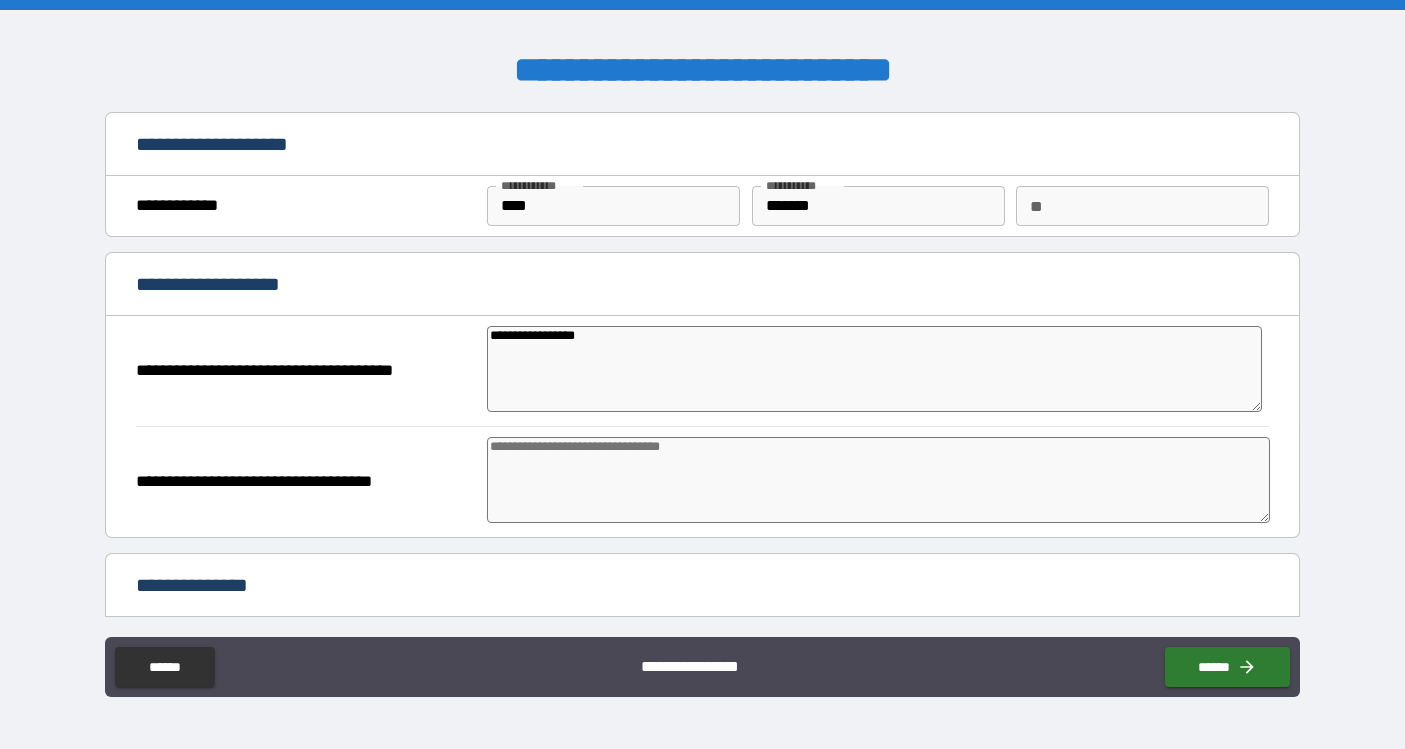 type on "*" 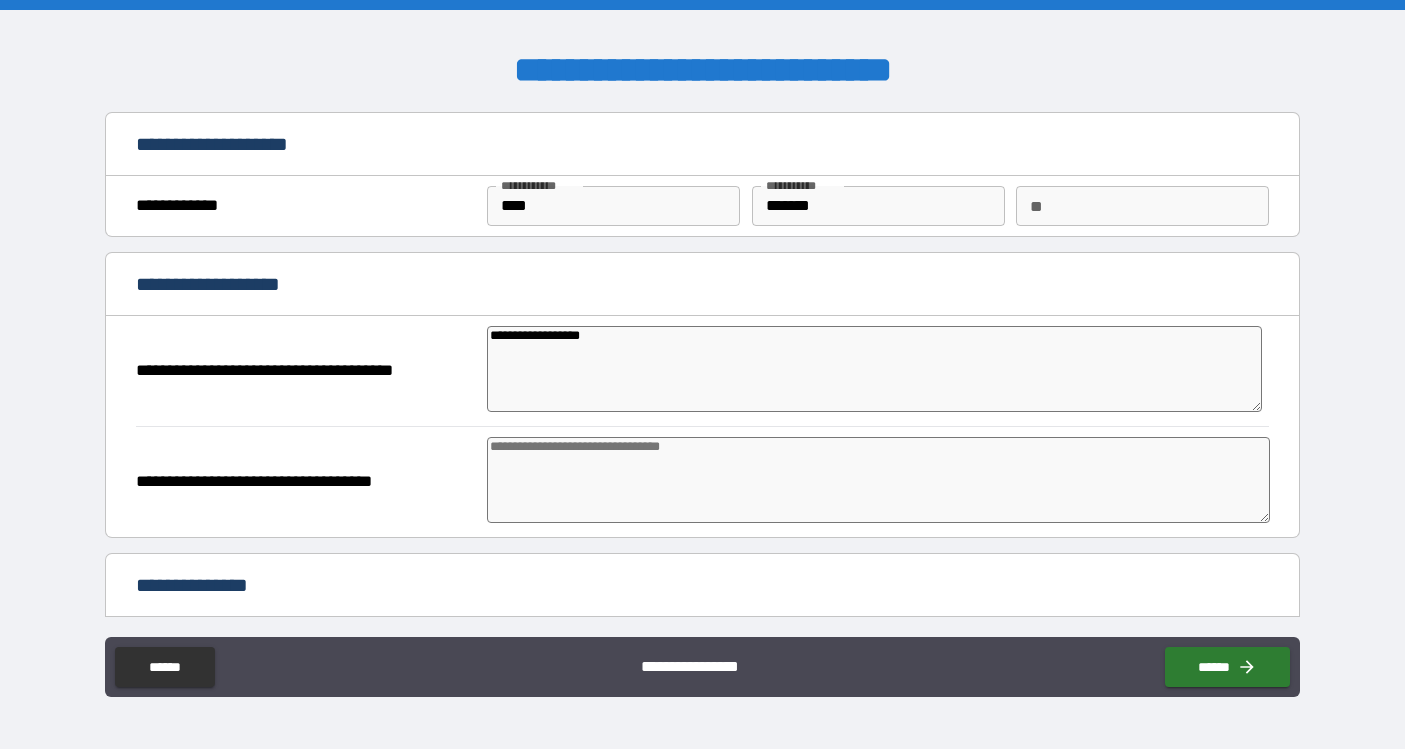 type on "*" 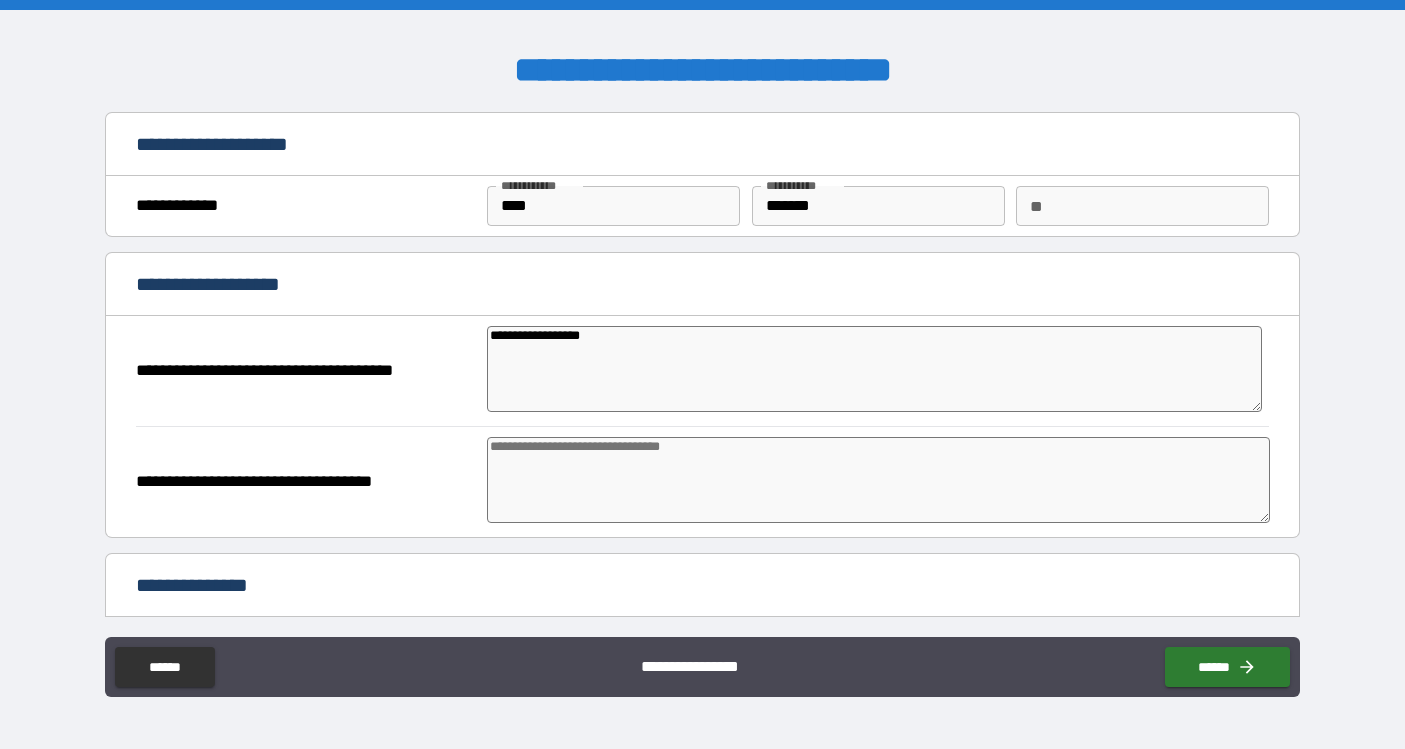 type on "**********" 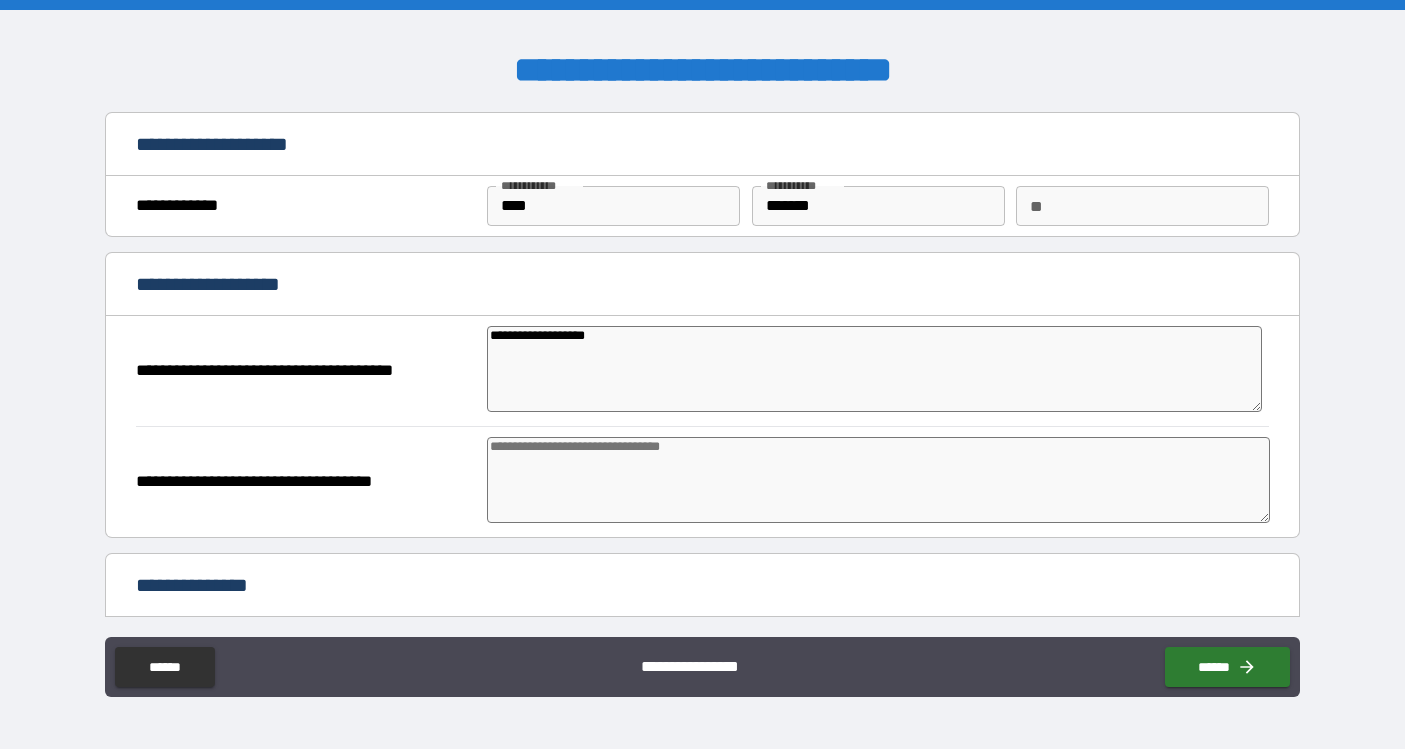 type on "*" 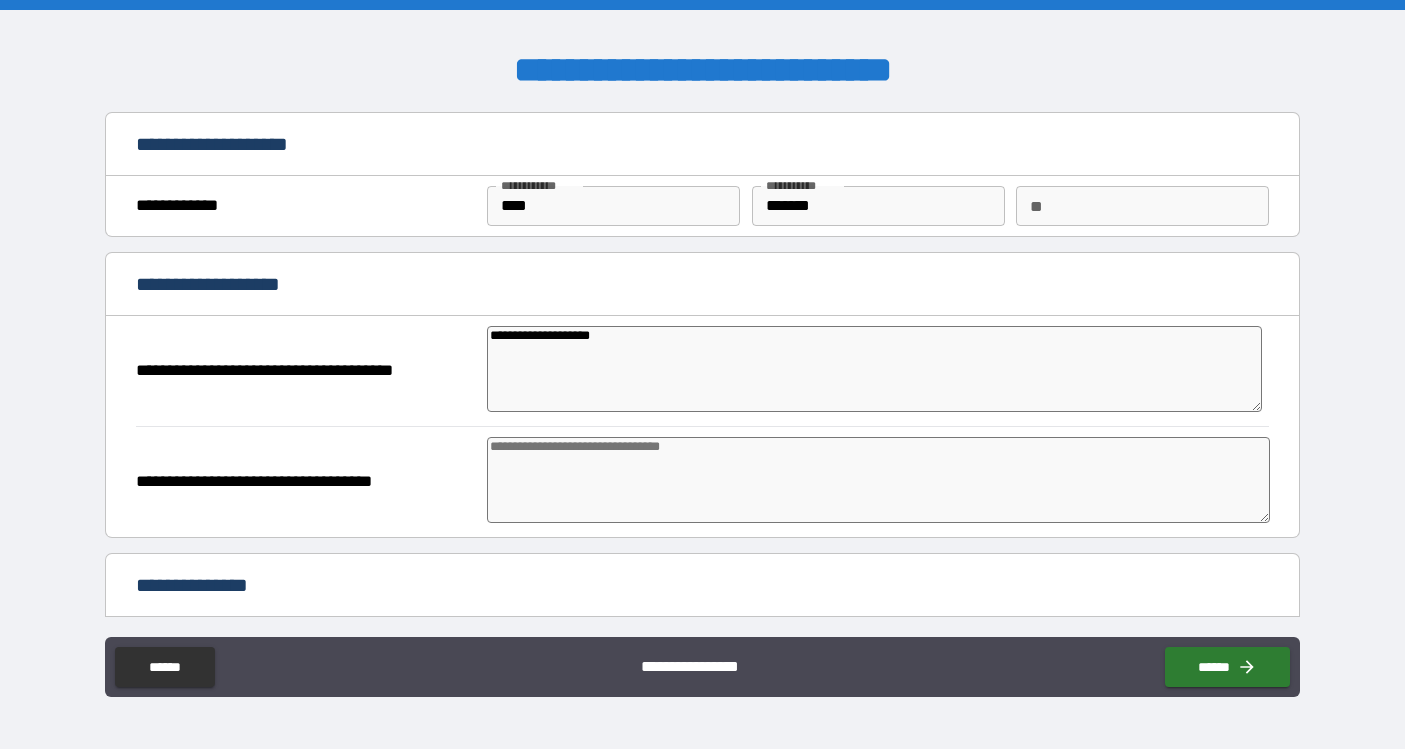 type on "*" 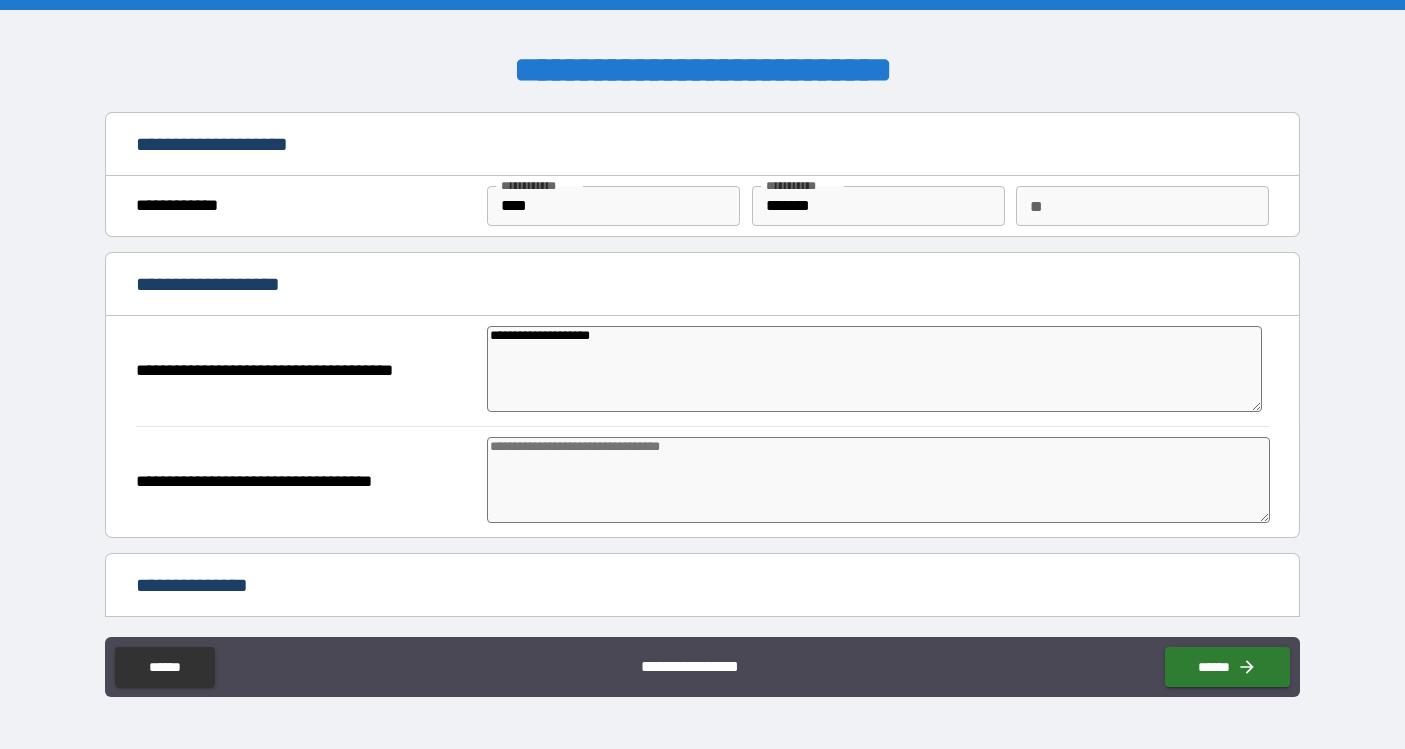 type on "**********" 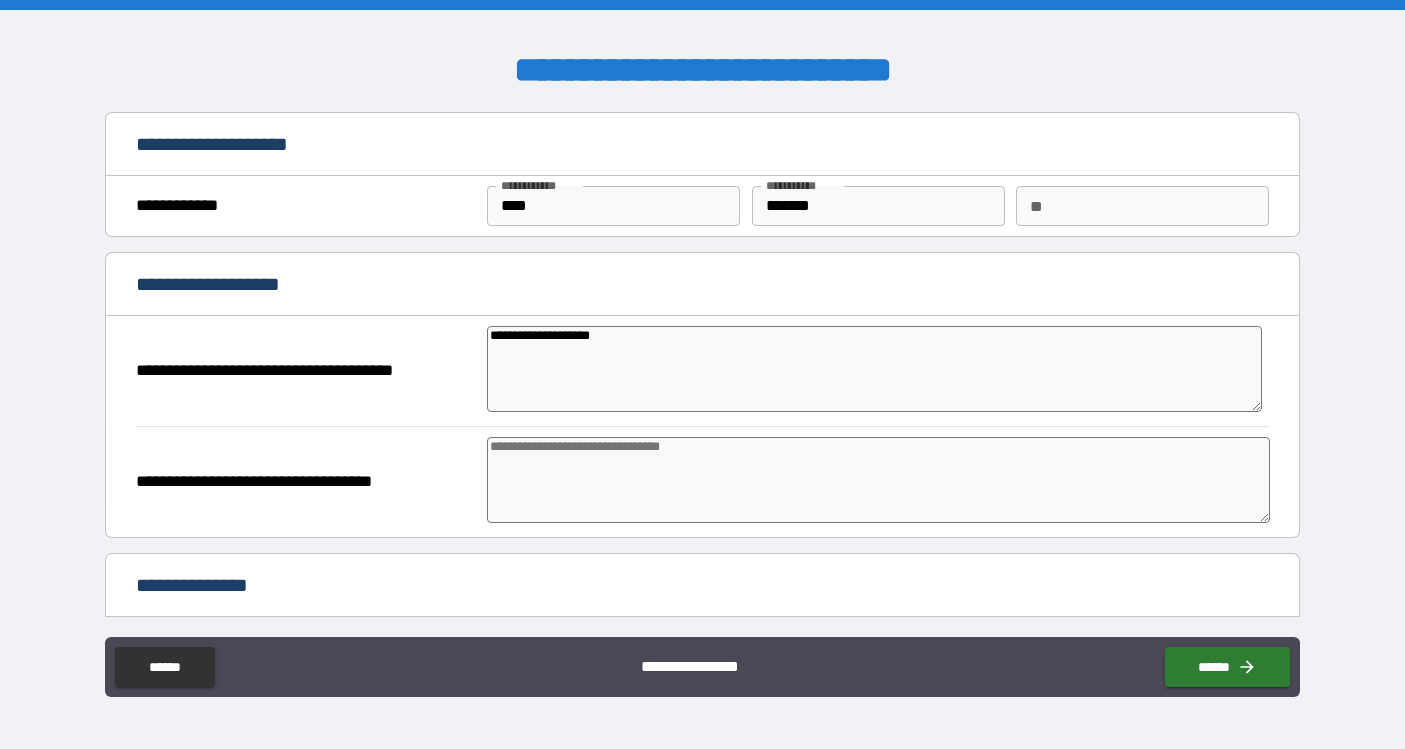 type on "*" 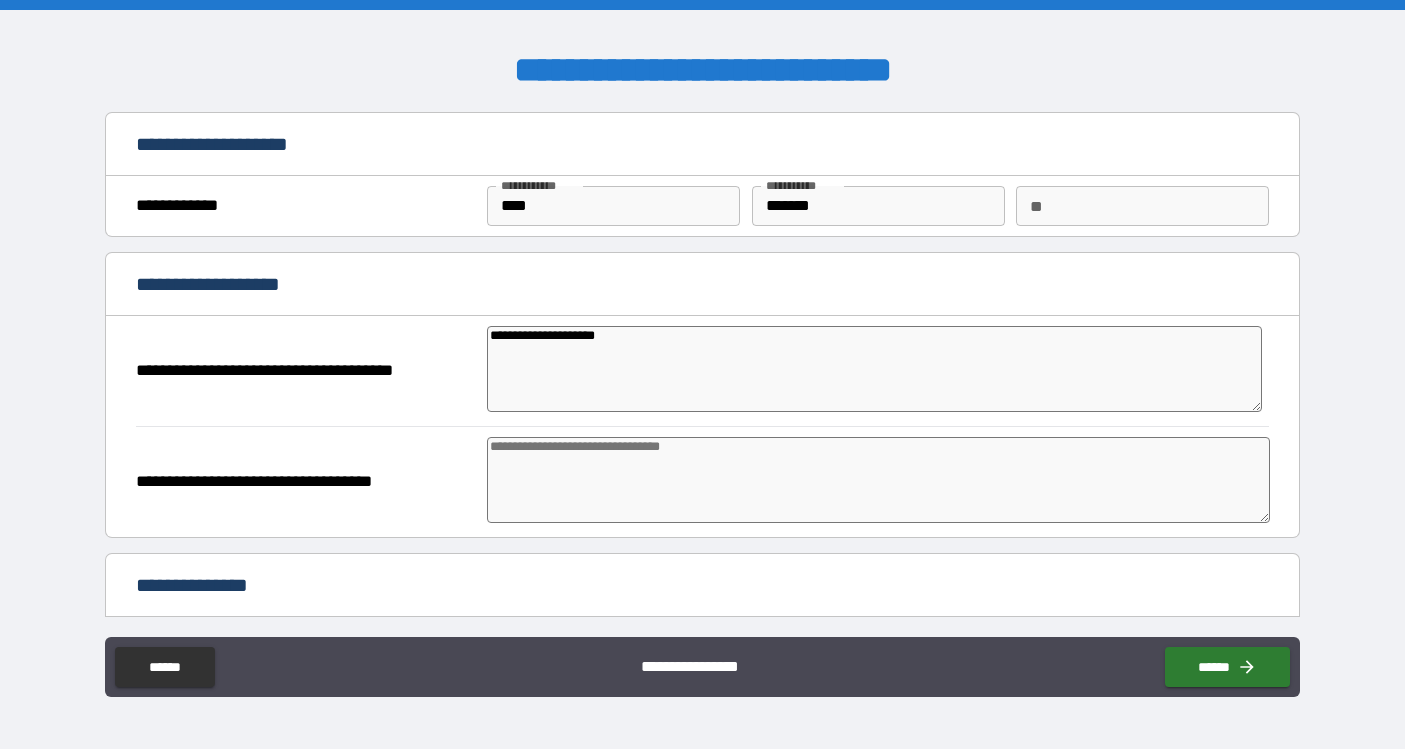 type on "**********" 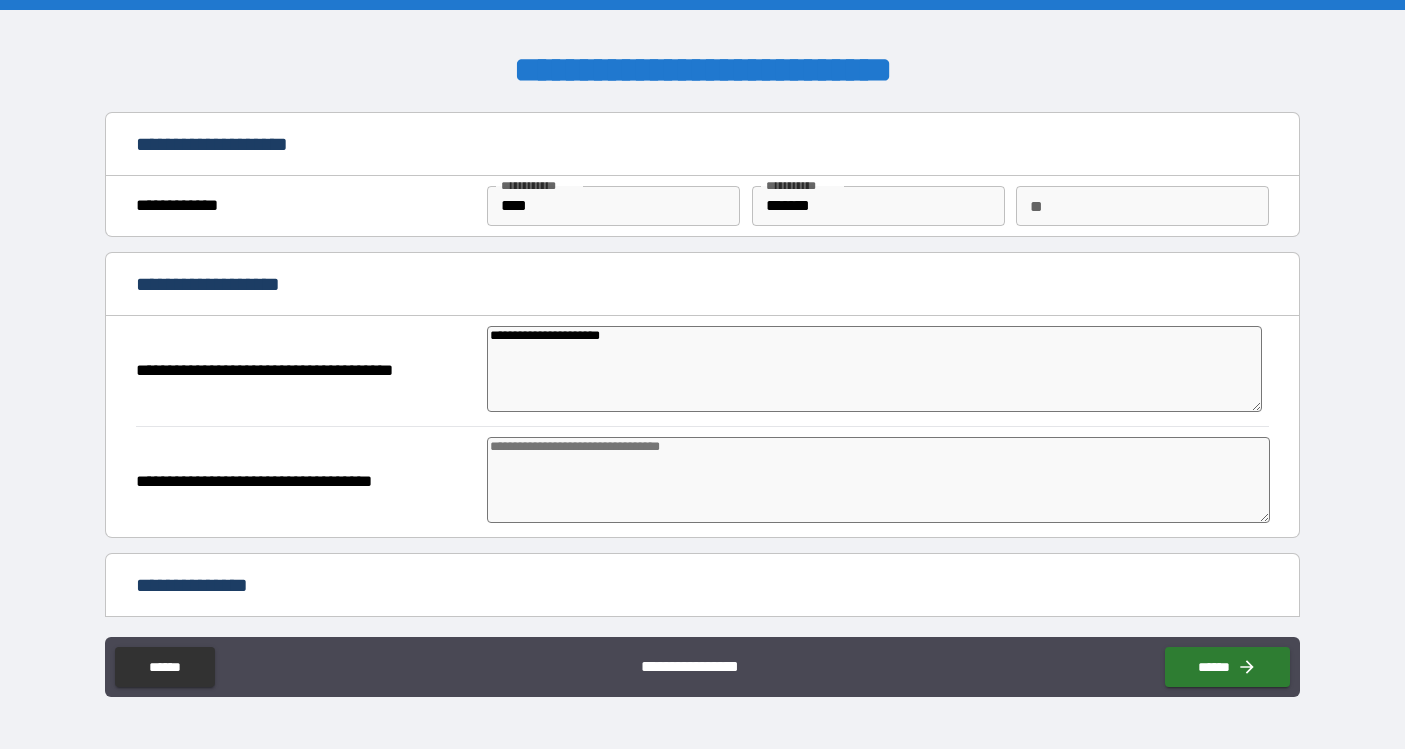 type on "**********" 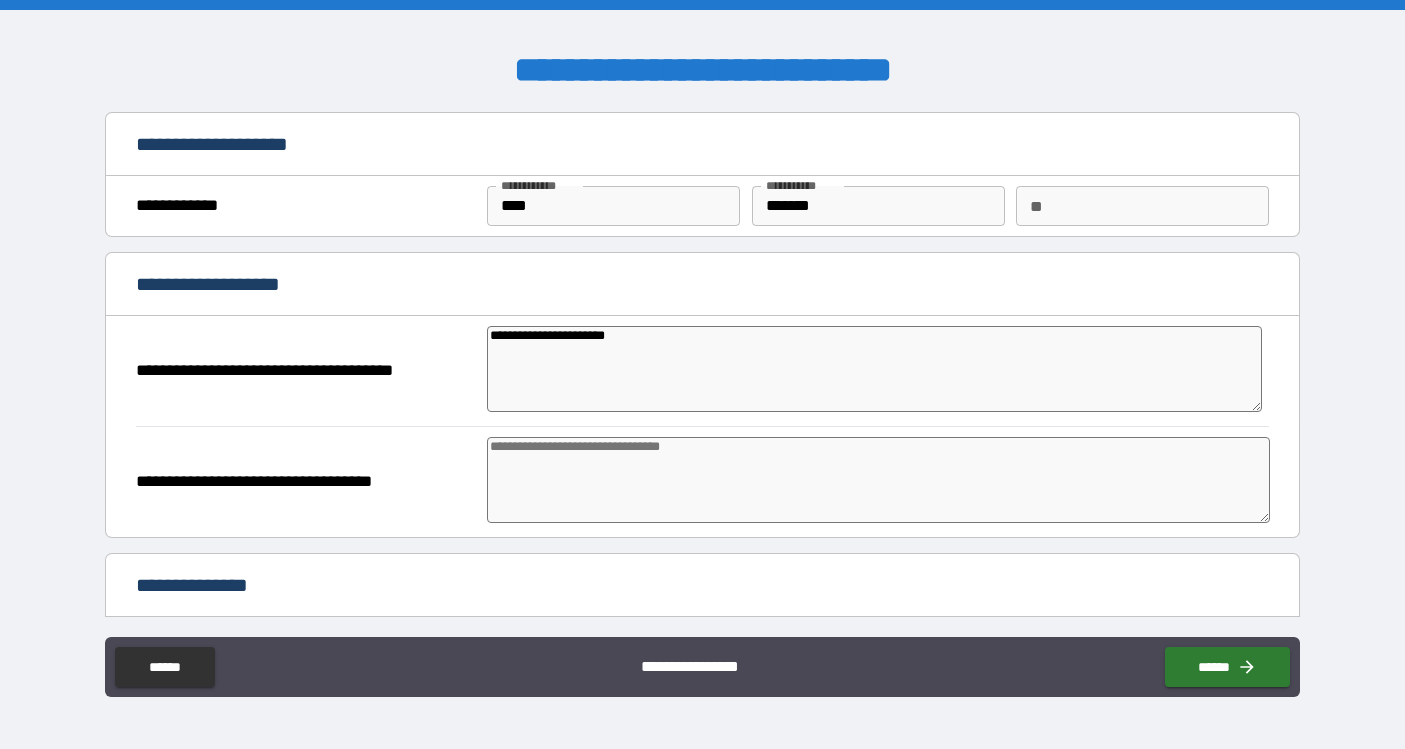 type on "**********" 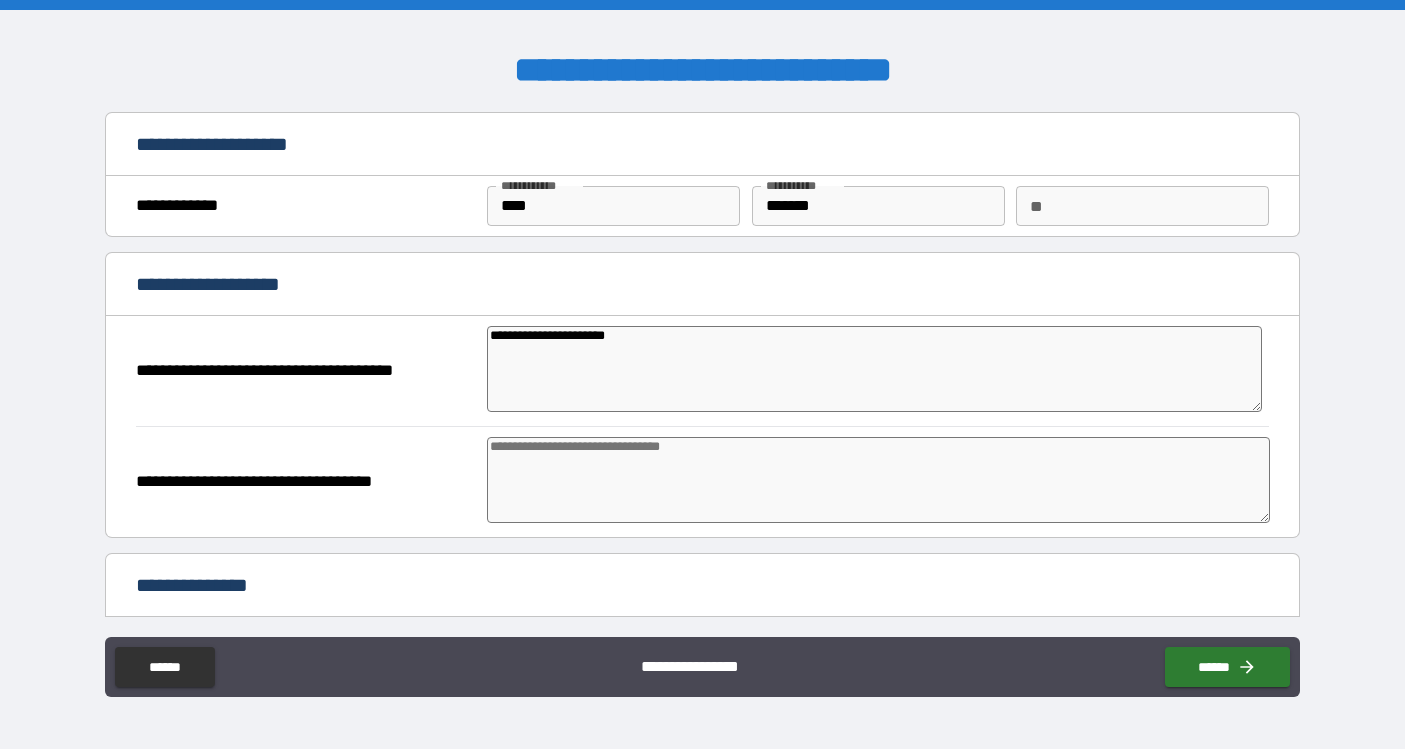 type on "*" 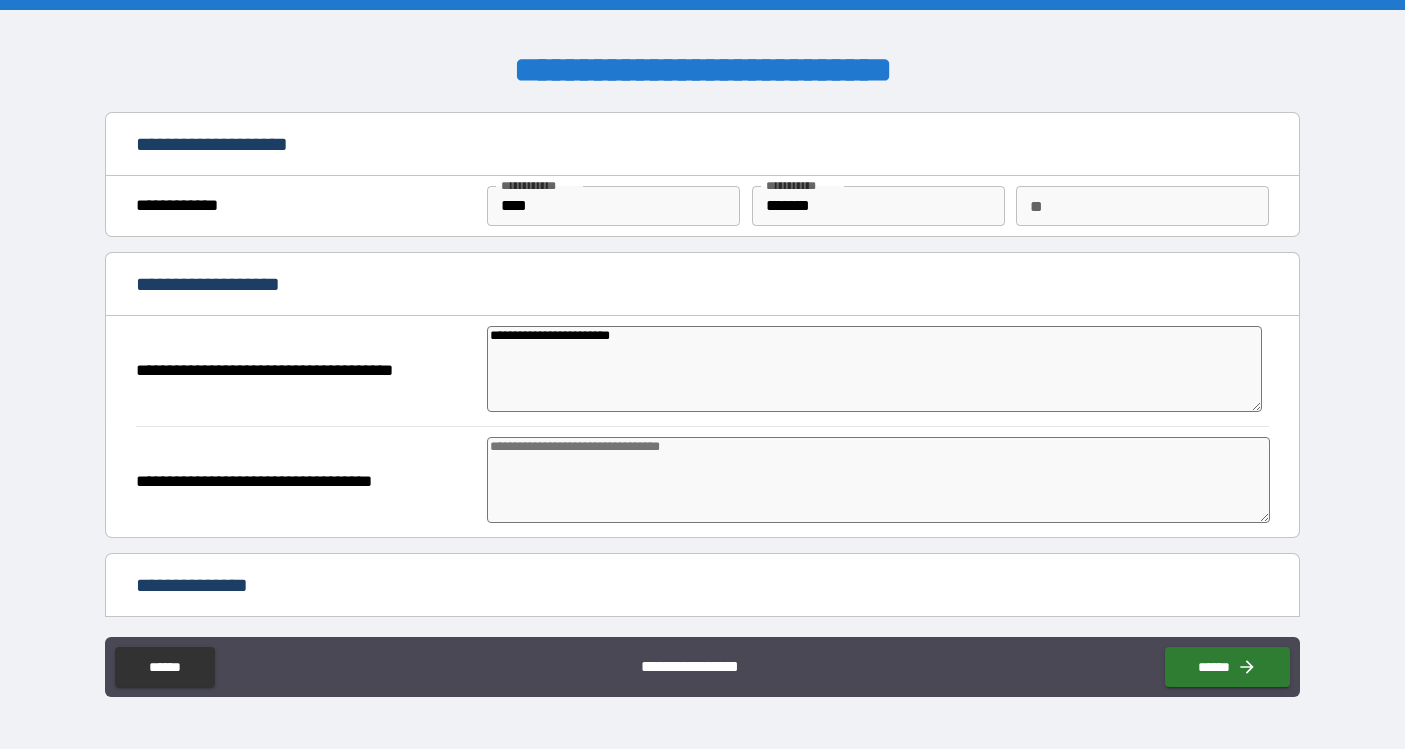 type on "*" 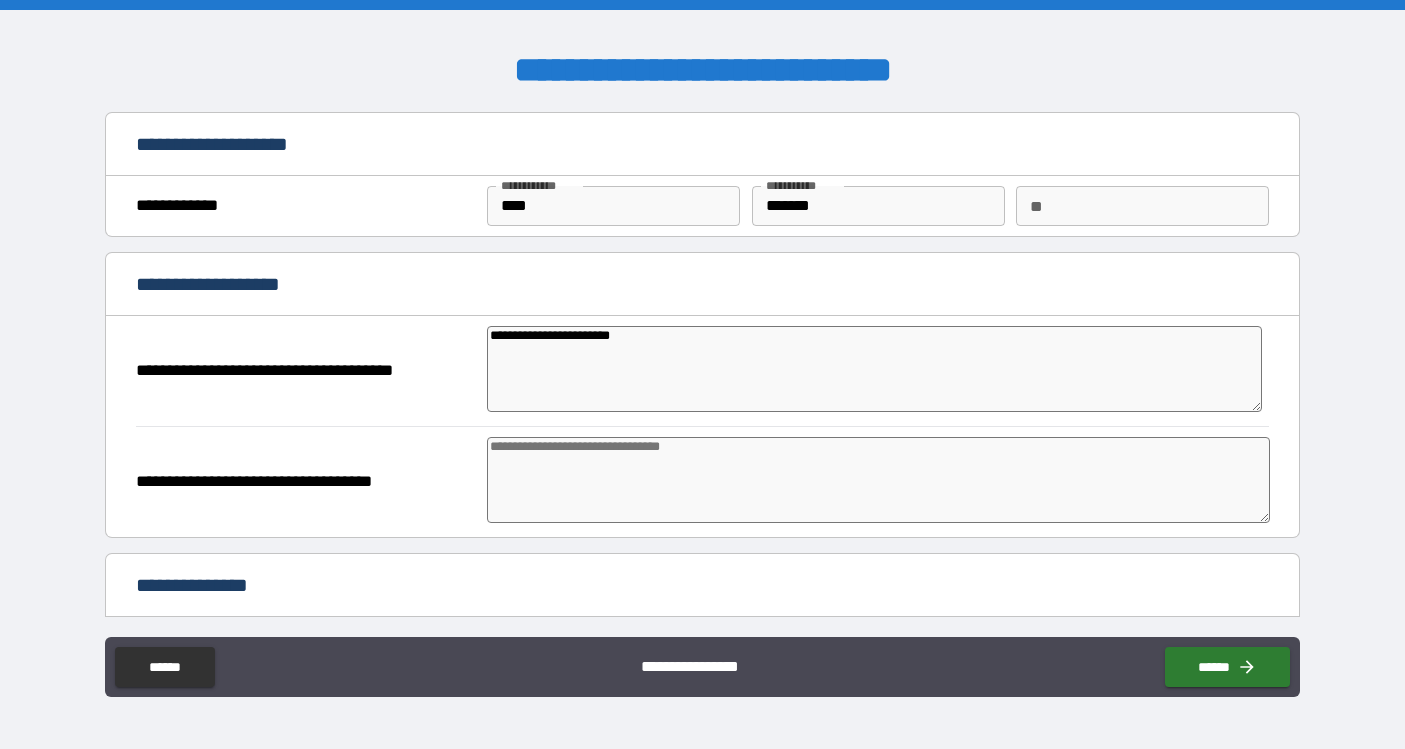 type on "*" 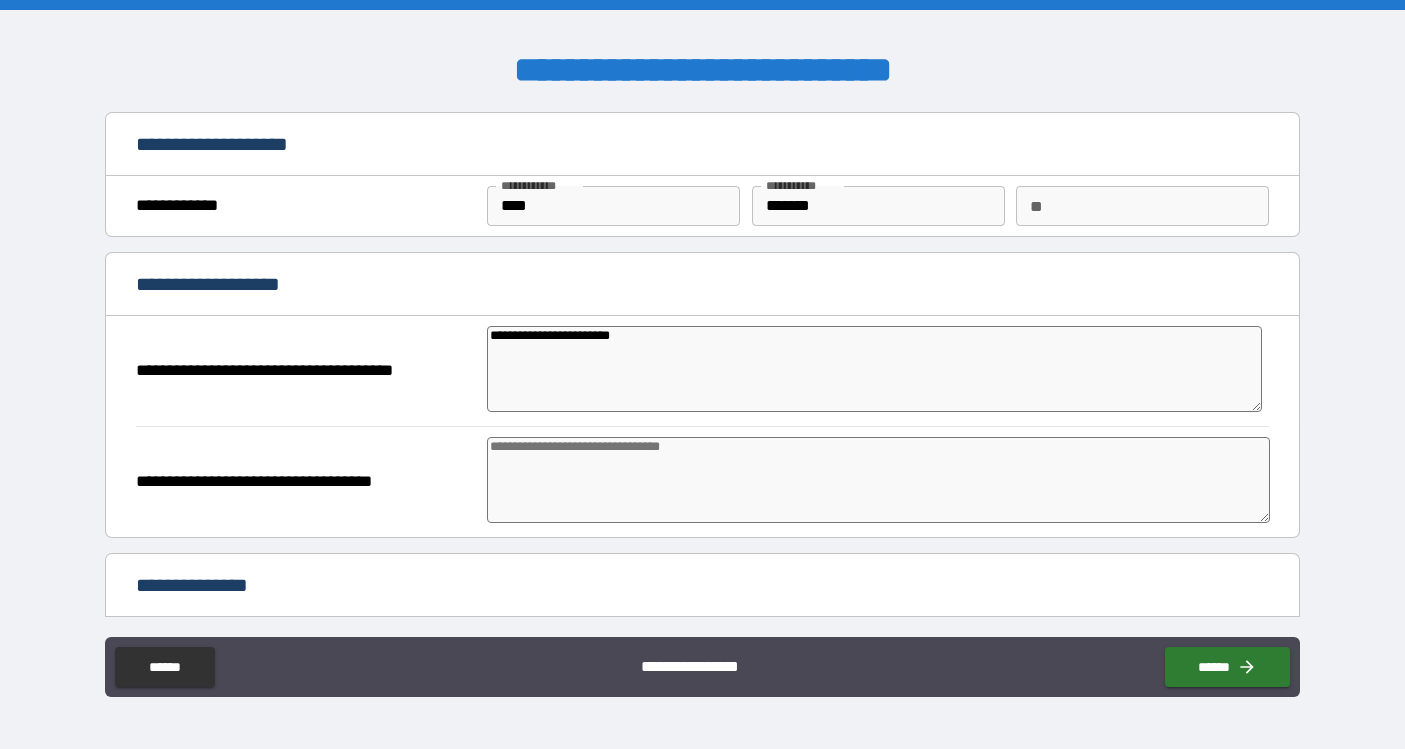 type on "*" 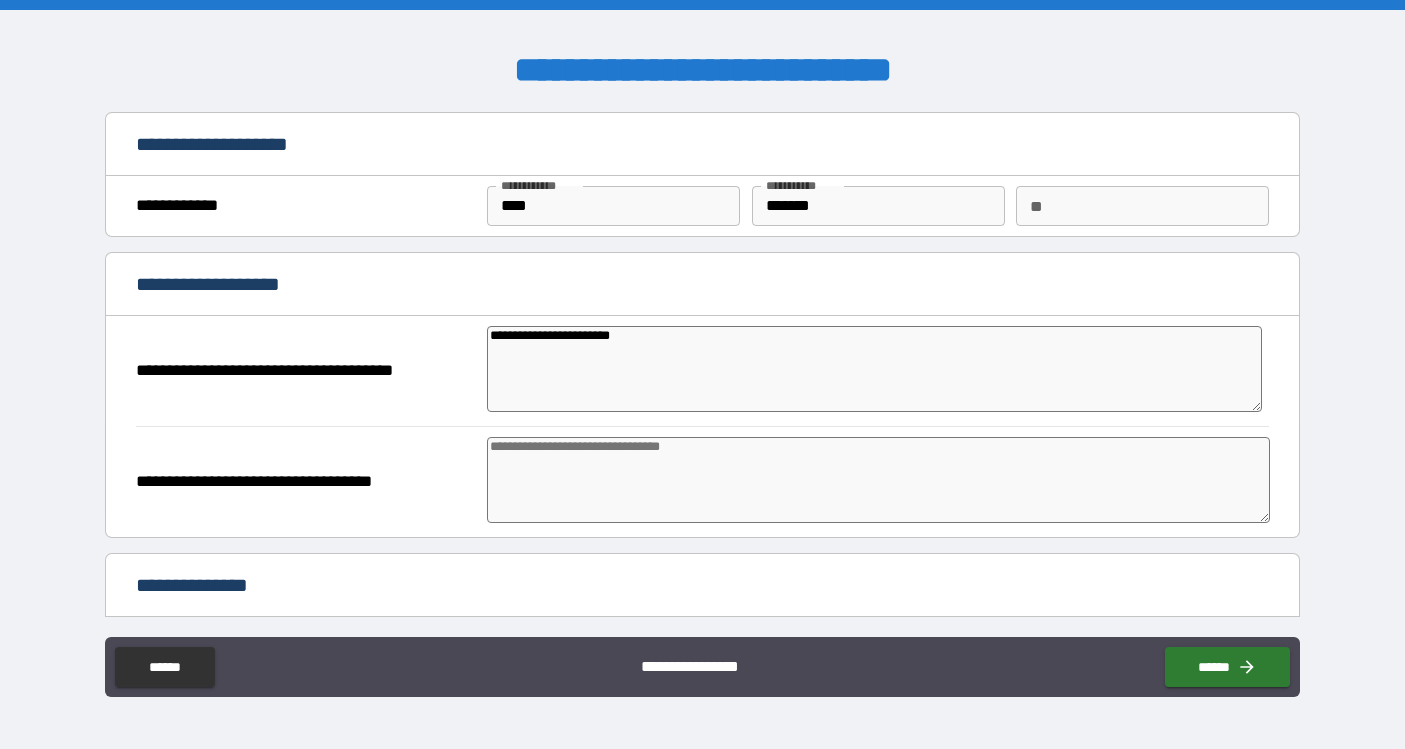 type on "*" 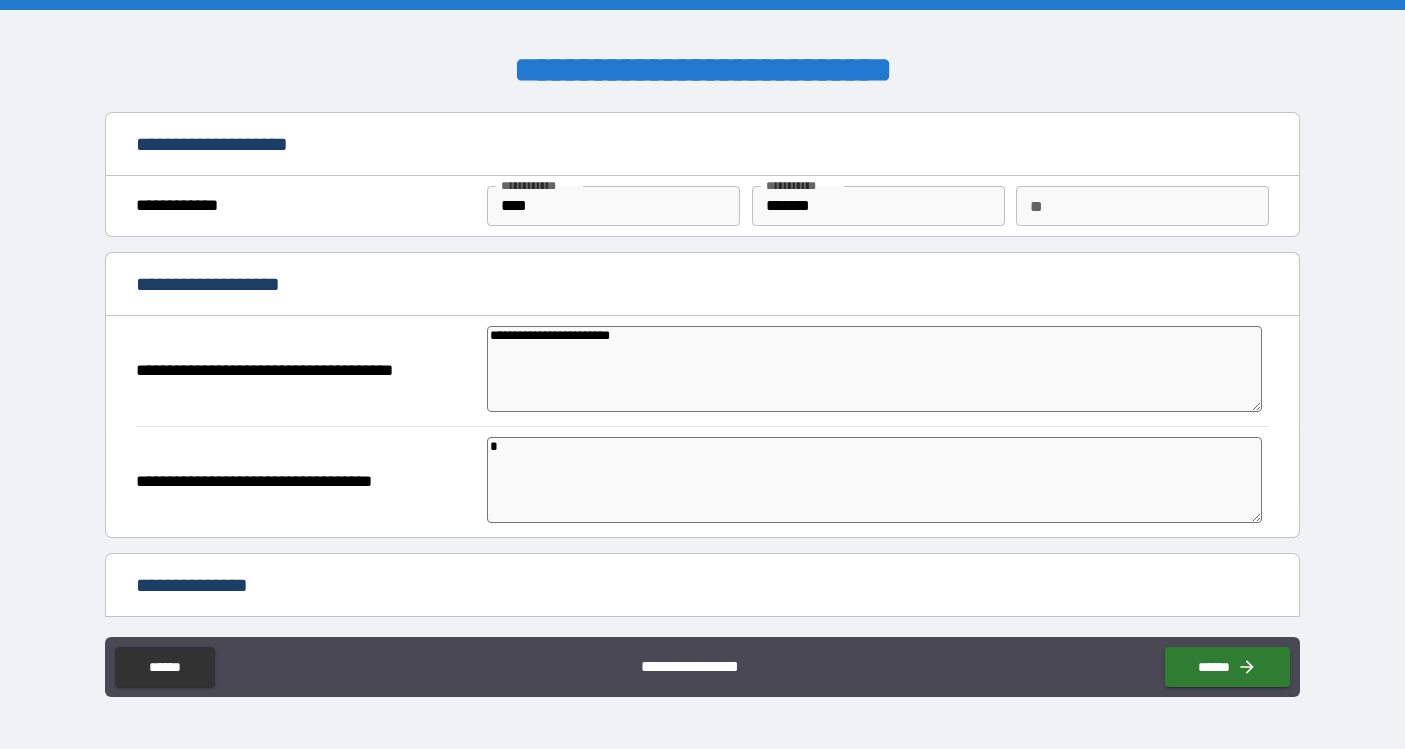 type on "*" 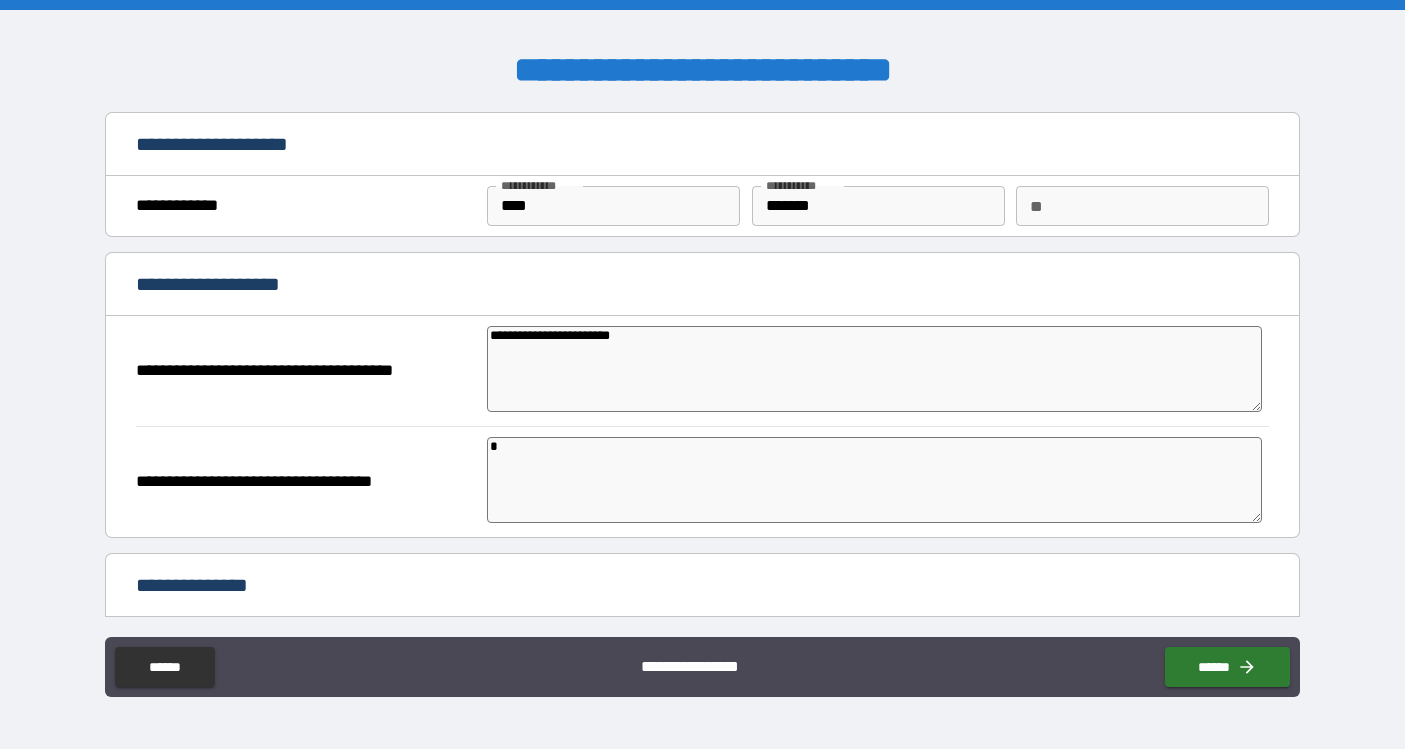 type on "**" 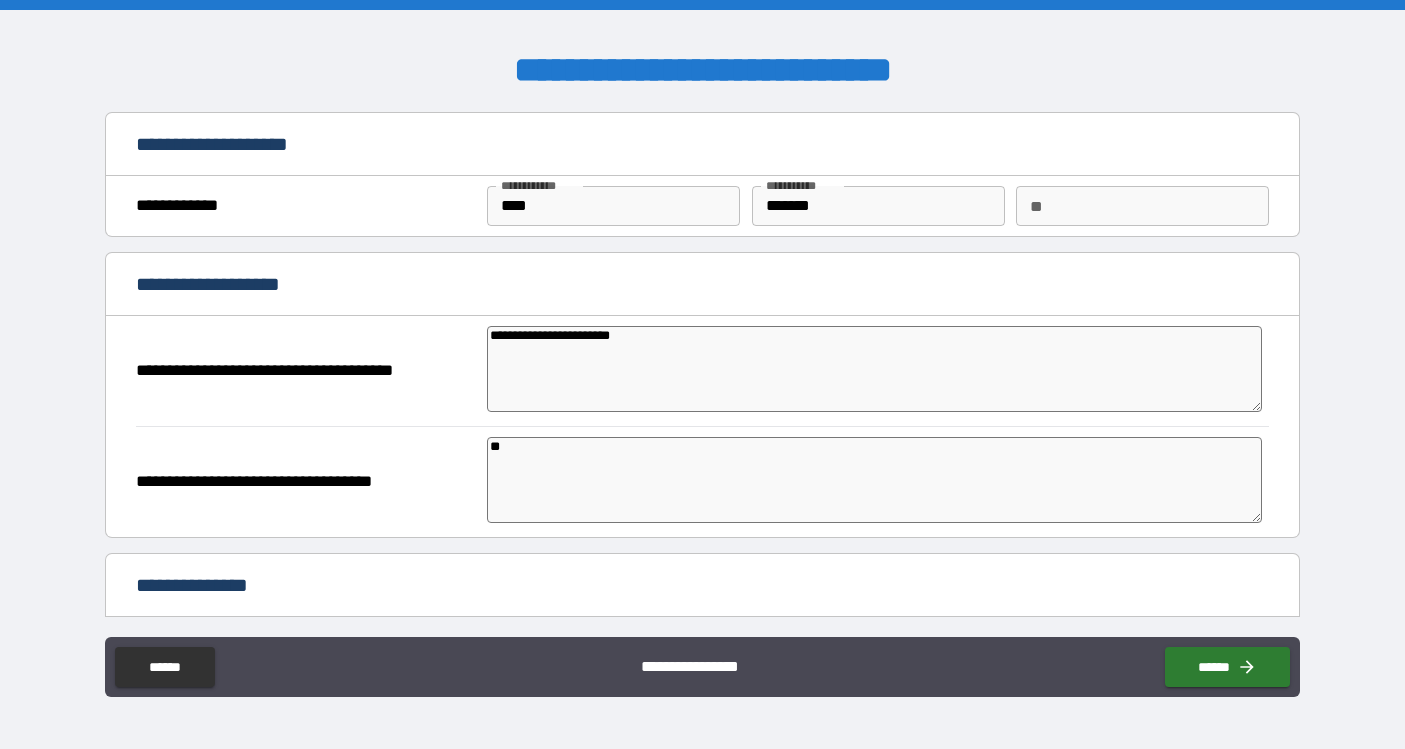 type on "***" 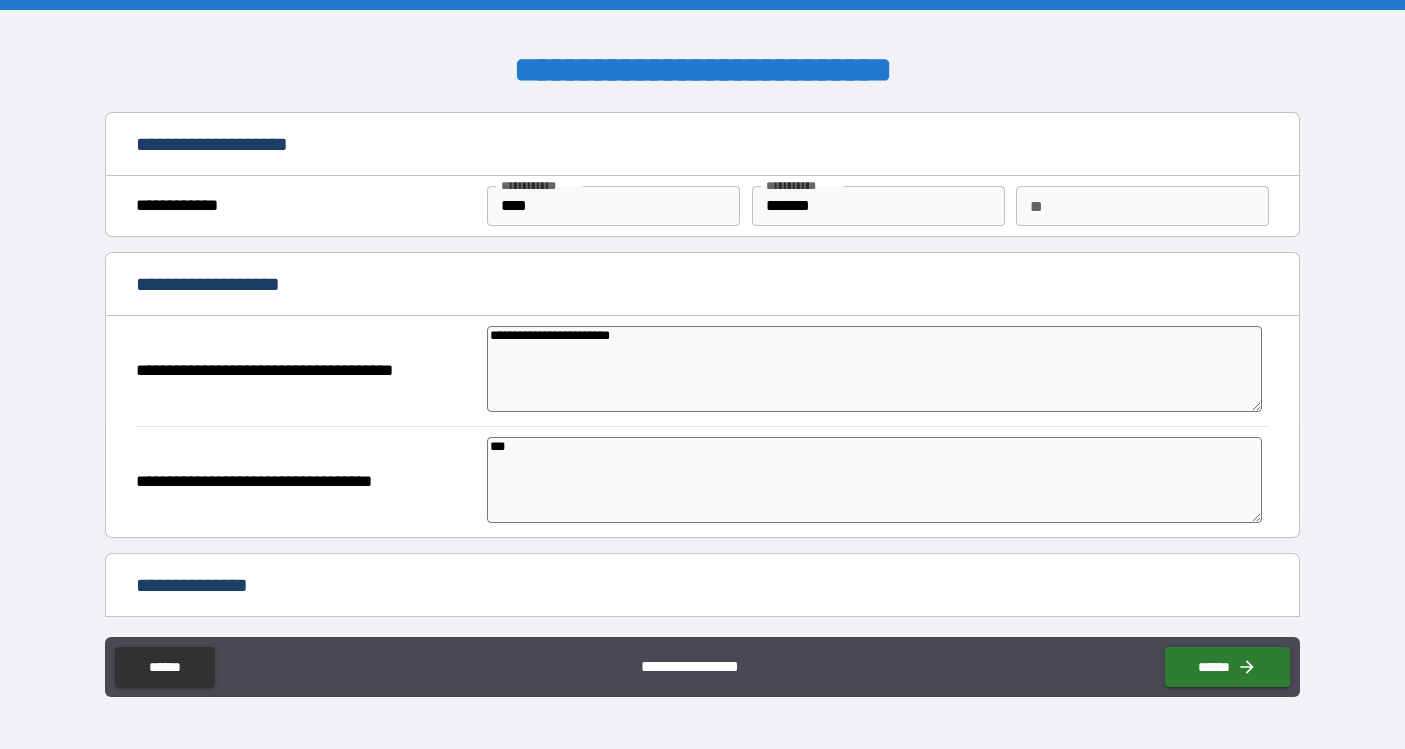 type on "*" 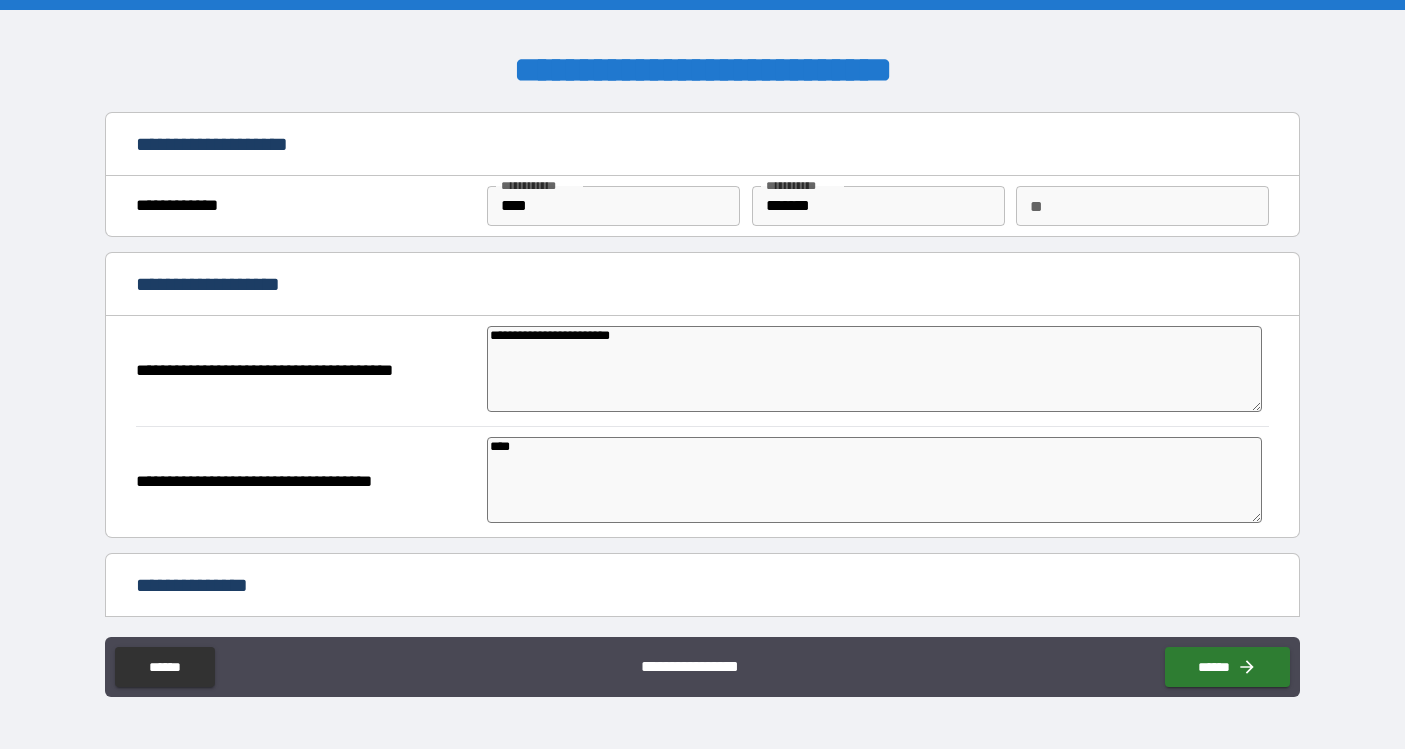 type on "*****" 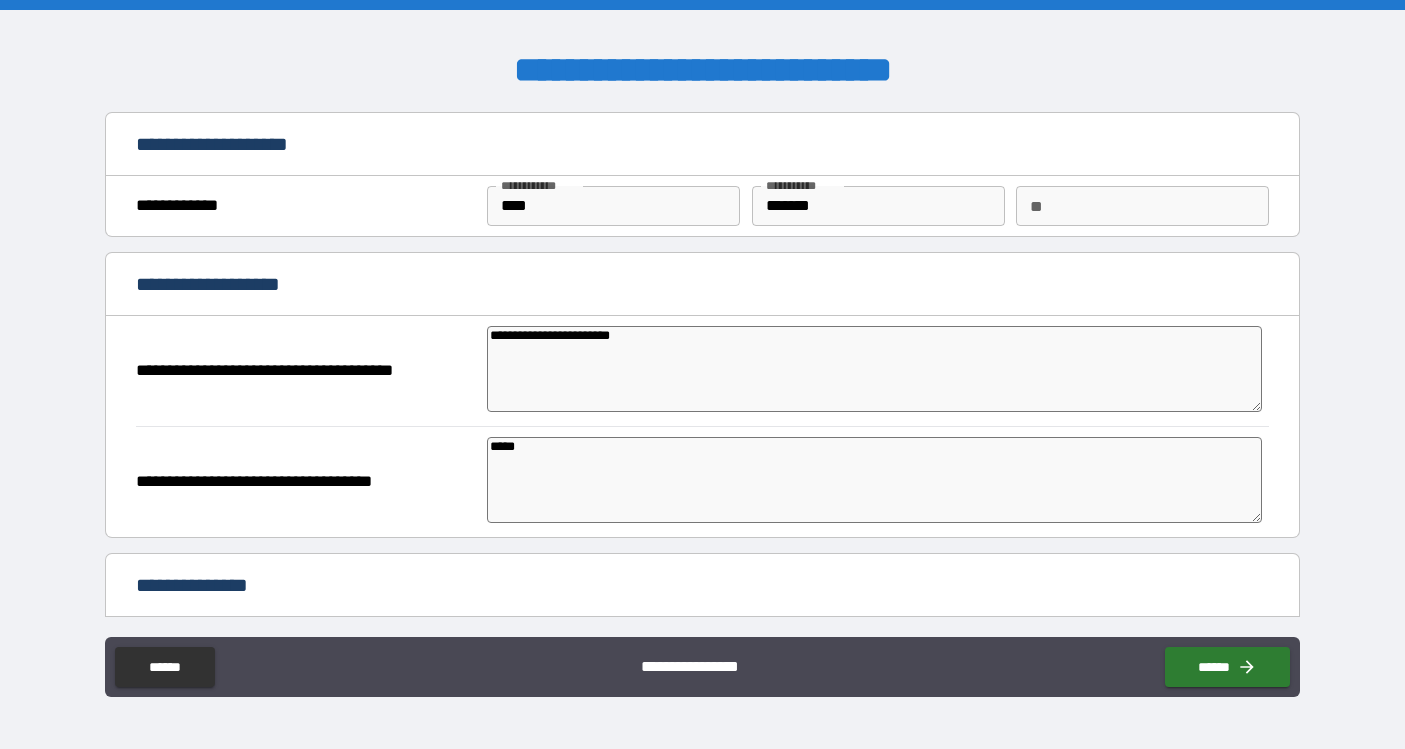 type on "*" 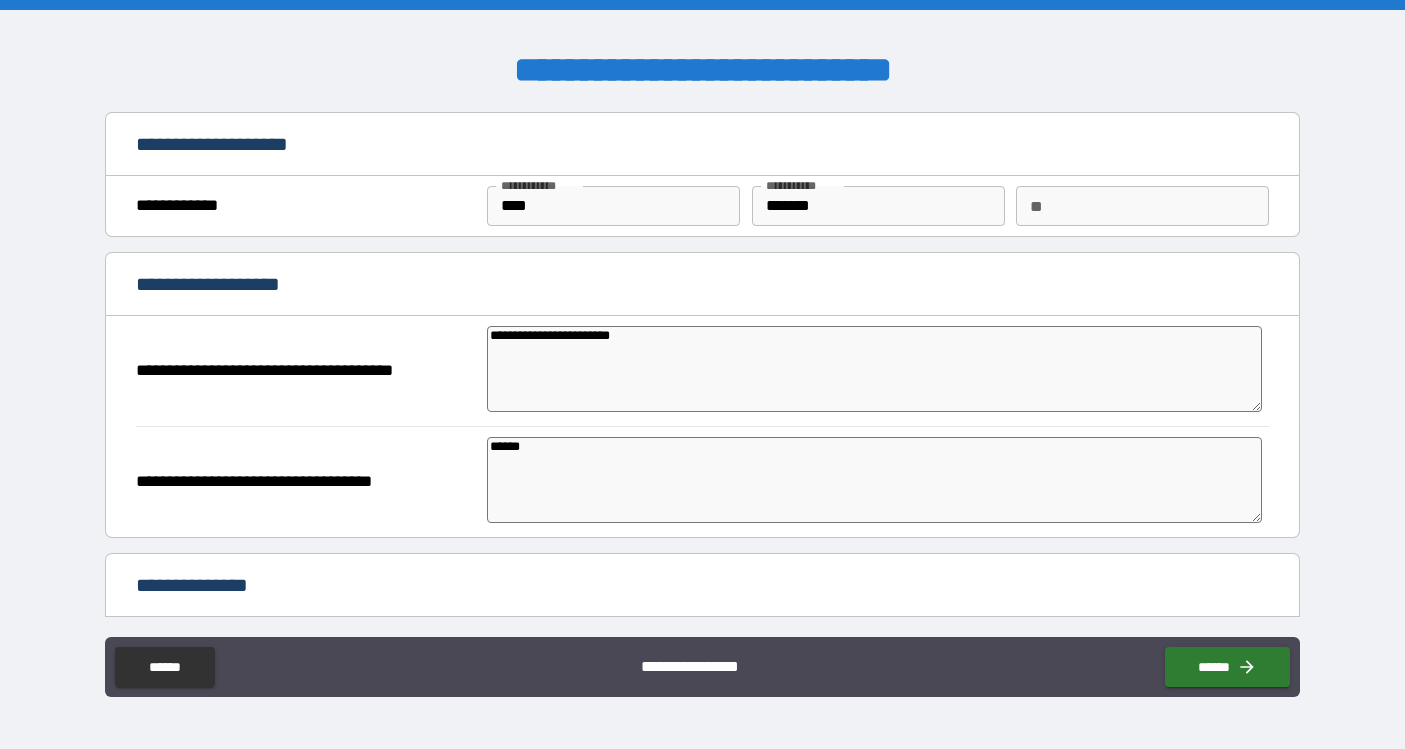 type on "*" 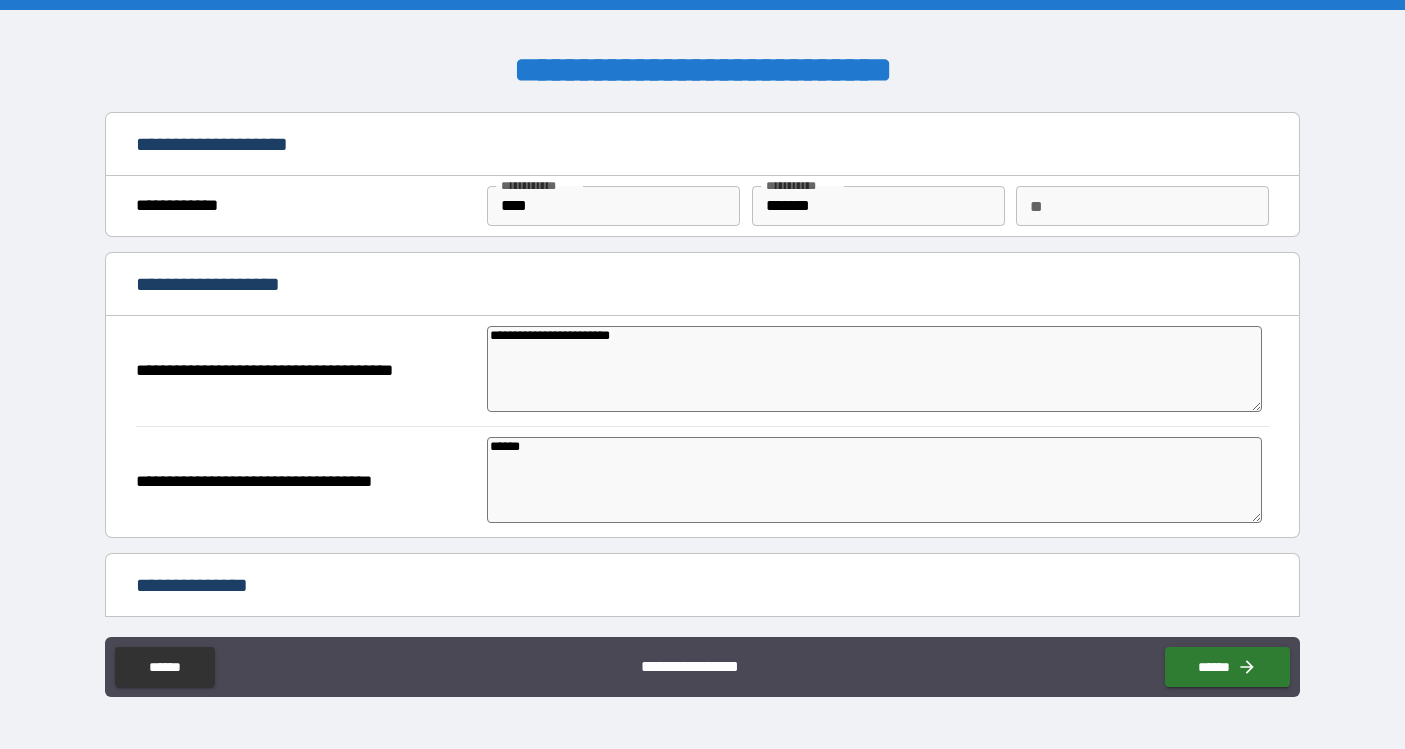 type on "*******" 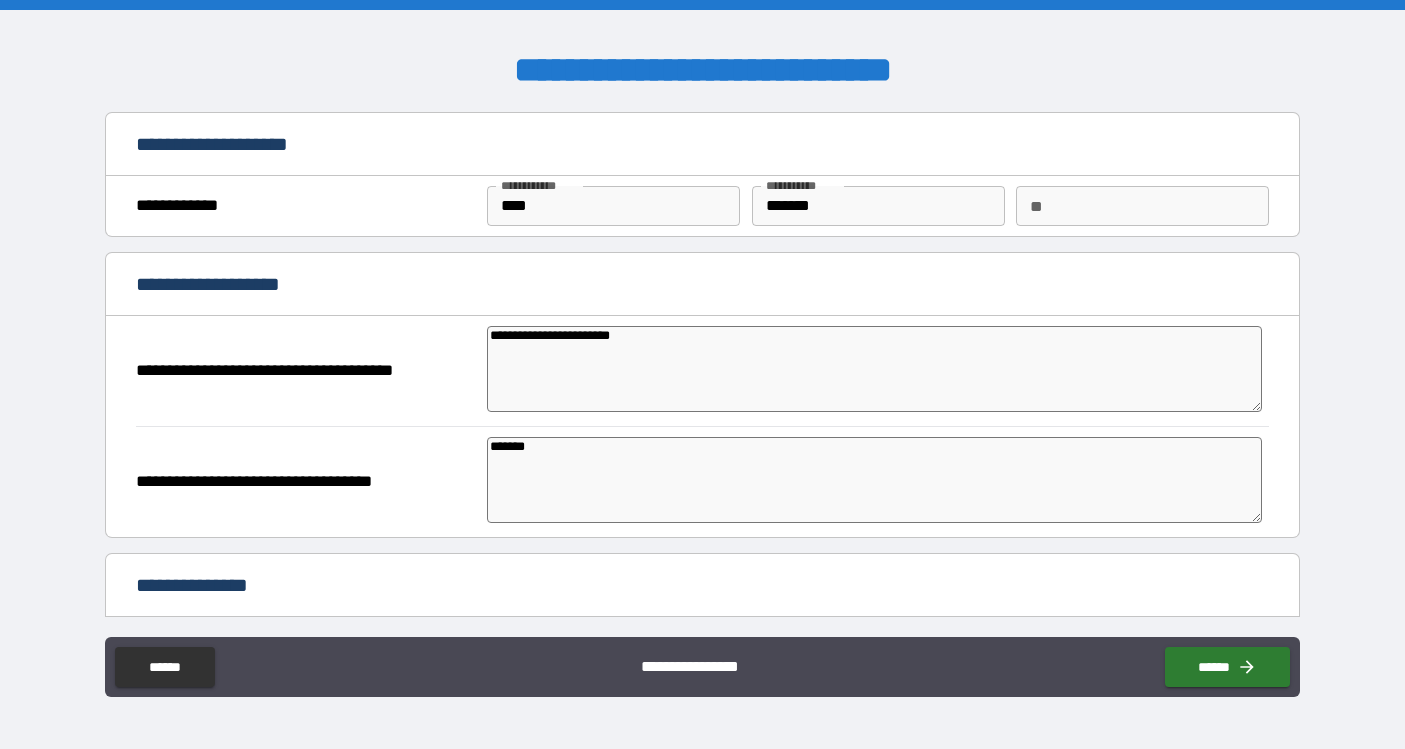type on "*" 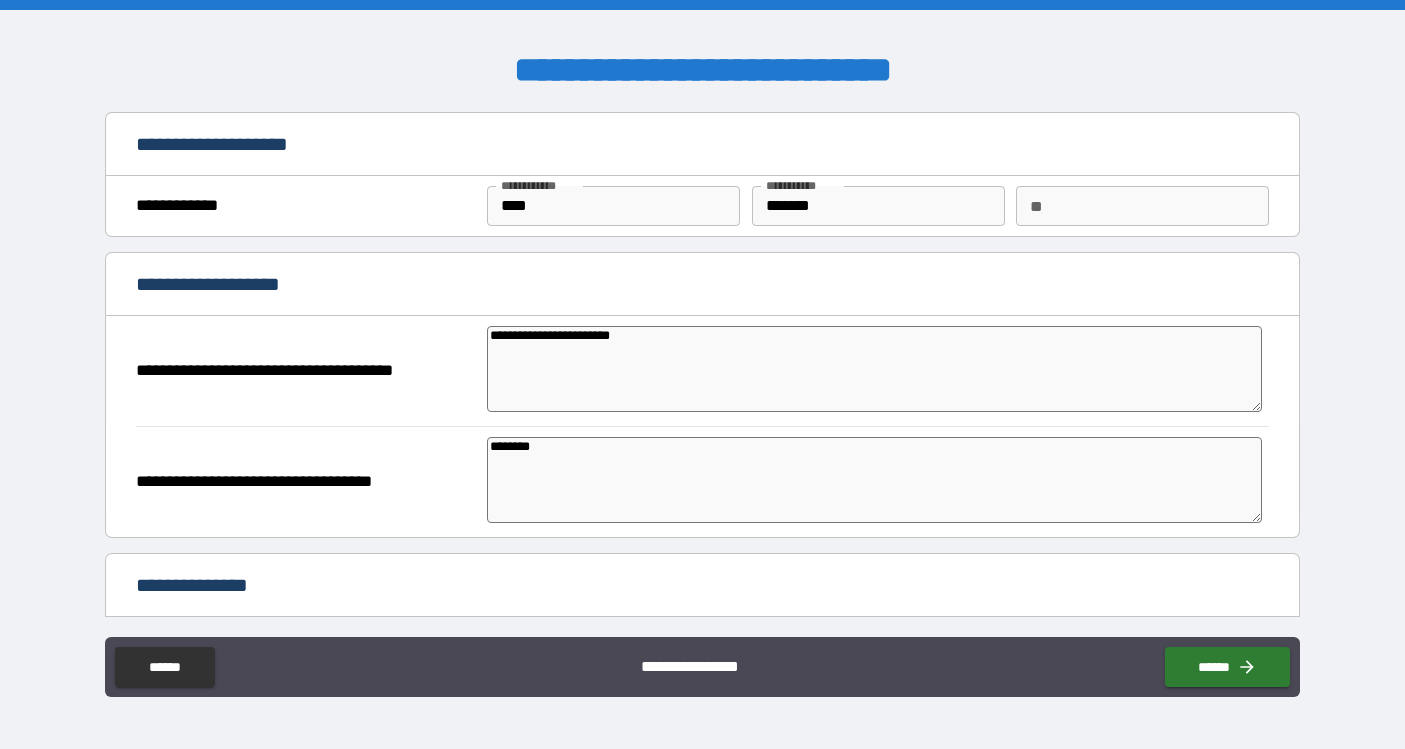 type on "*" 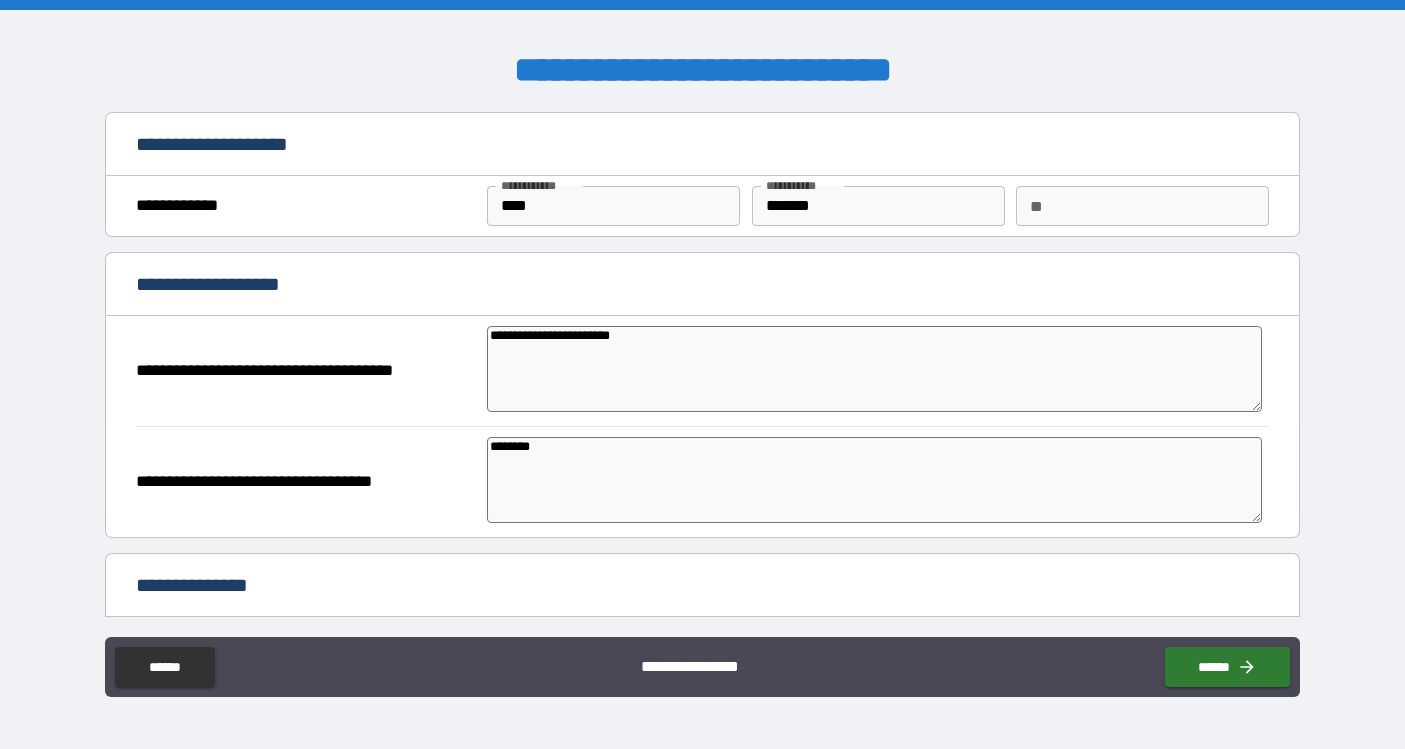 type on "*********" 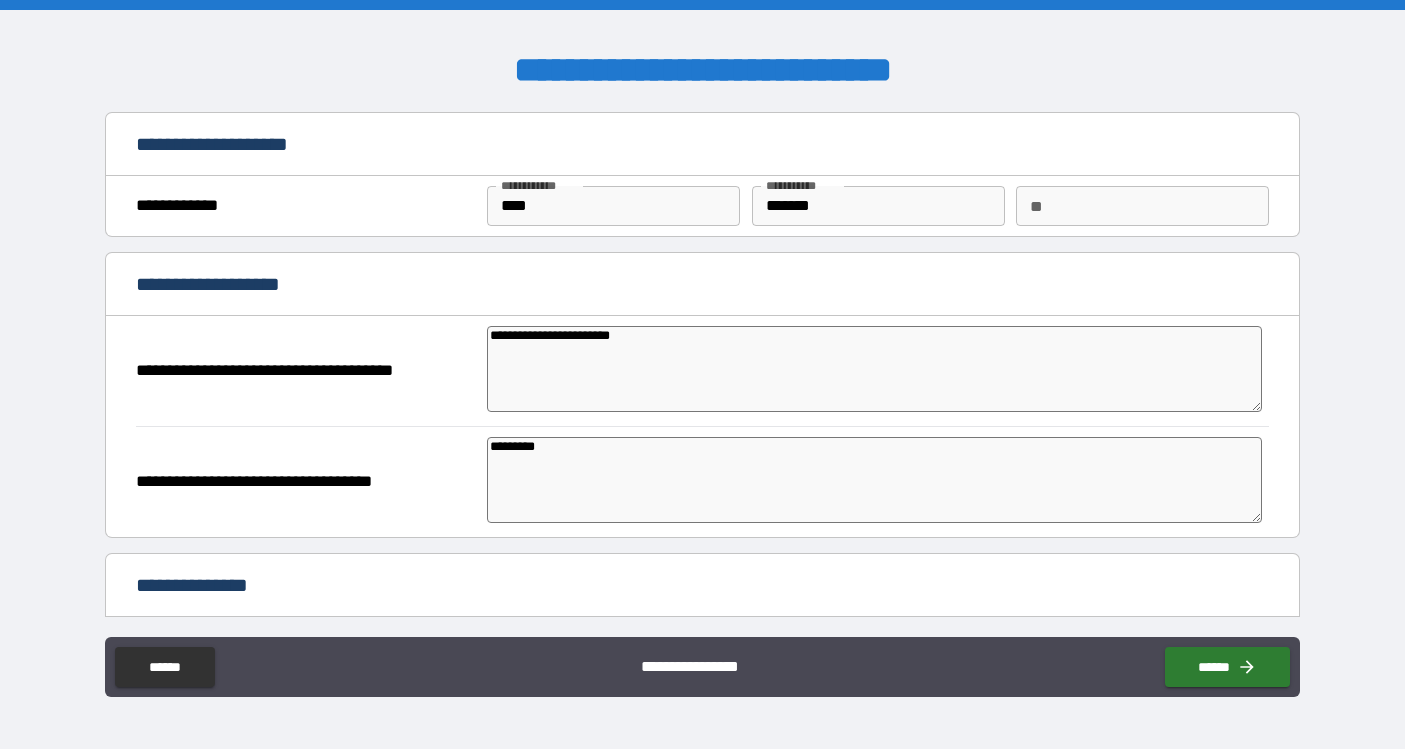 type on "*" 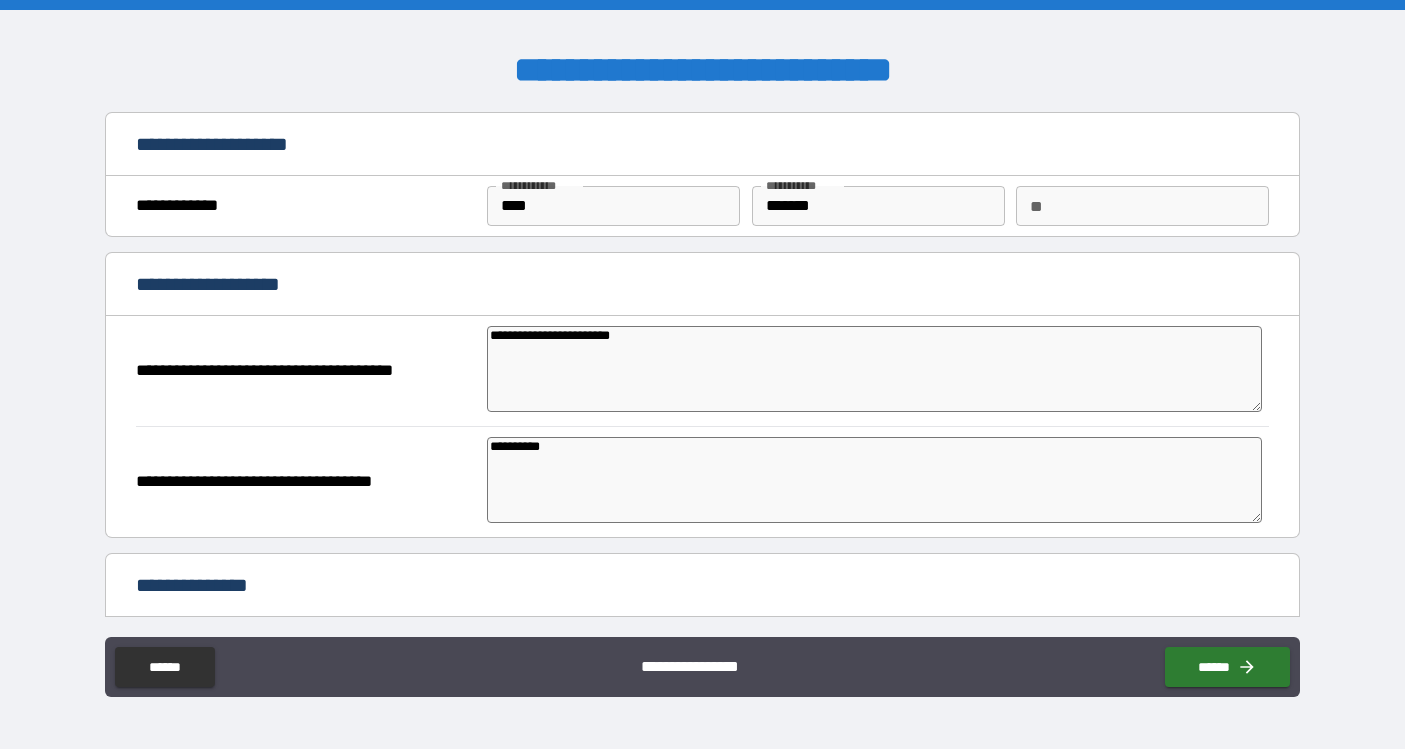 type on "*" 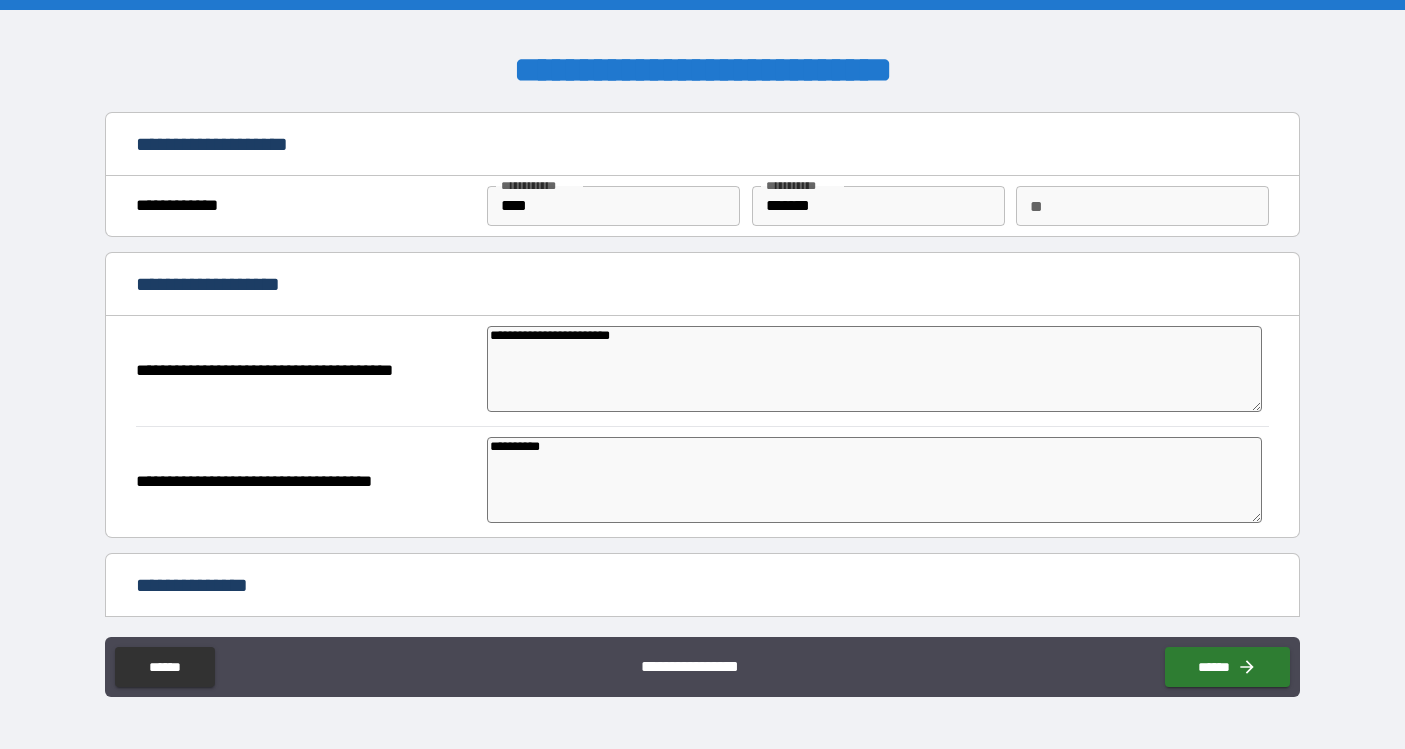 type on "**********" 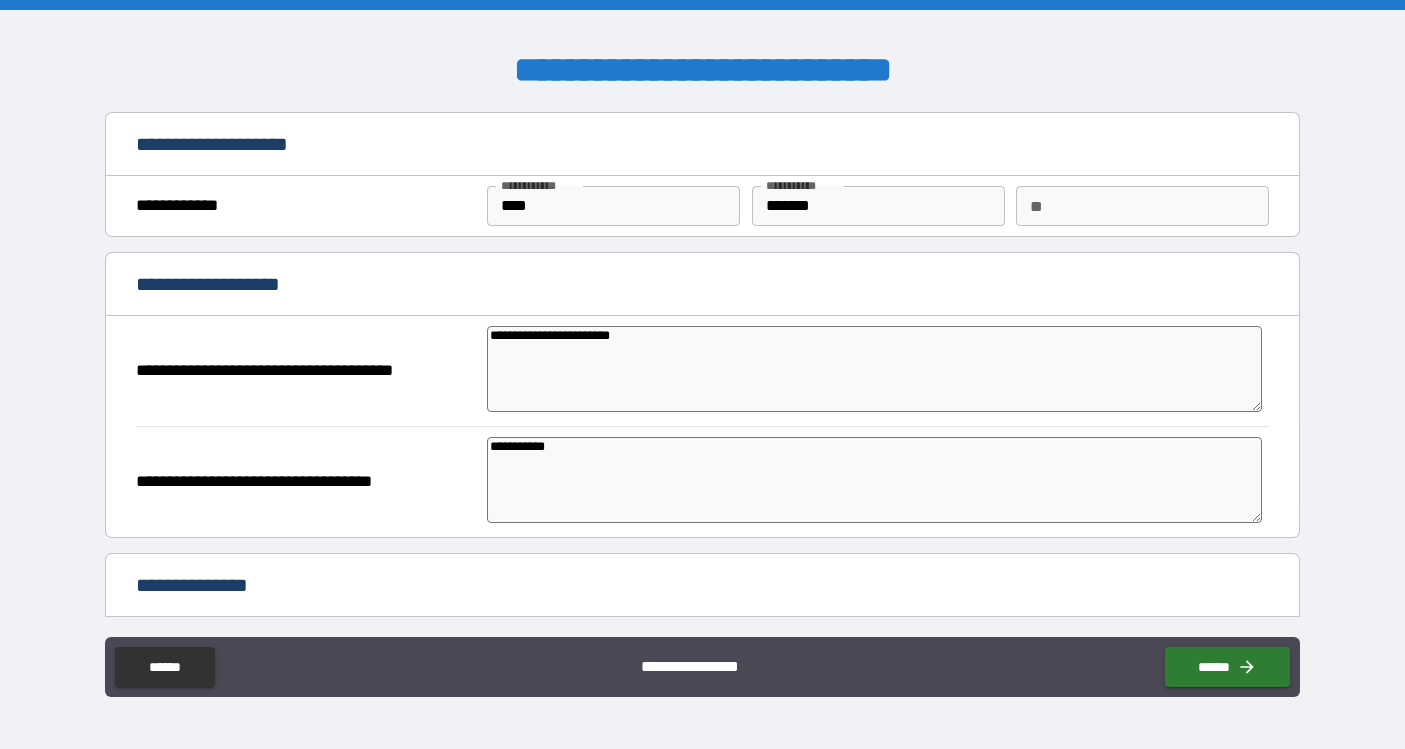 type on "*" 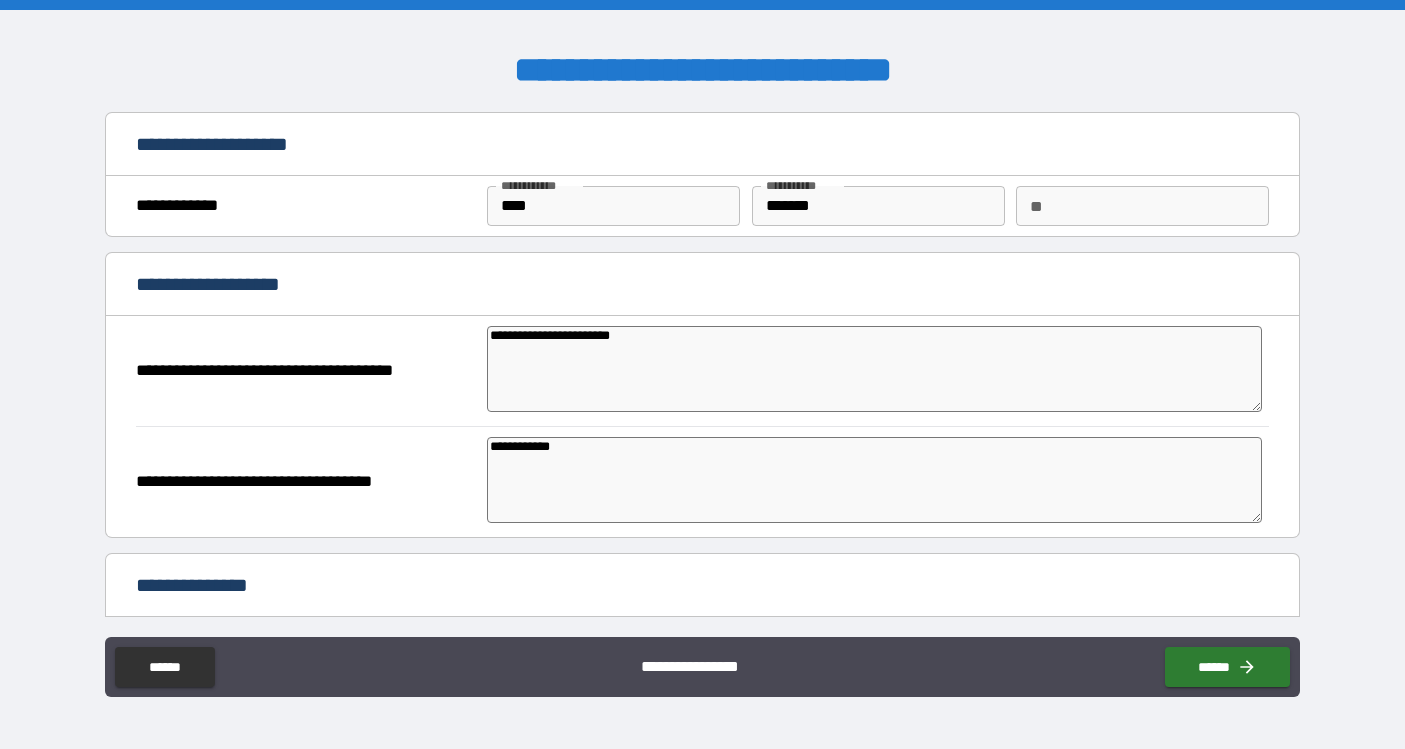 type on "*" 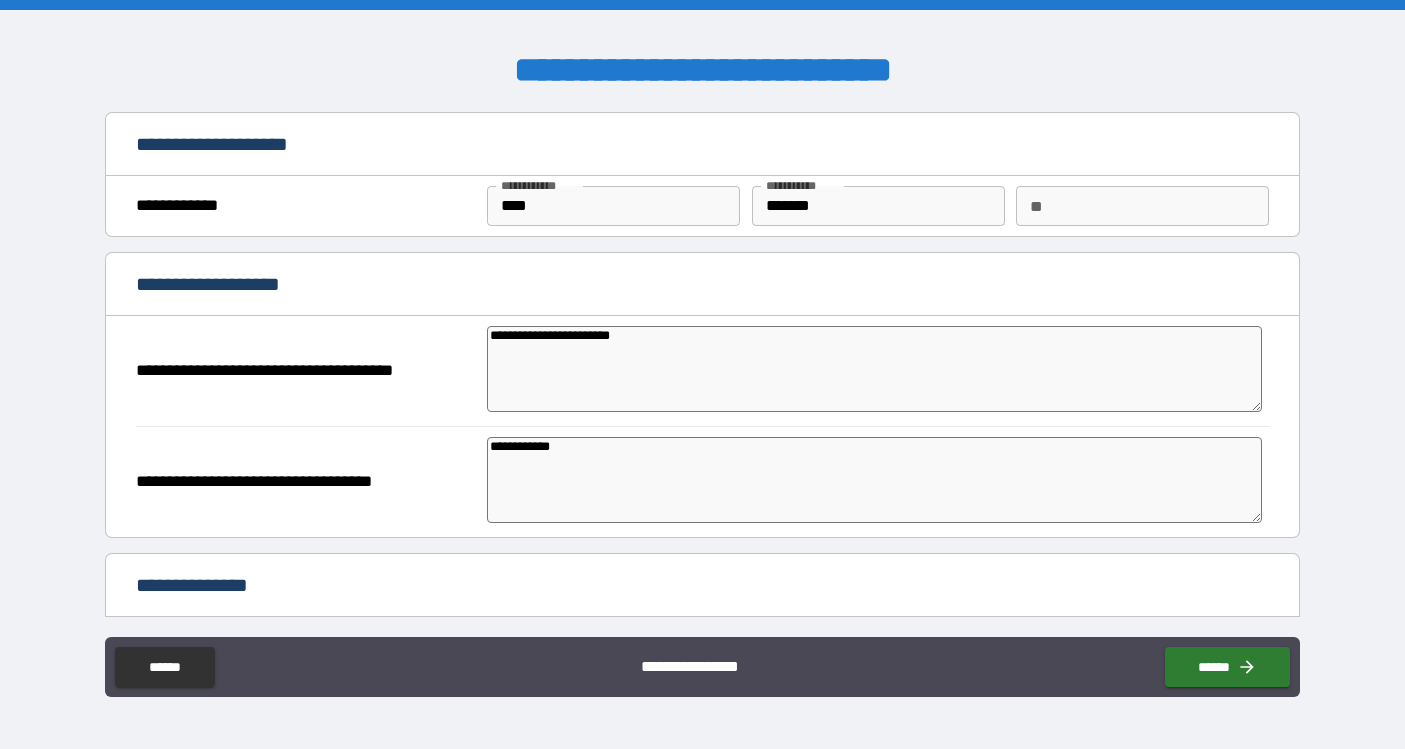 type on "**********" 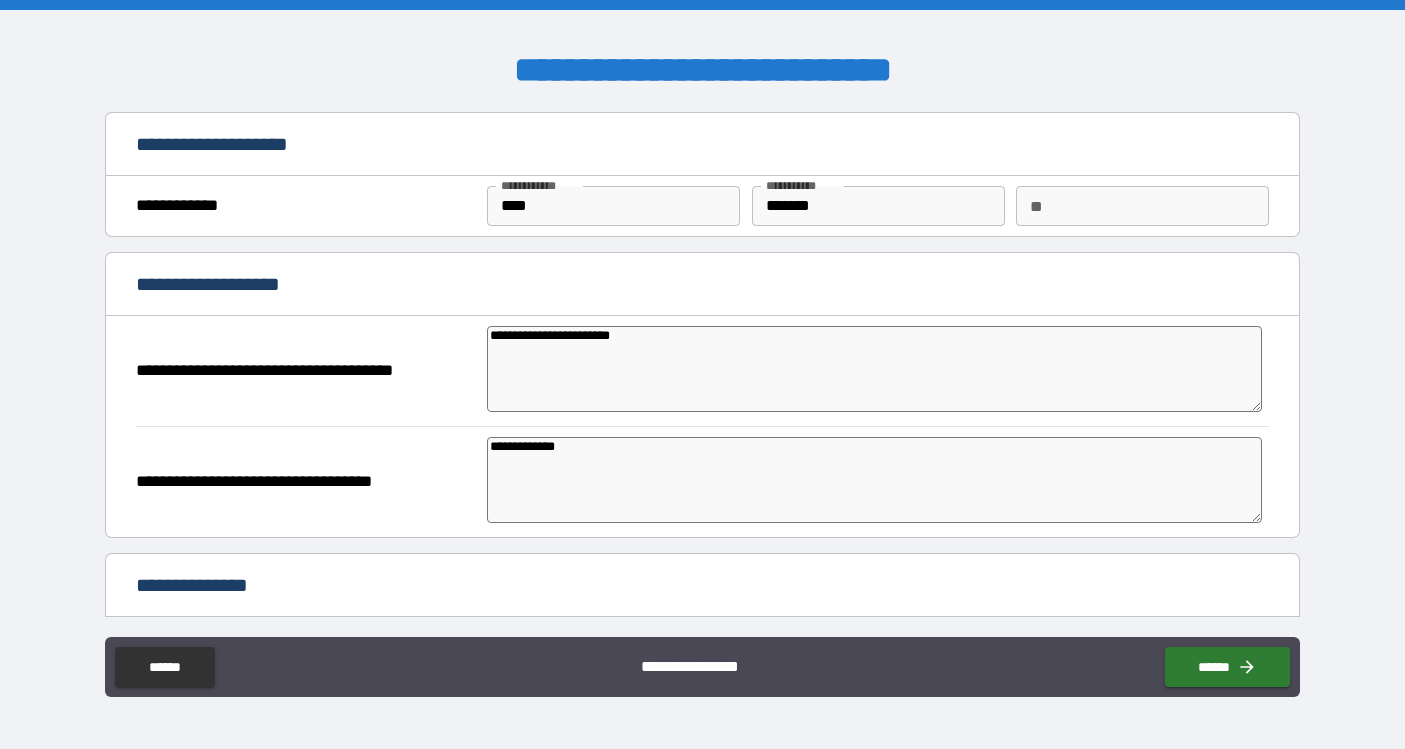 type on "**********" 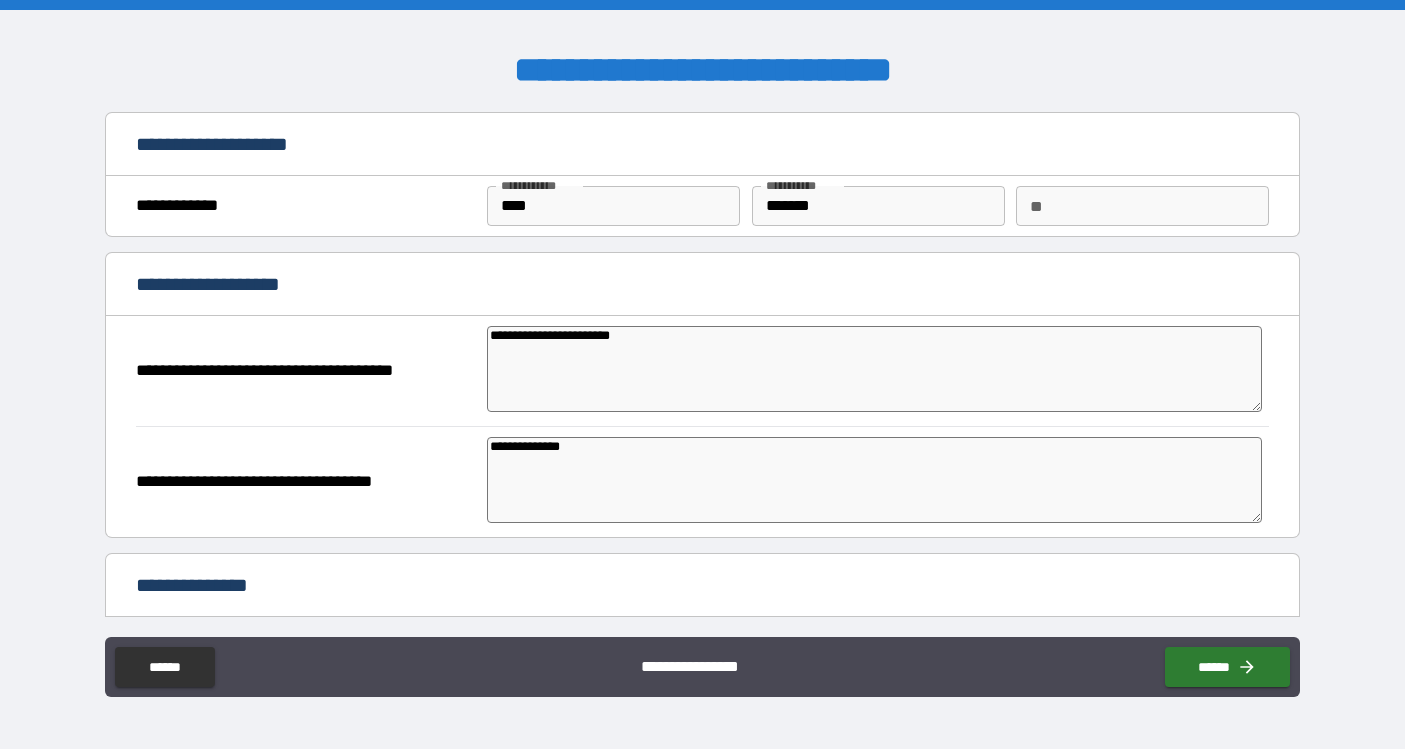 type on "*" 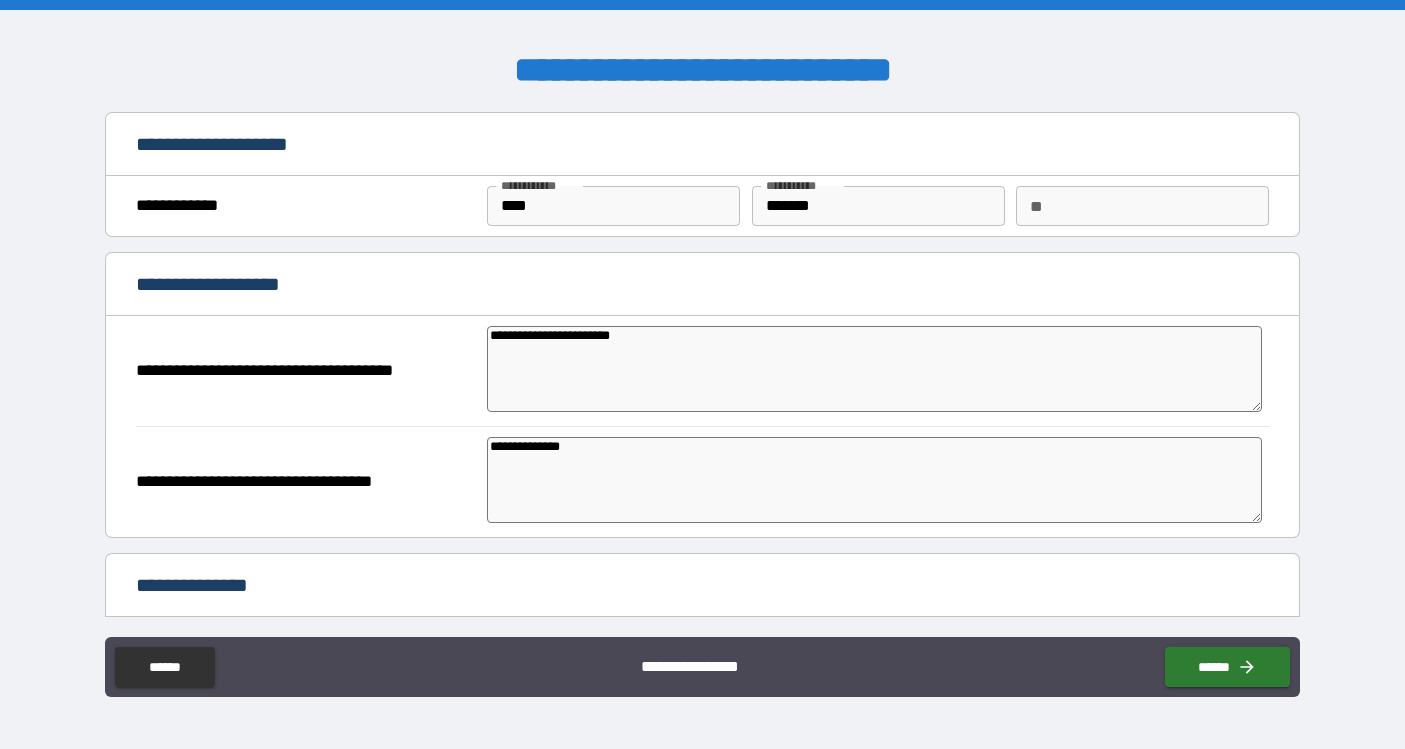 type on "*" 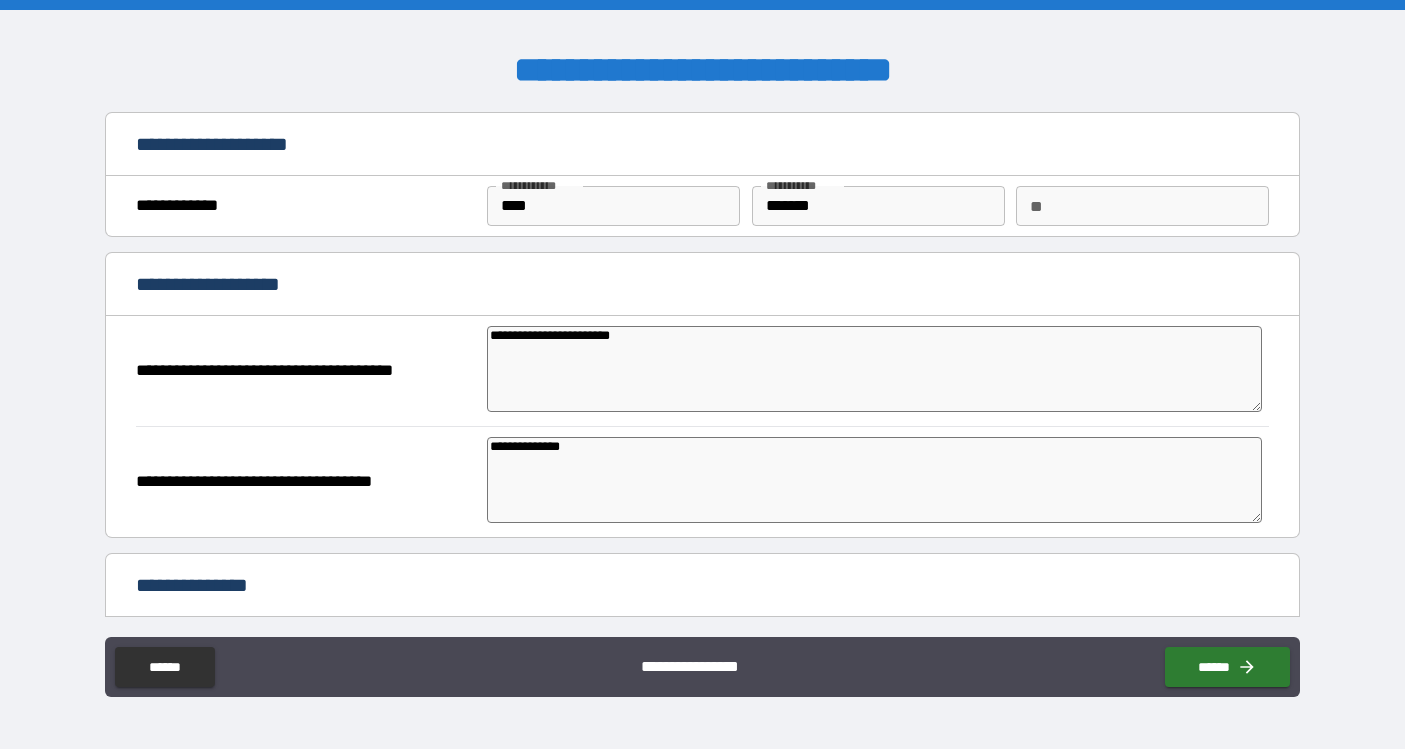 type on "*" 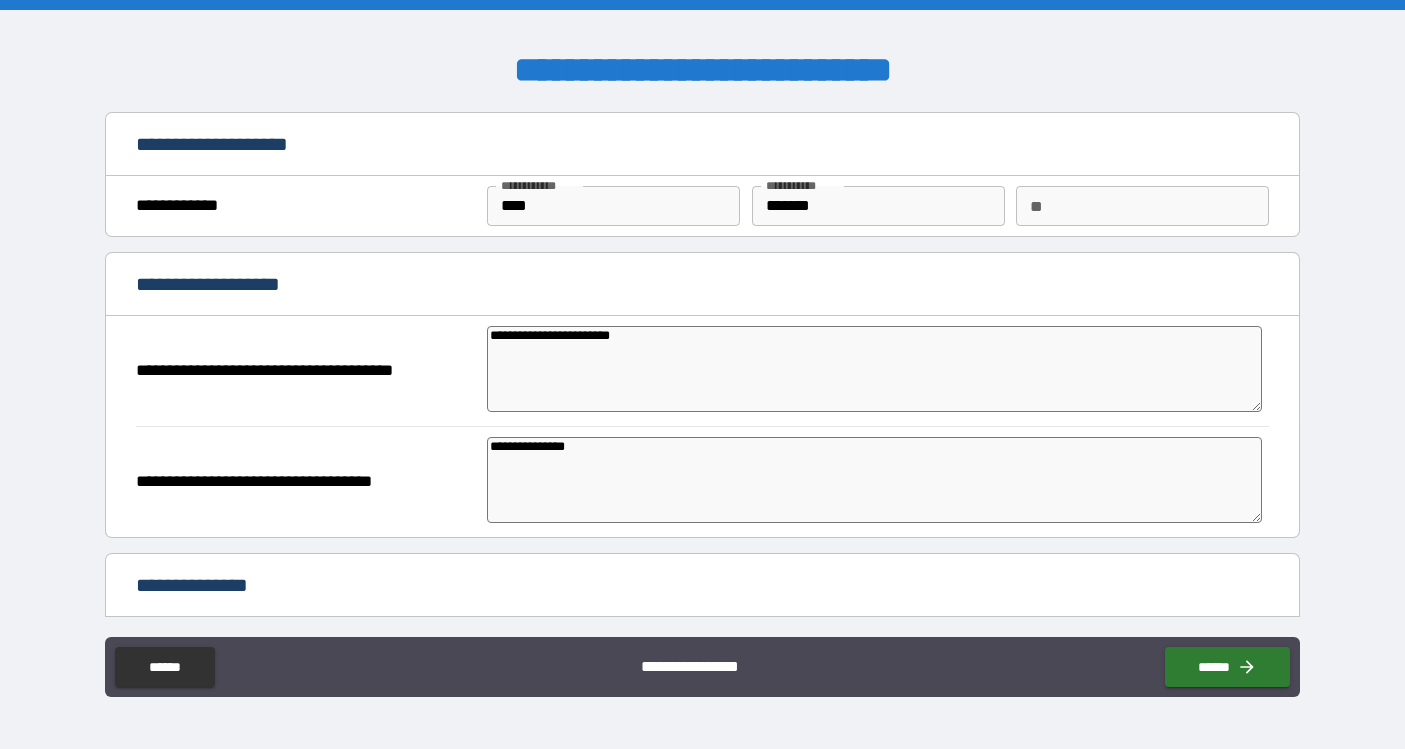 type on "**********" 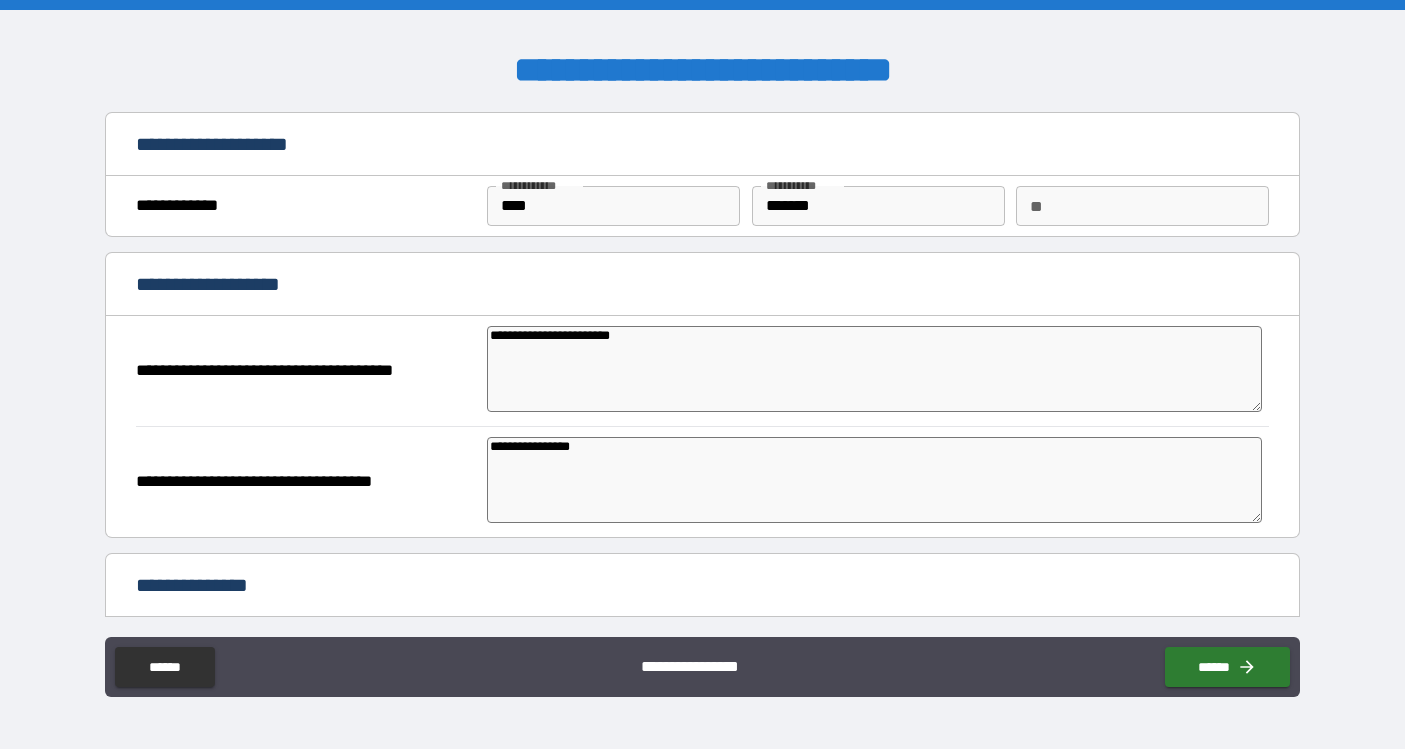 type on "*" 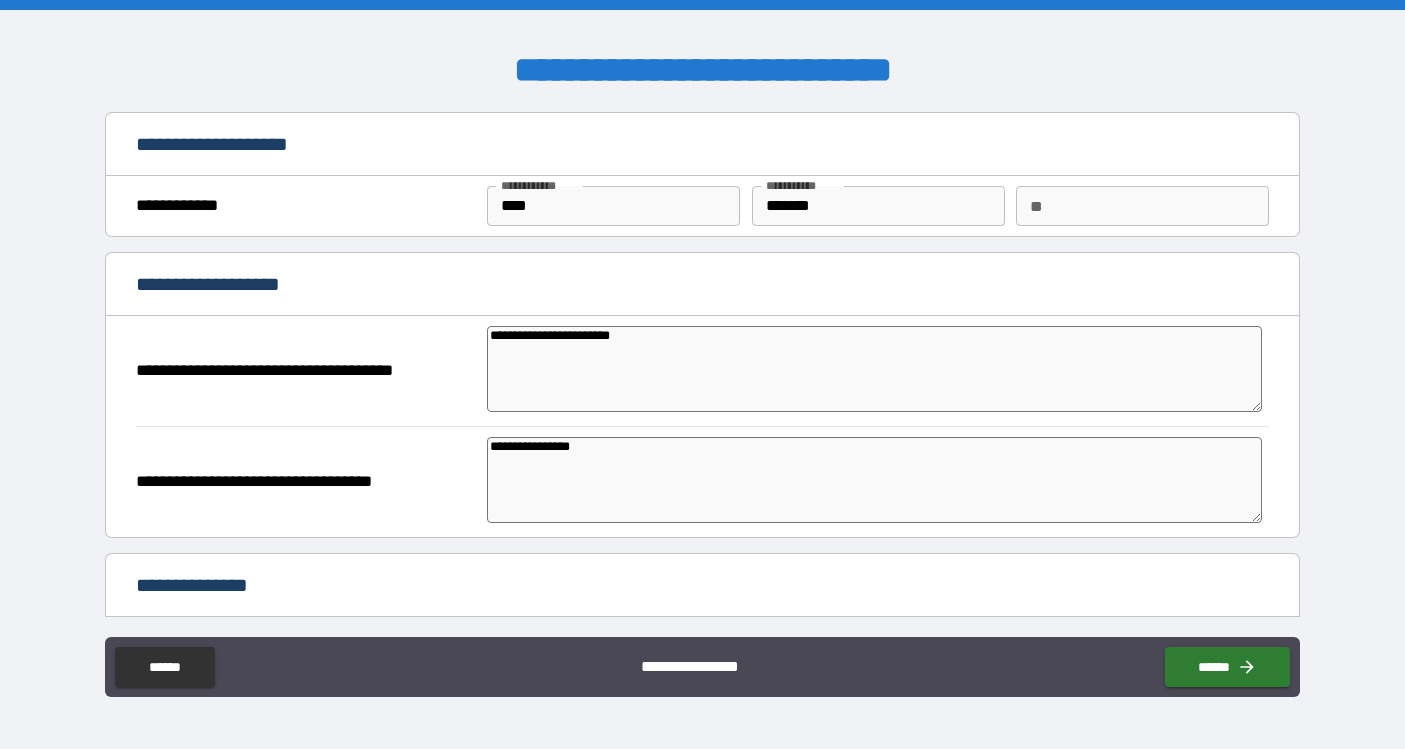 type on "*" 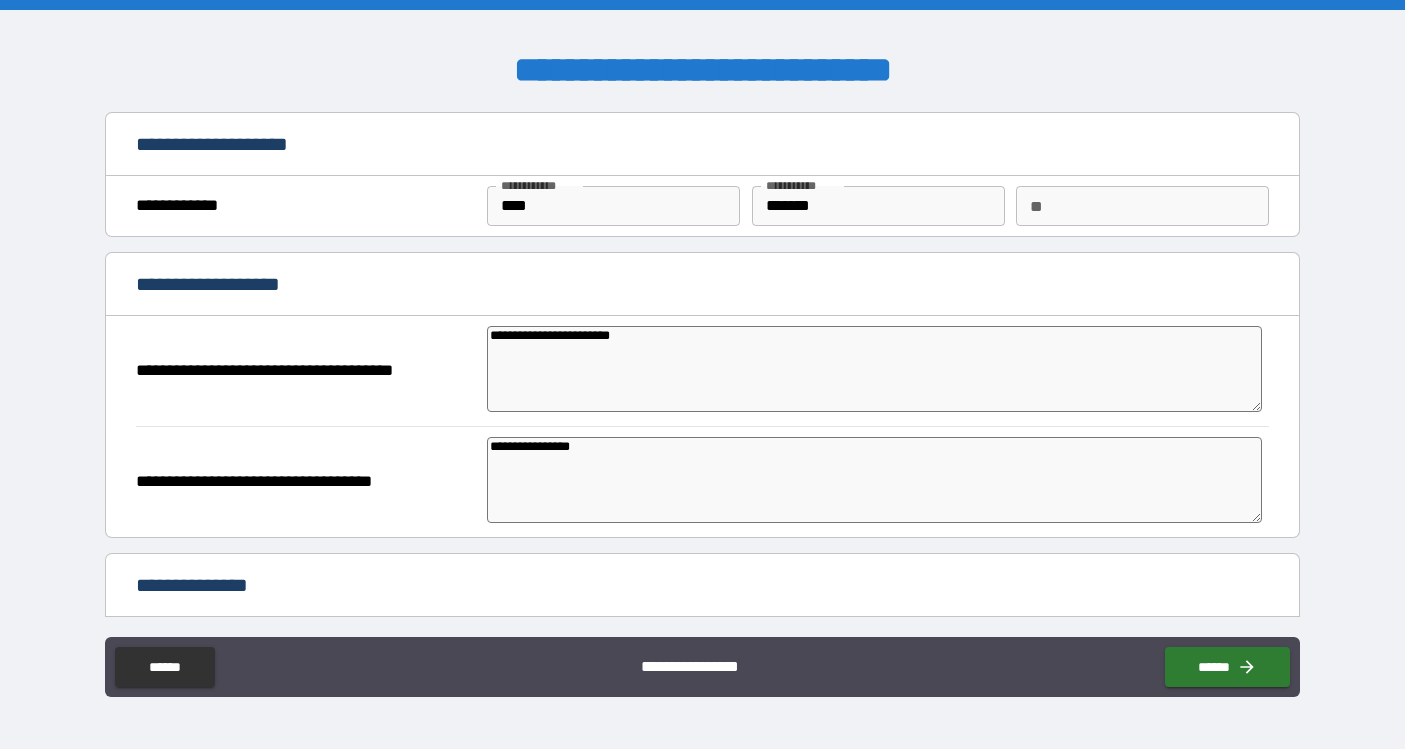 type on "**********" 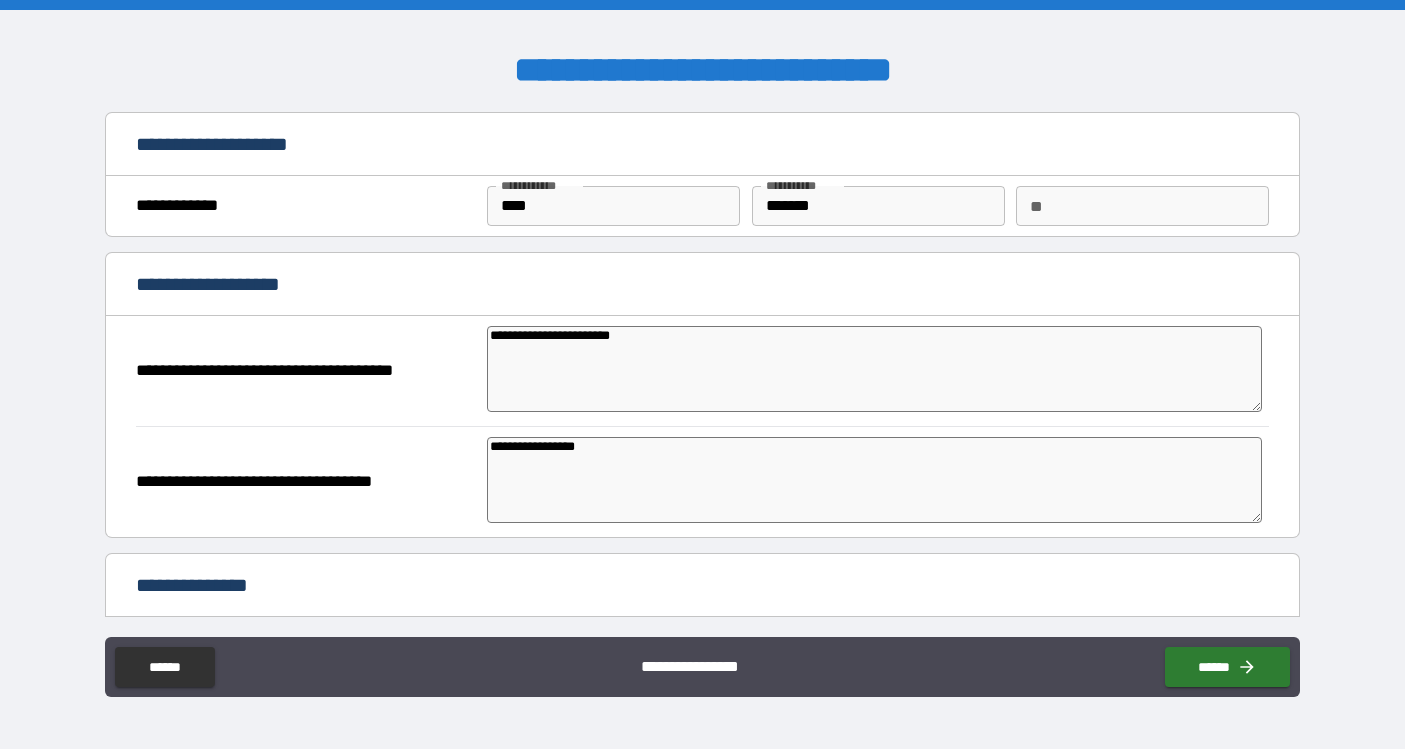 type on "**********" 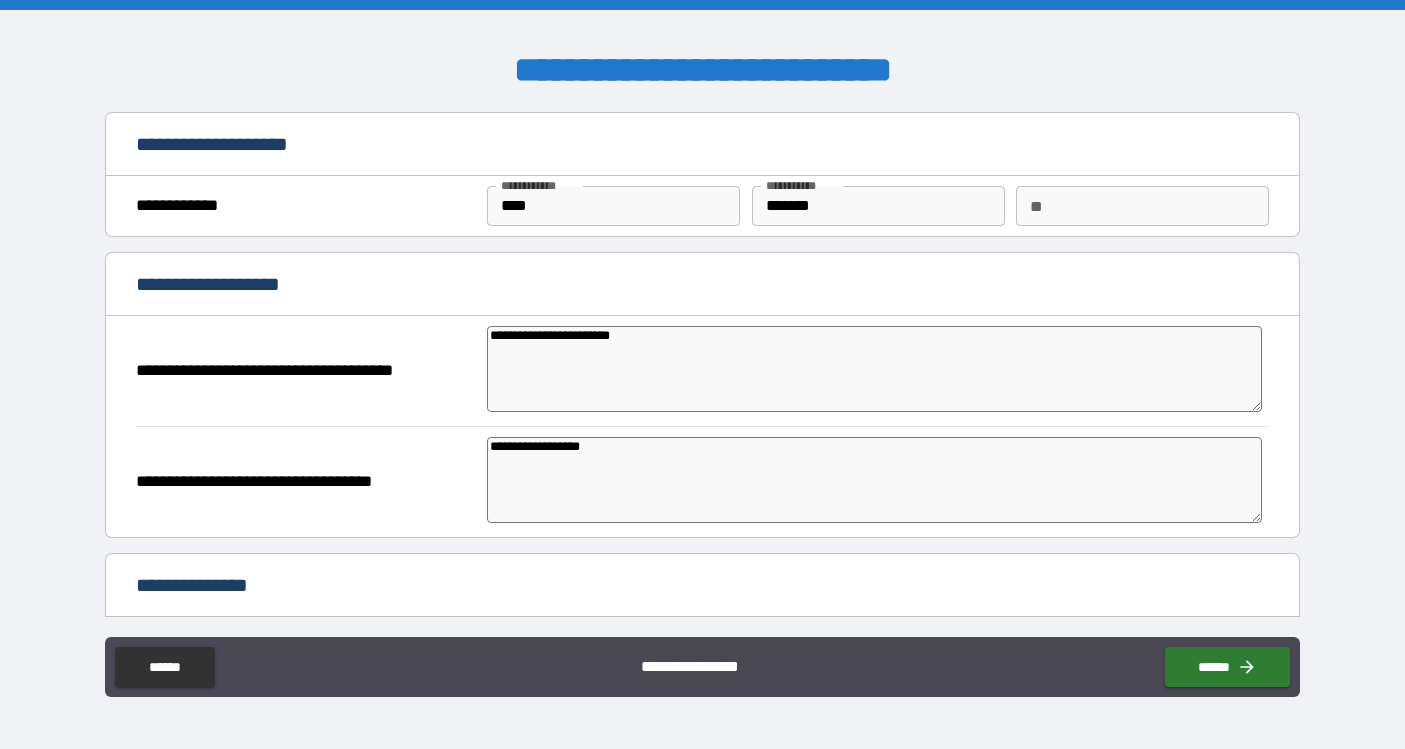 type on "*" 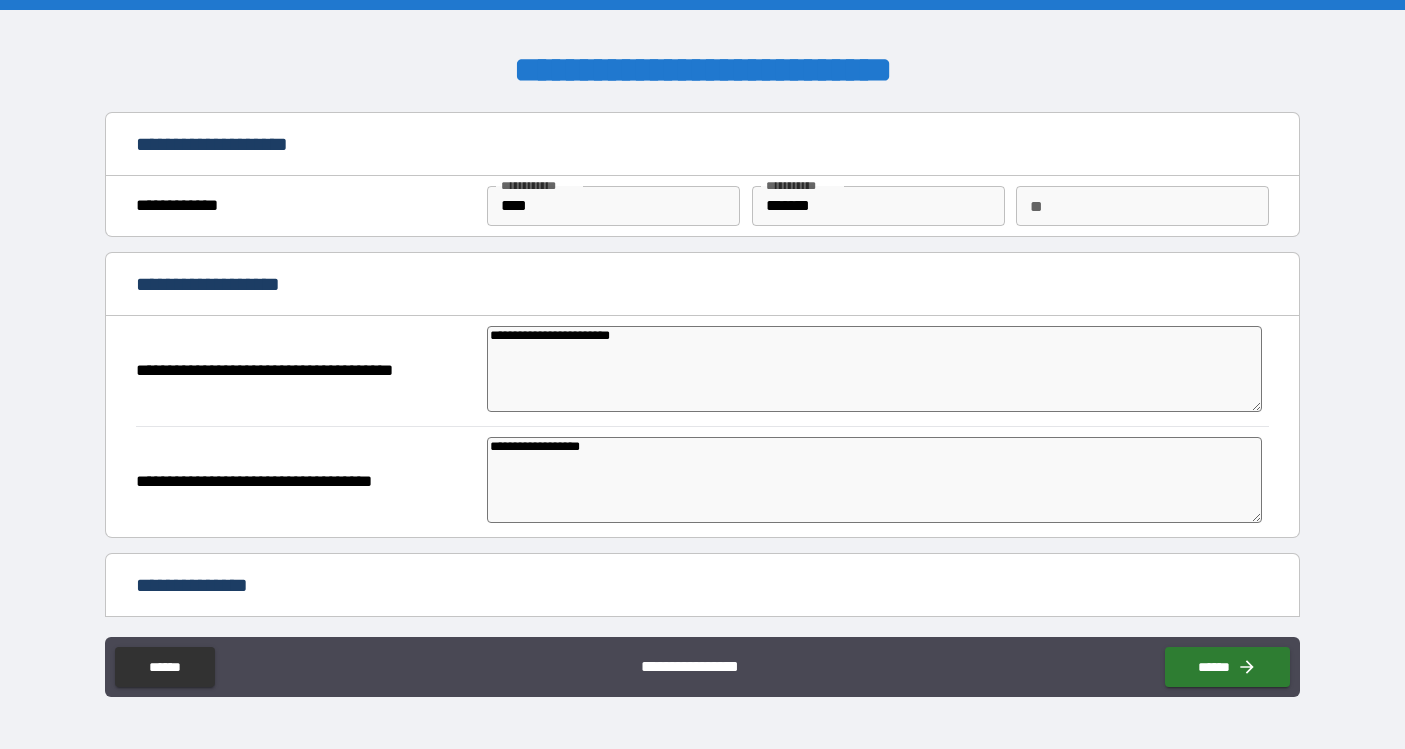 type on "*" 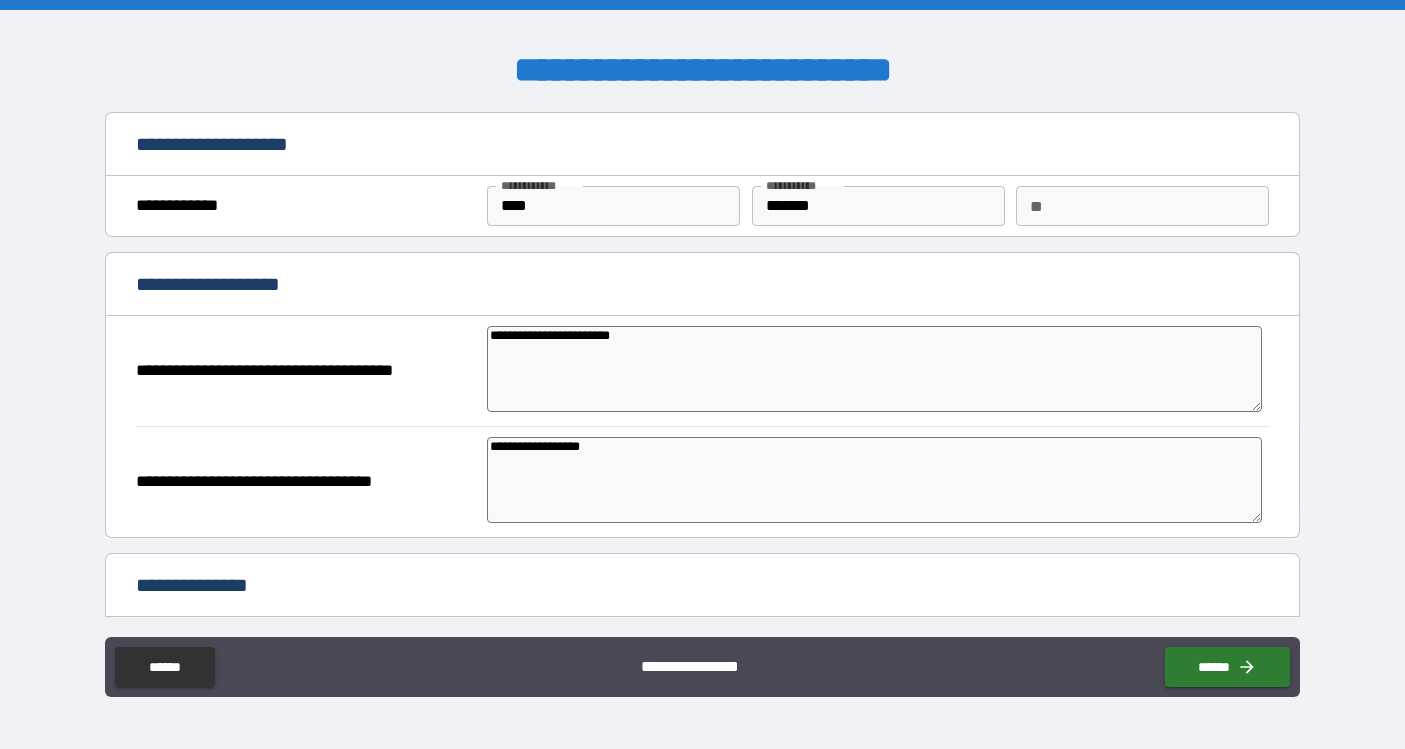 type on "*" 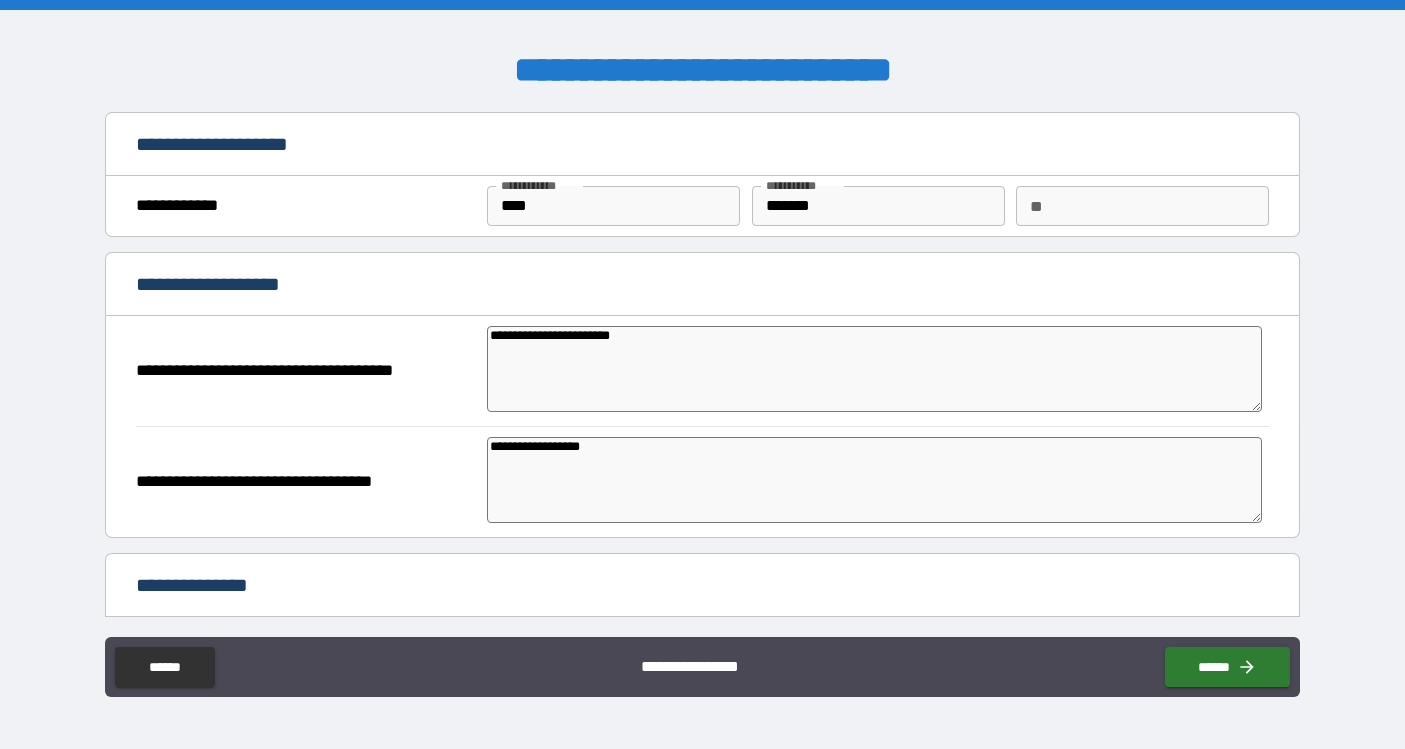 type on "*" 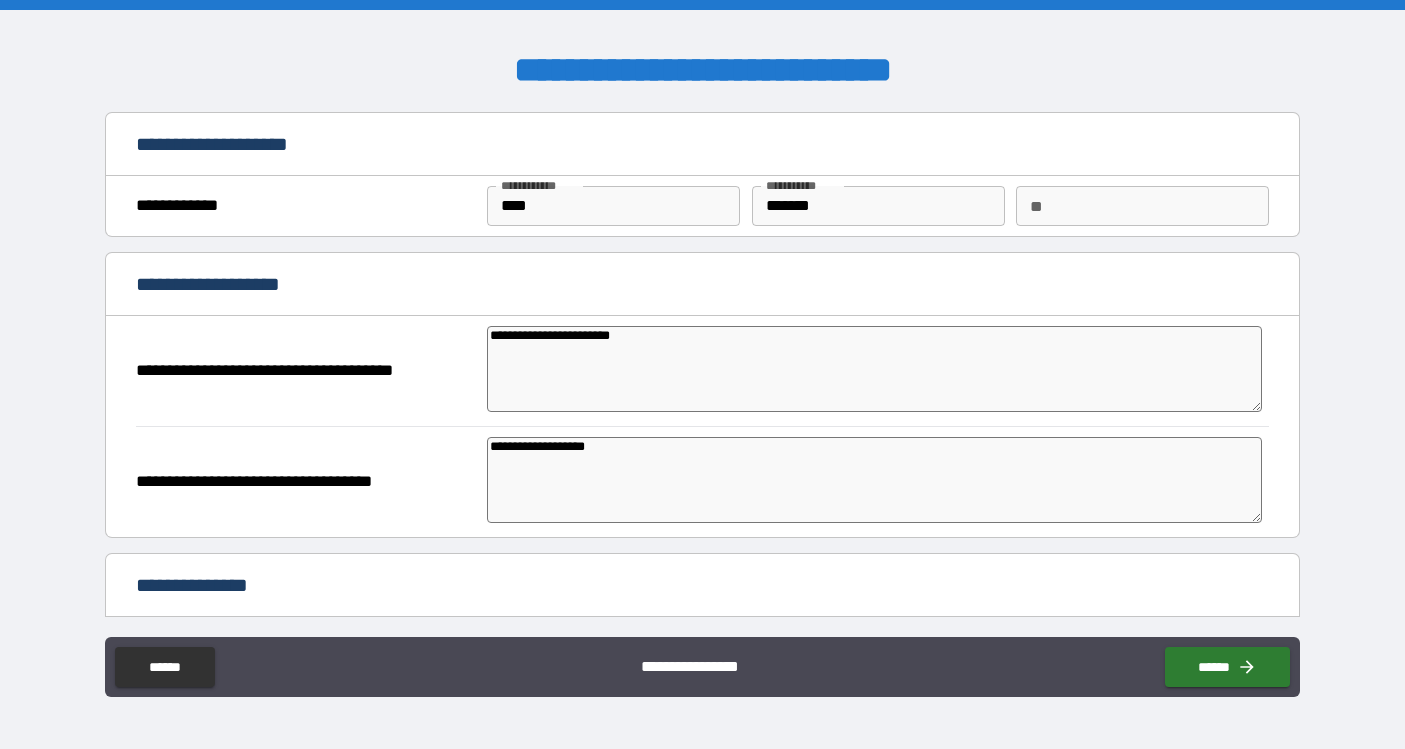type on "**********" 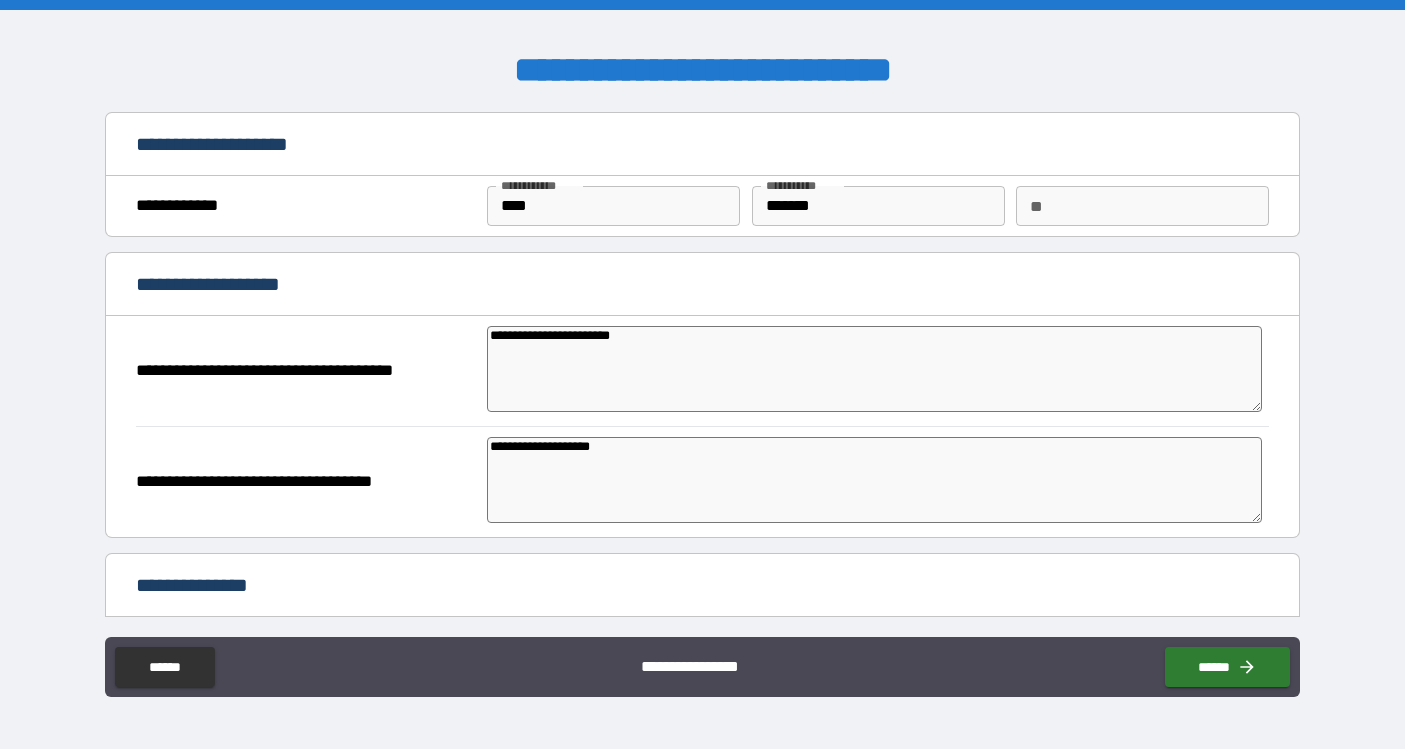 type on "*" 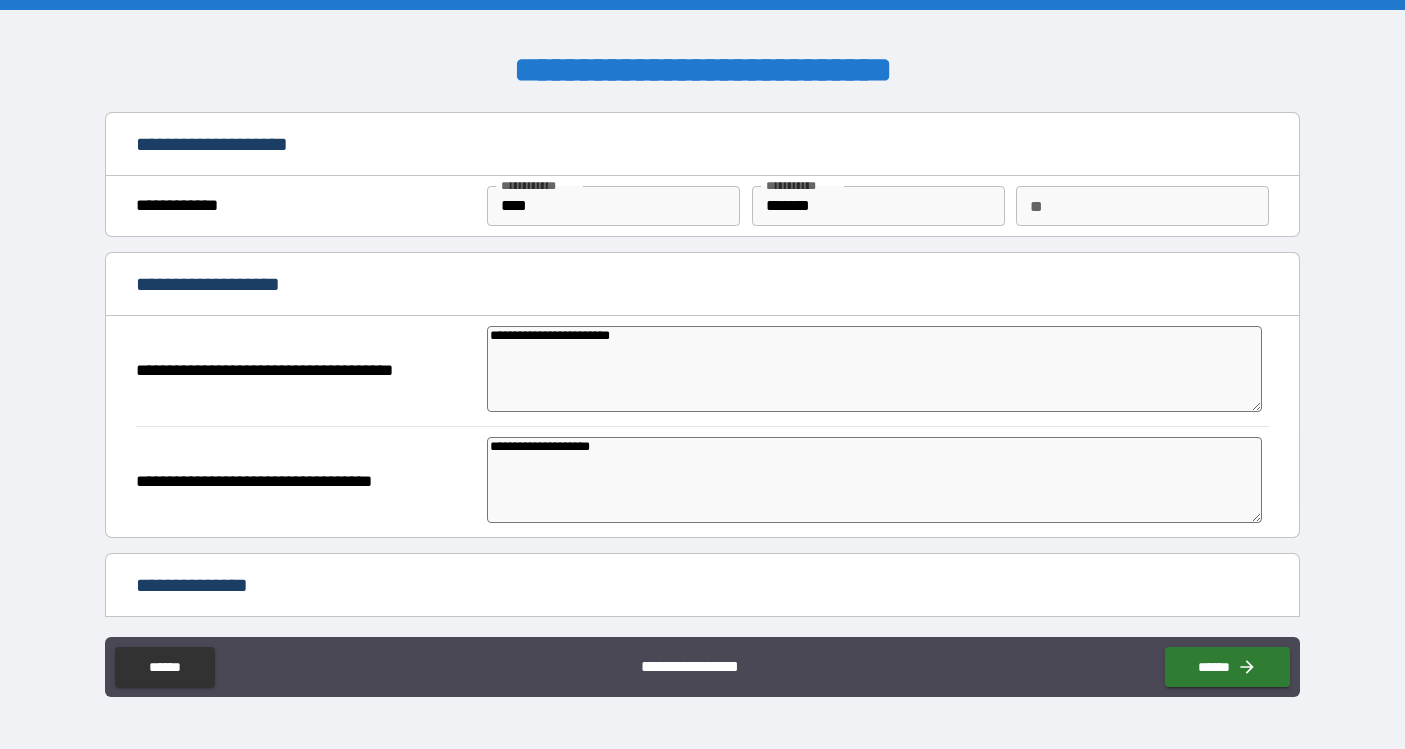 type on "*" 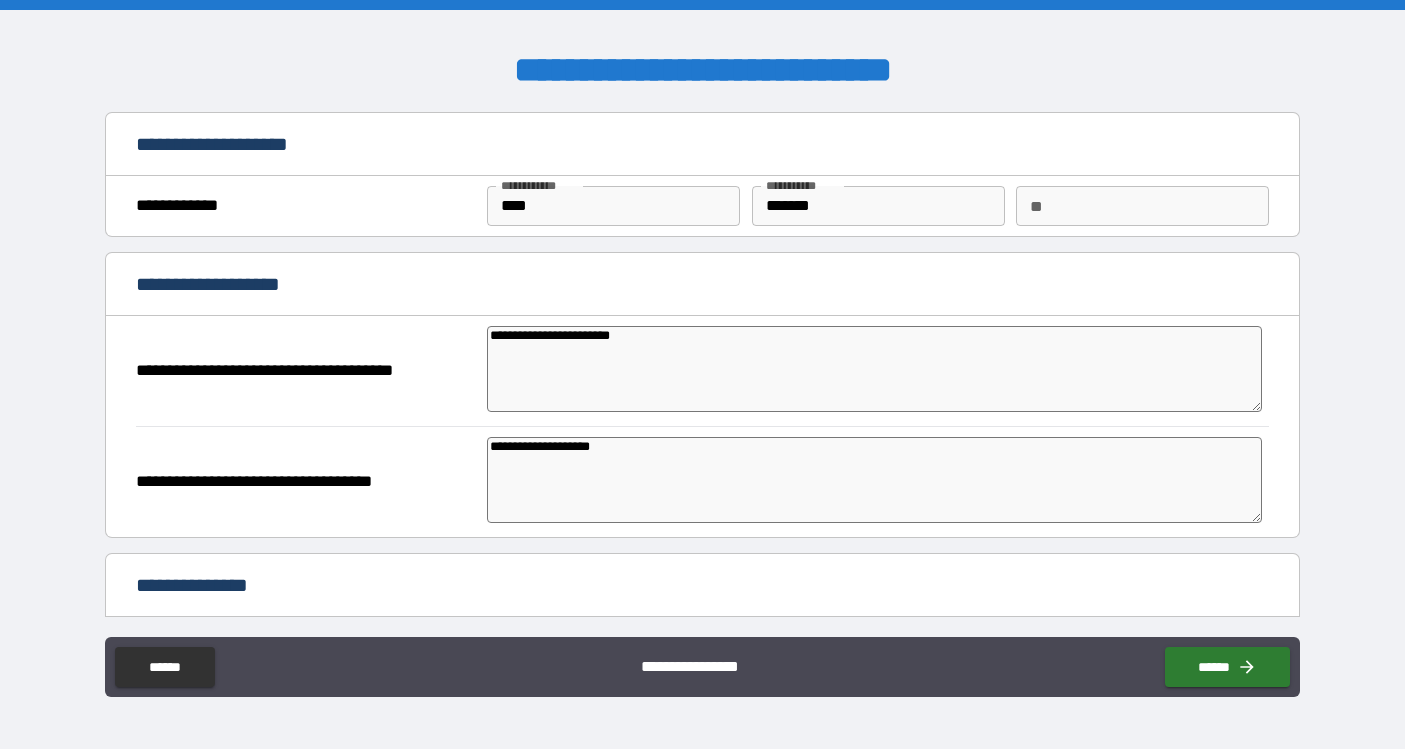 type on "*" 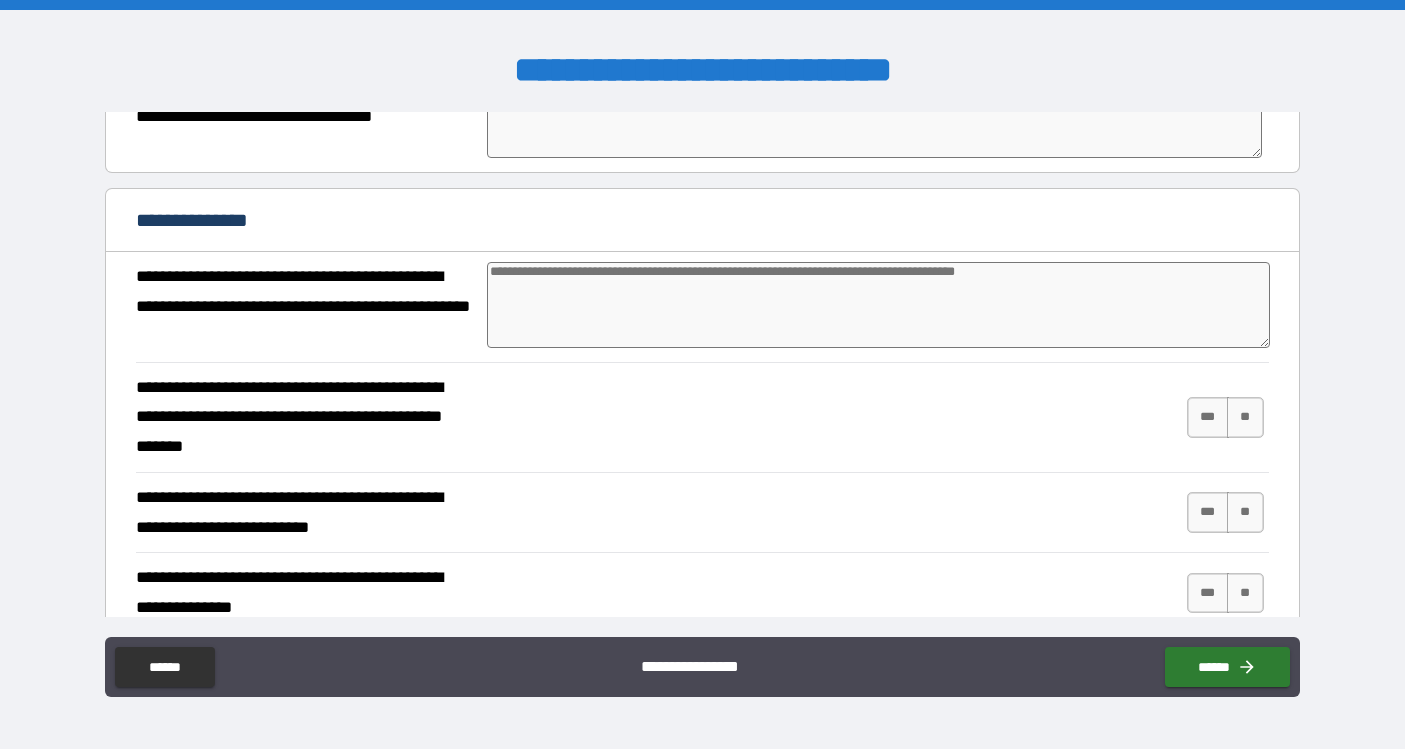 scroll, scrollTop: 368, scrollLeft: 0, axis: vertical 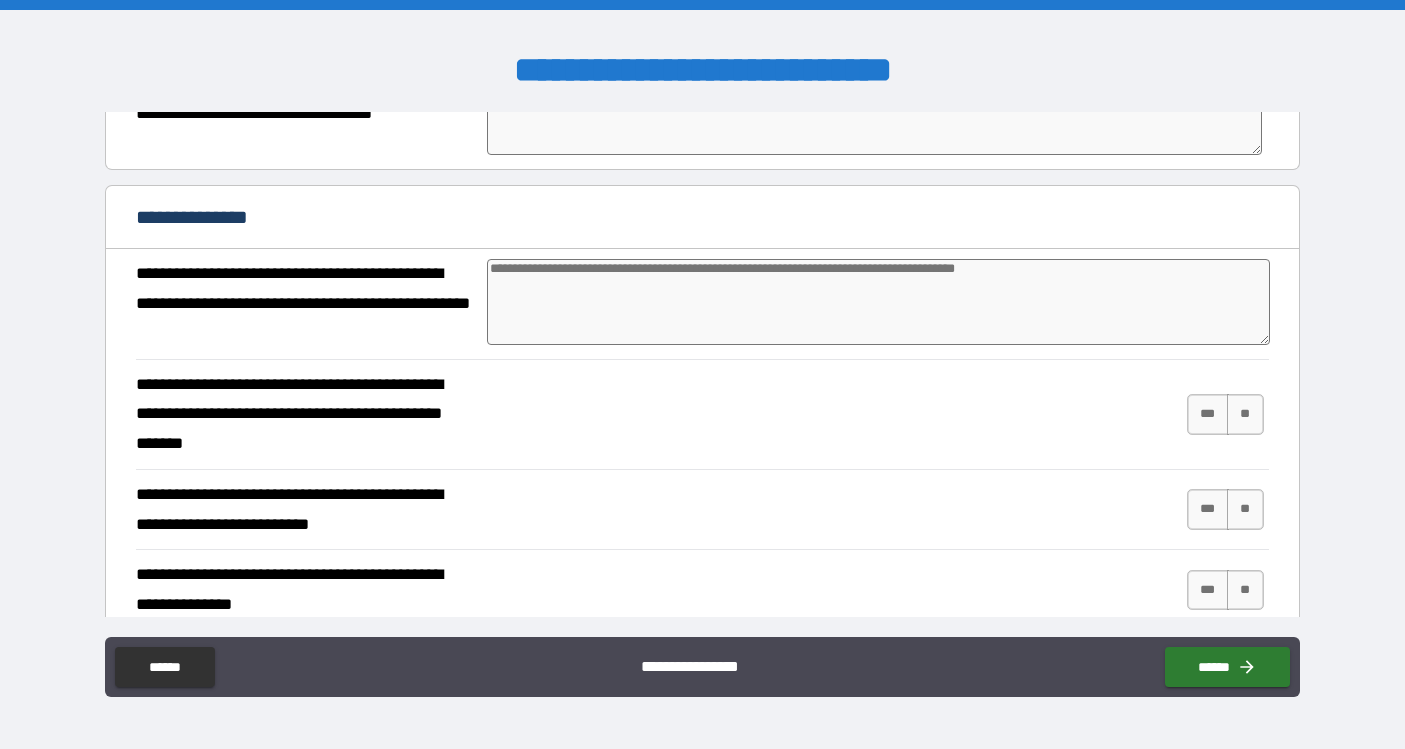 click at bounding box center (878, 302) 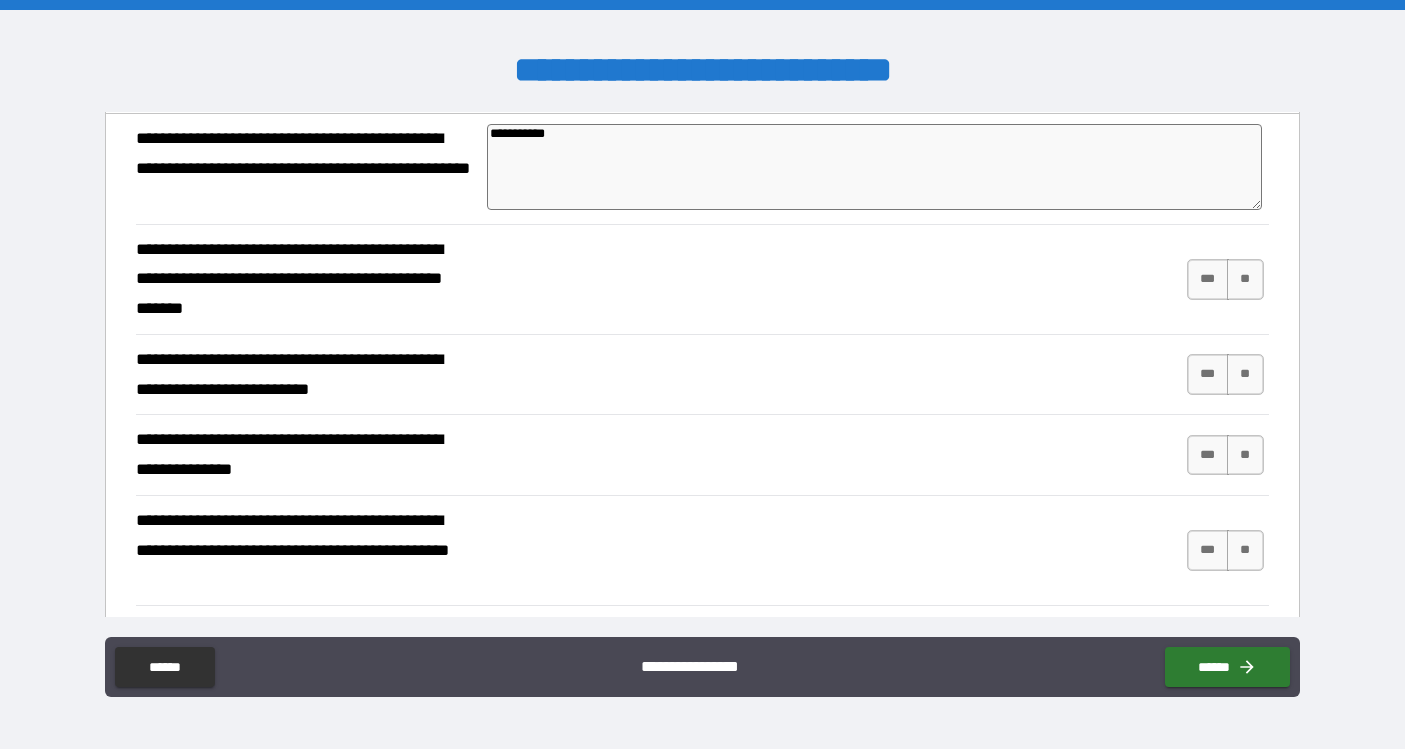 scroll, scrollTop: 524, scrollLeft: 0, axis: vertical 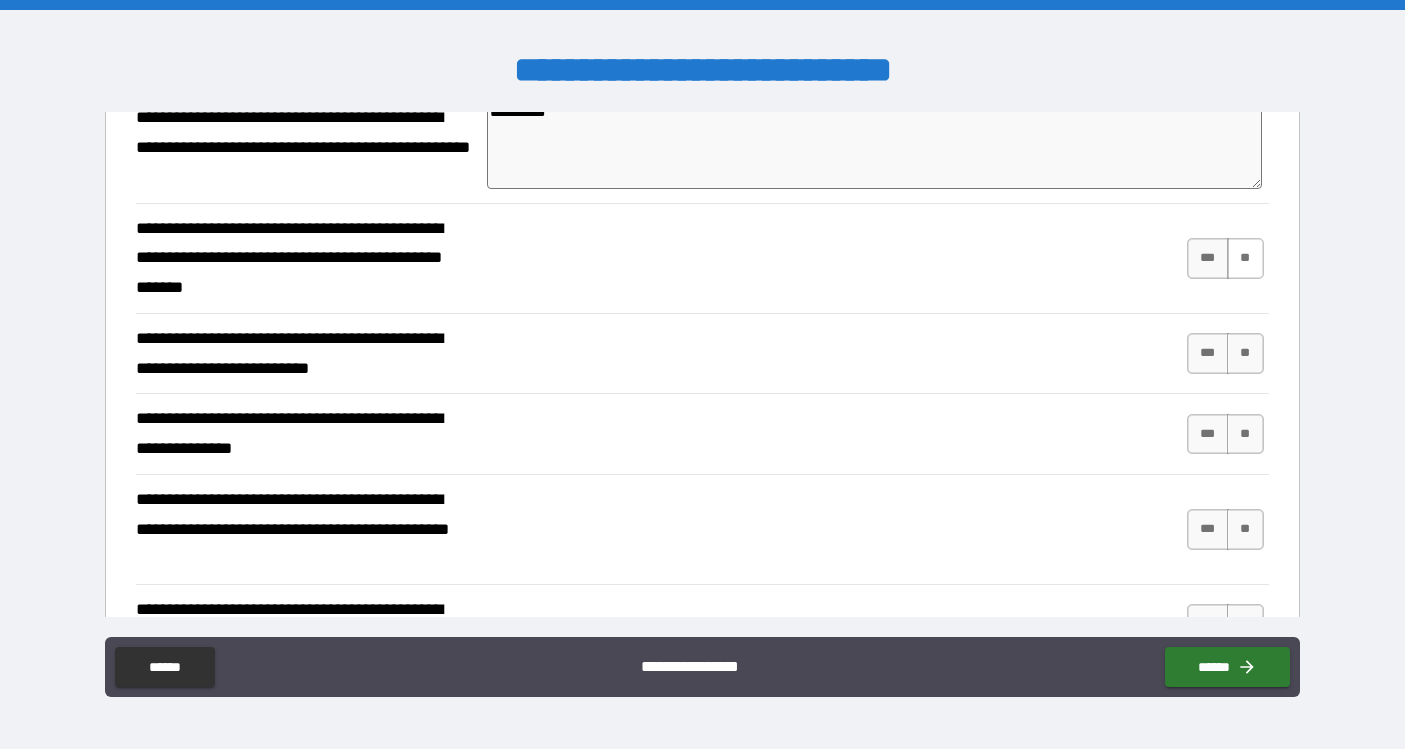 click on "**" at bounding box center (1245, 258) 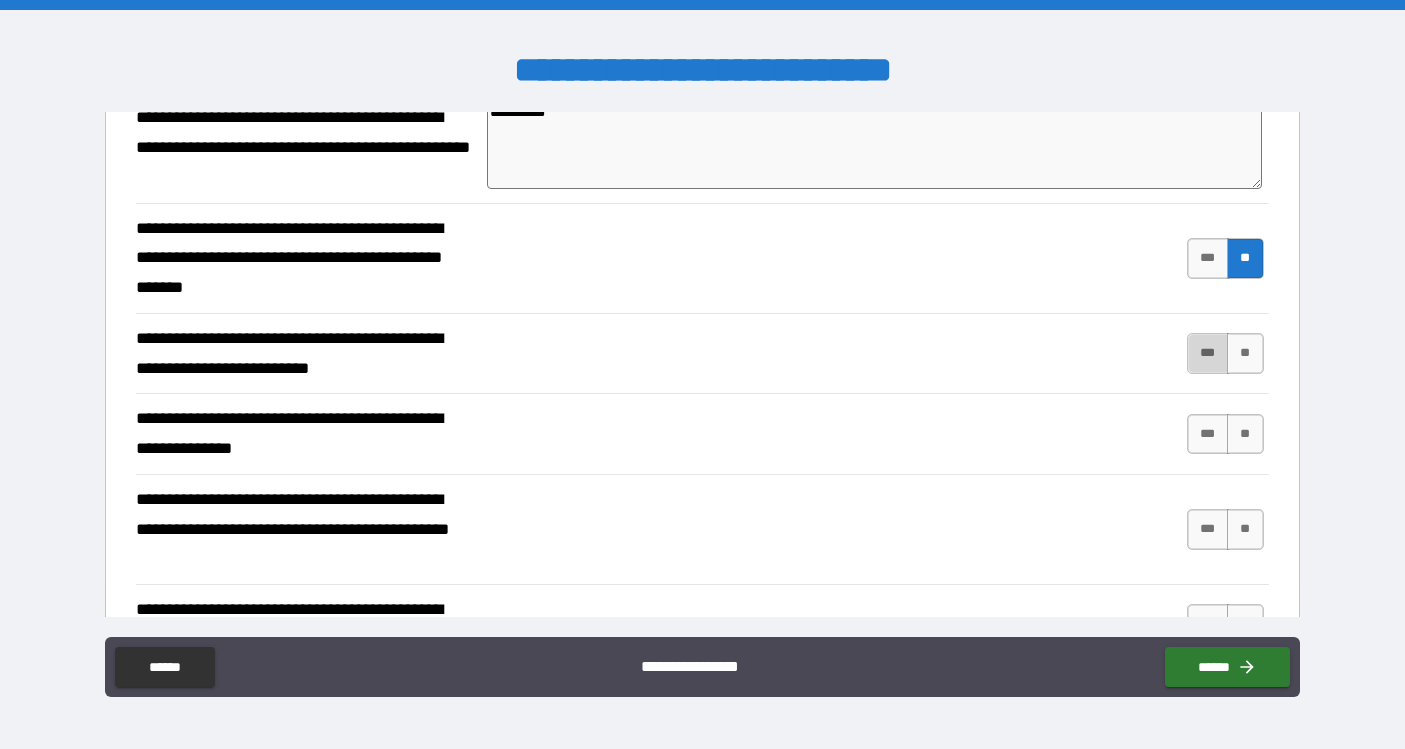 click on "***" at bounding box center [1208, 353] 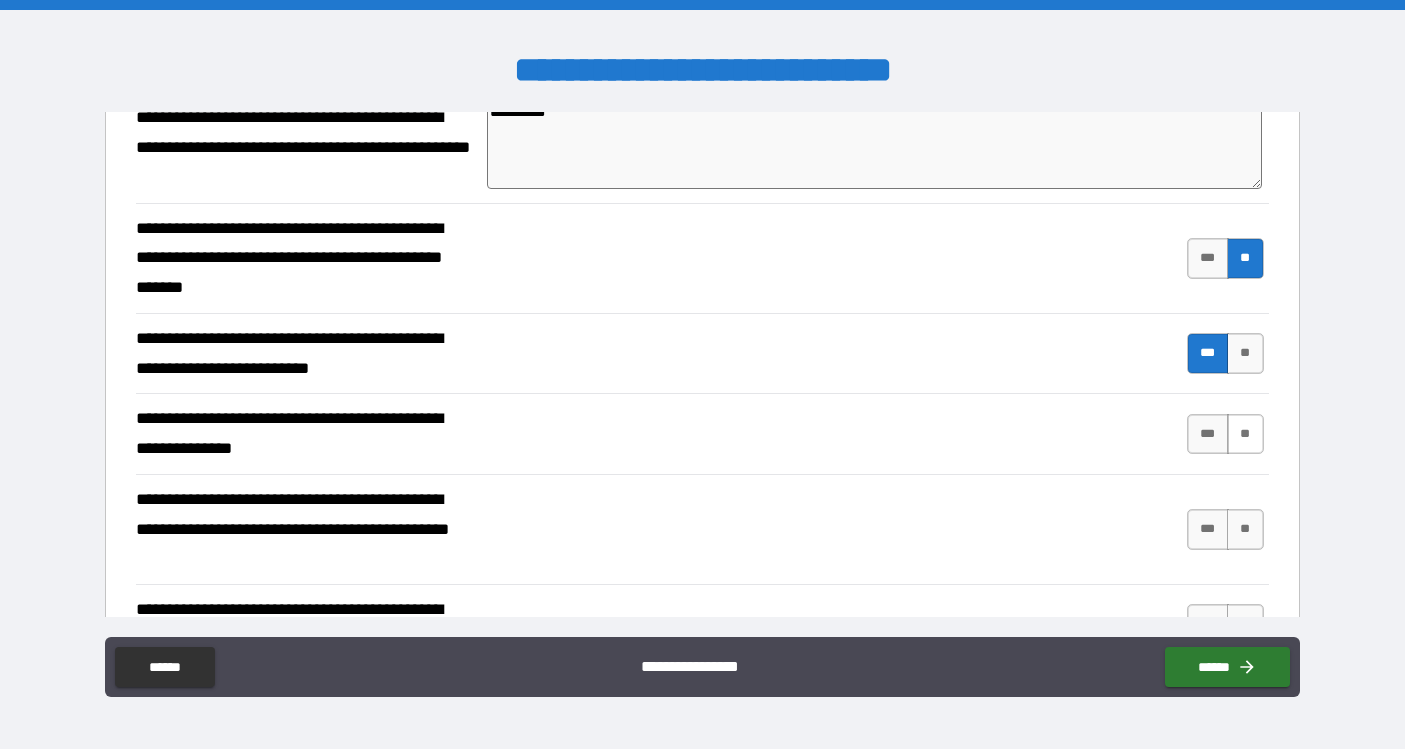 click on "**" at bounding box center (1245, 434) 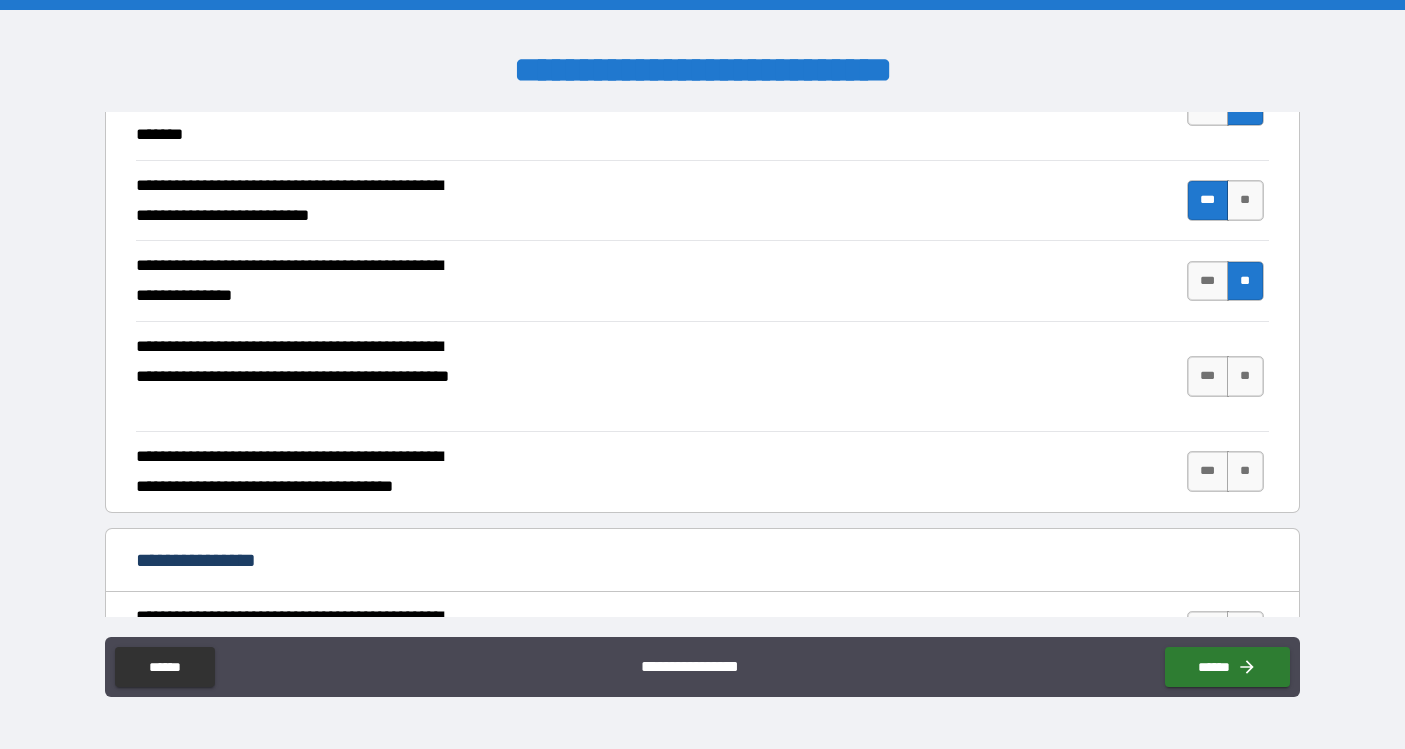 scroll, scrollTop: 699, scrollLeft: 0, axis: vertical 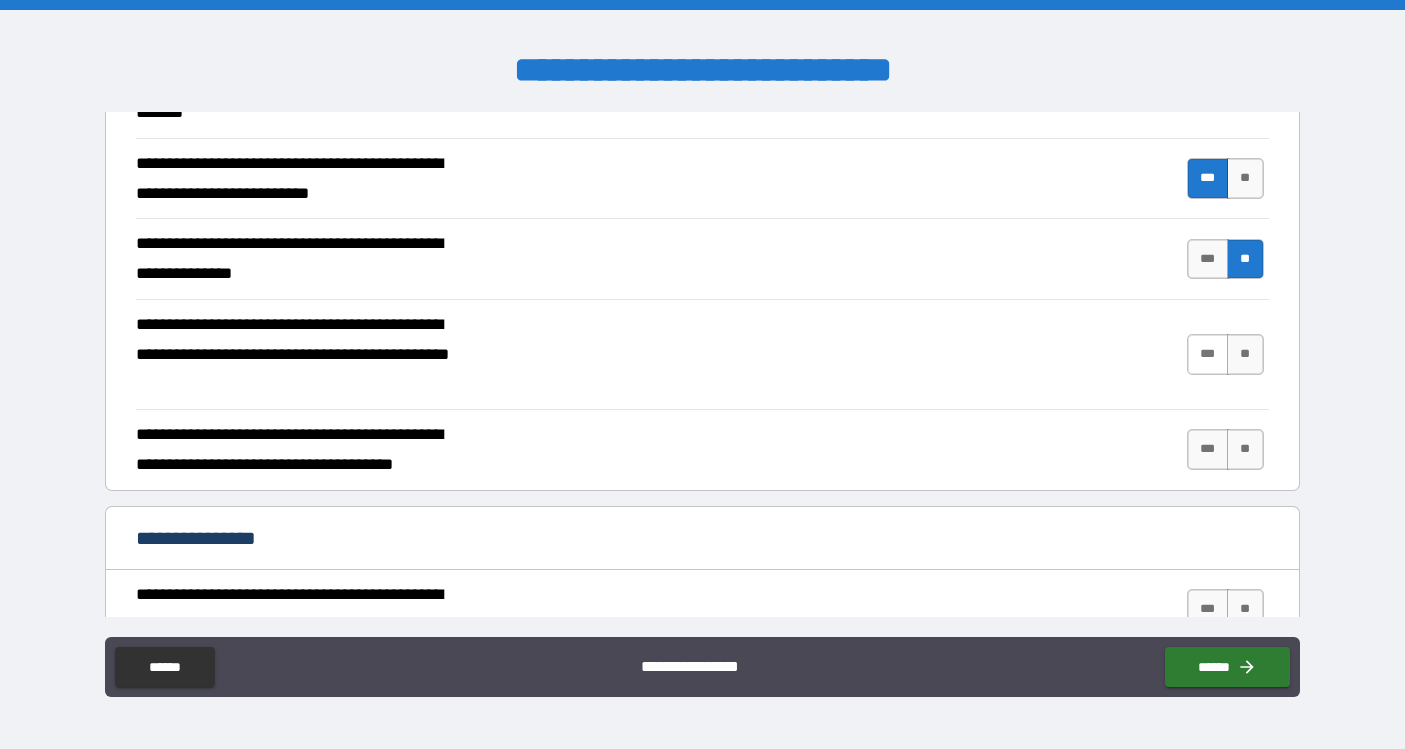 click on "***" at bounding box center [1208, 354] 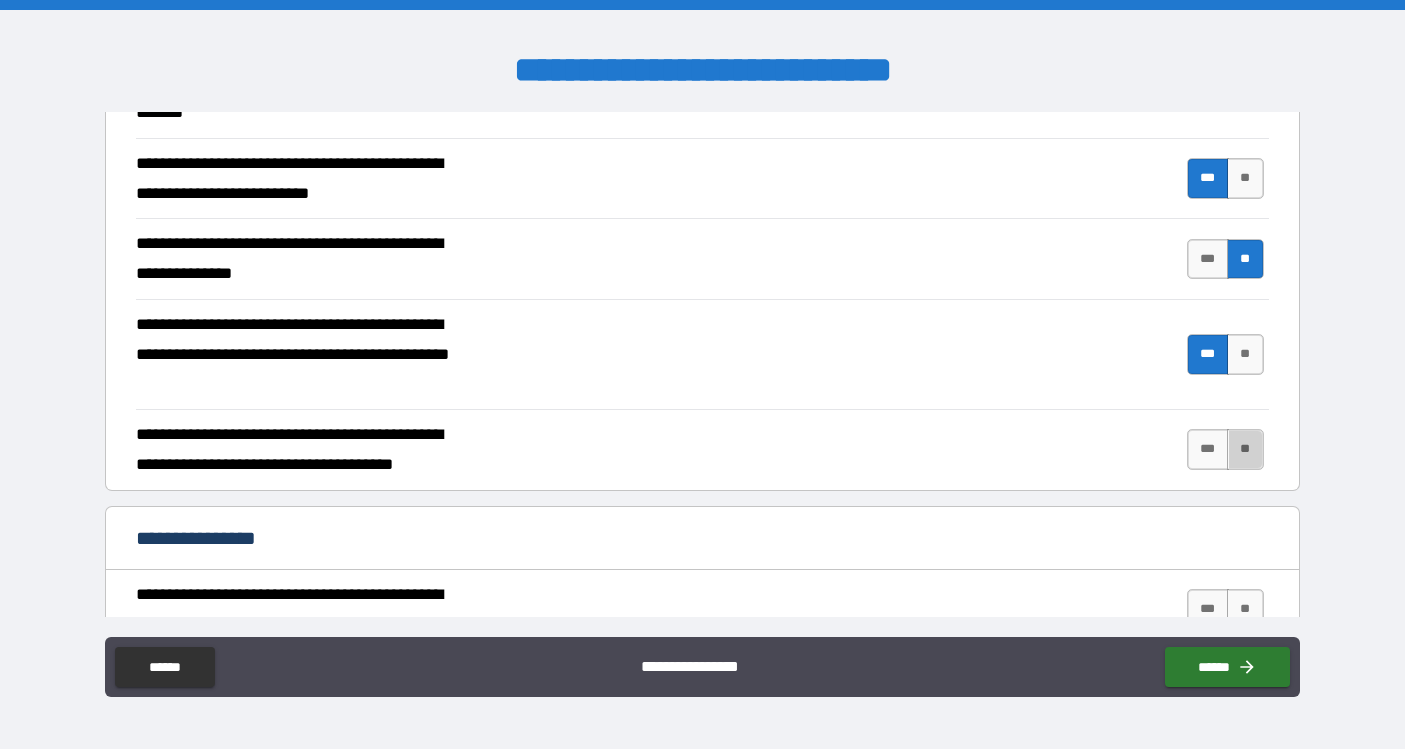 drag, startPoint x: 1235, startPoint y: 440, endPoint x: 1037, endPoint y: 434, distance: 198.09088 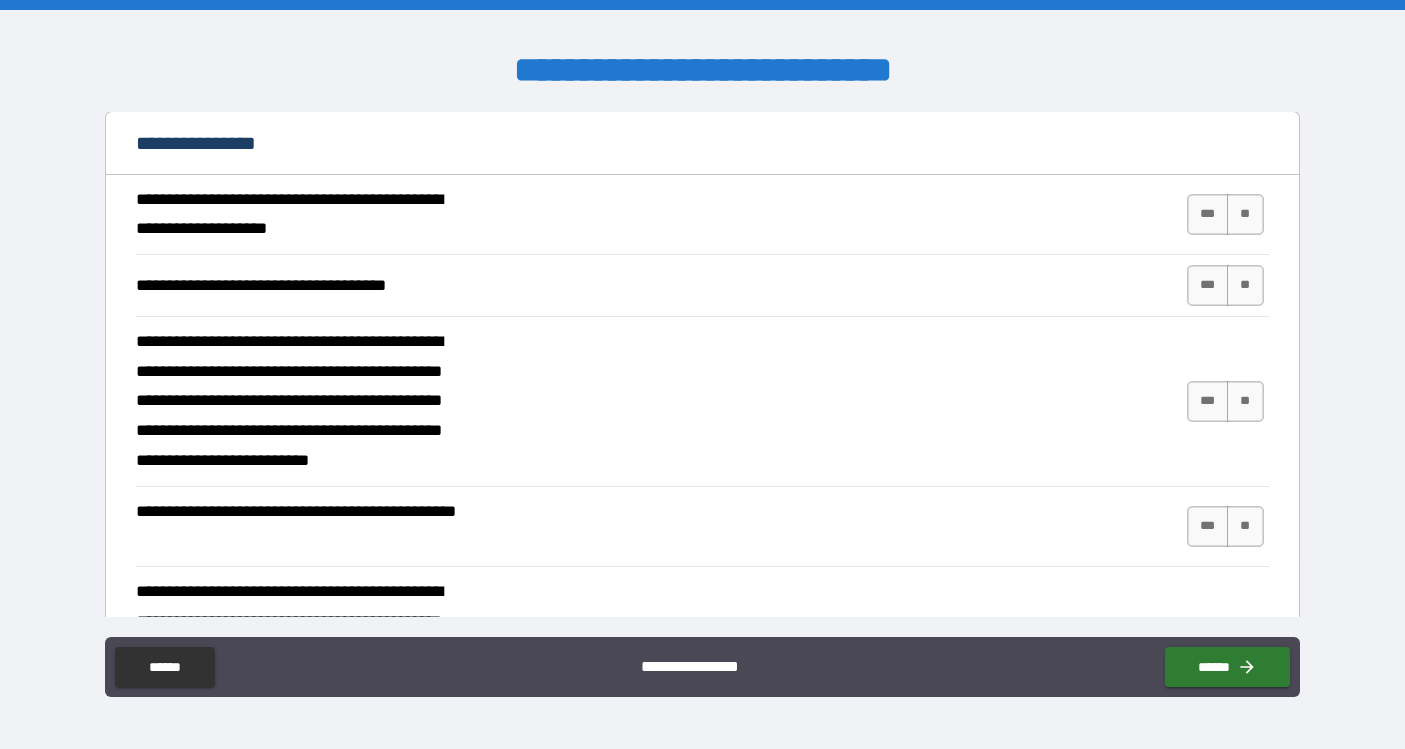 scroll, scrollTop: 1096, scrollLeft: 0, axis: vertical 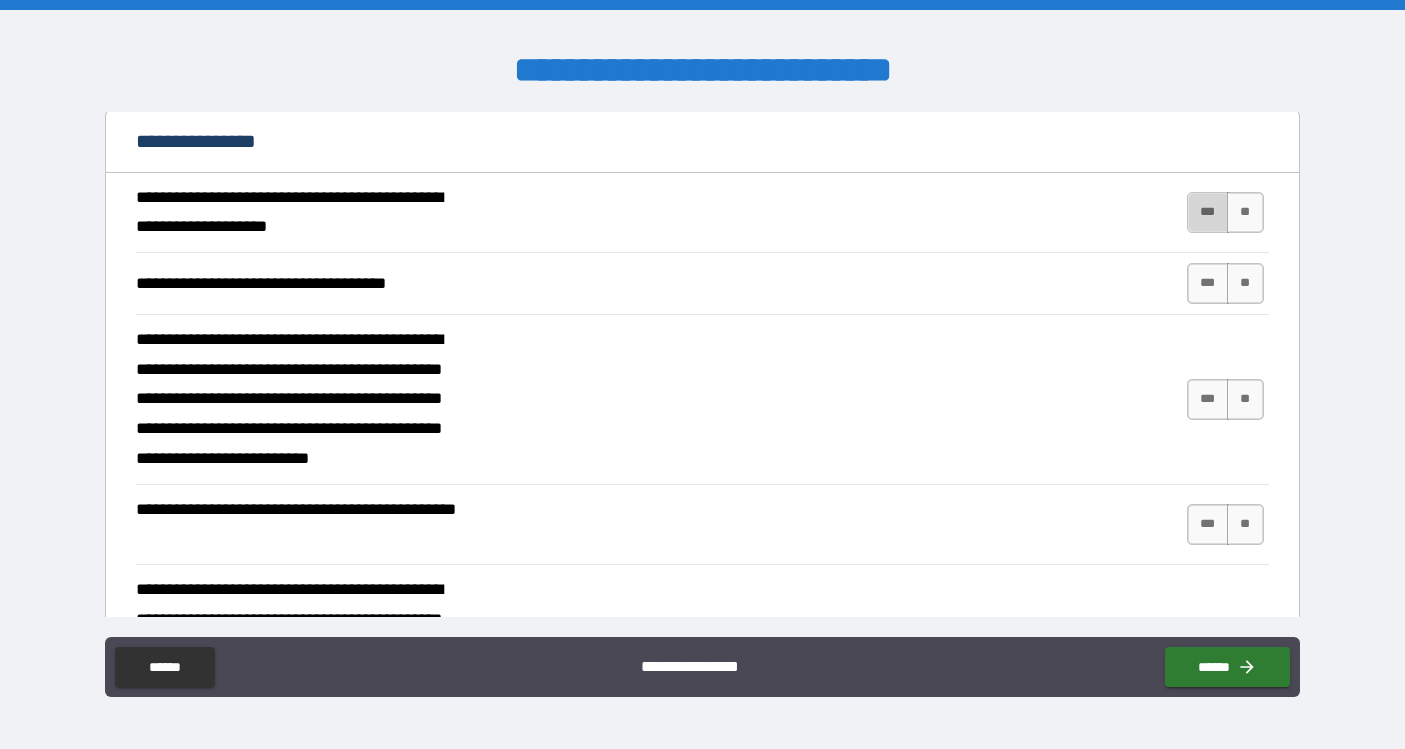 click on "***" at bounding box center [1208, 212] 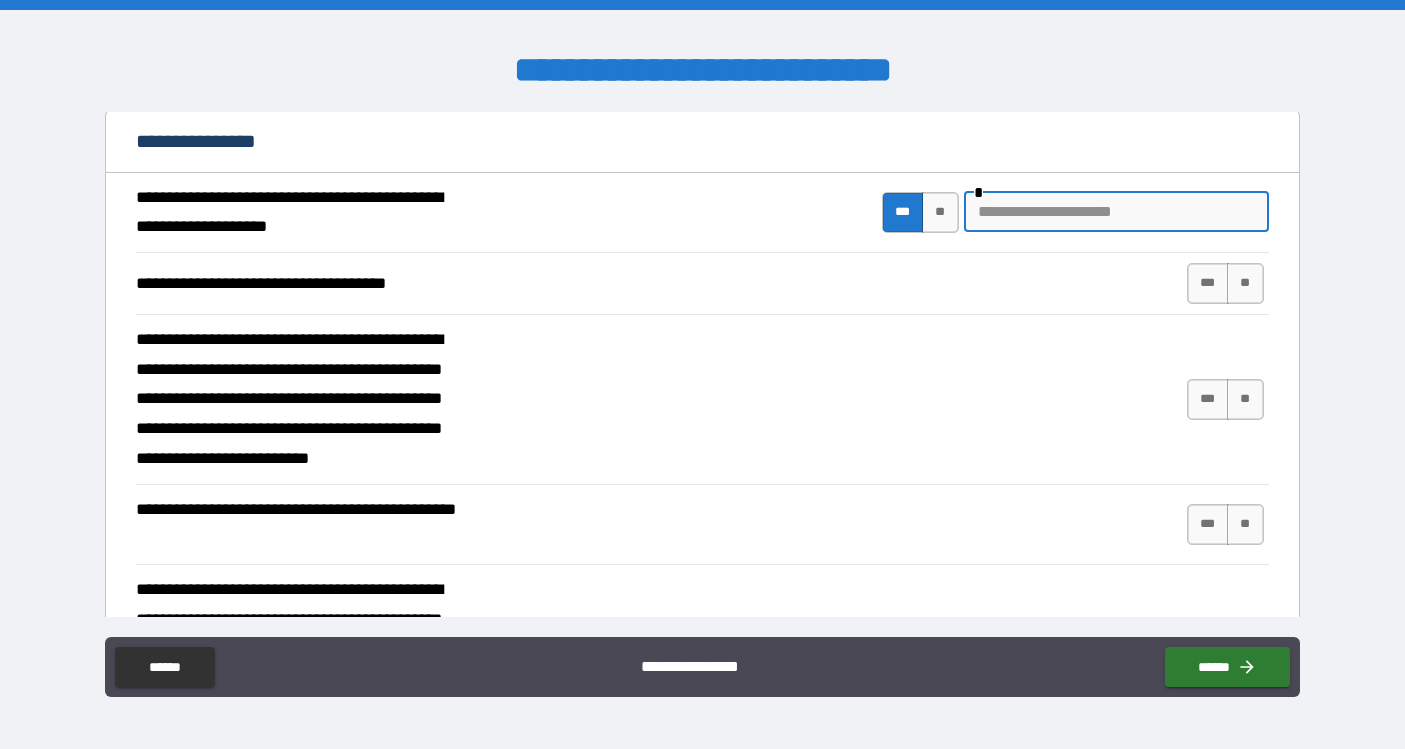 click at bounding box center (1116, 212) 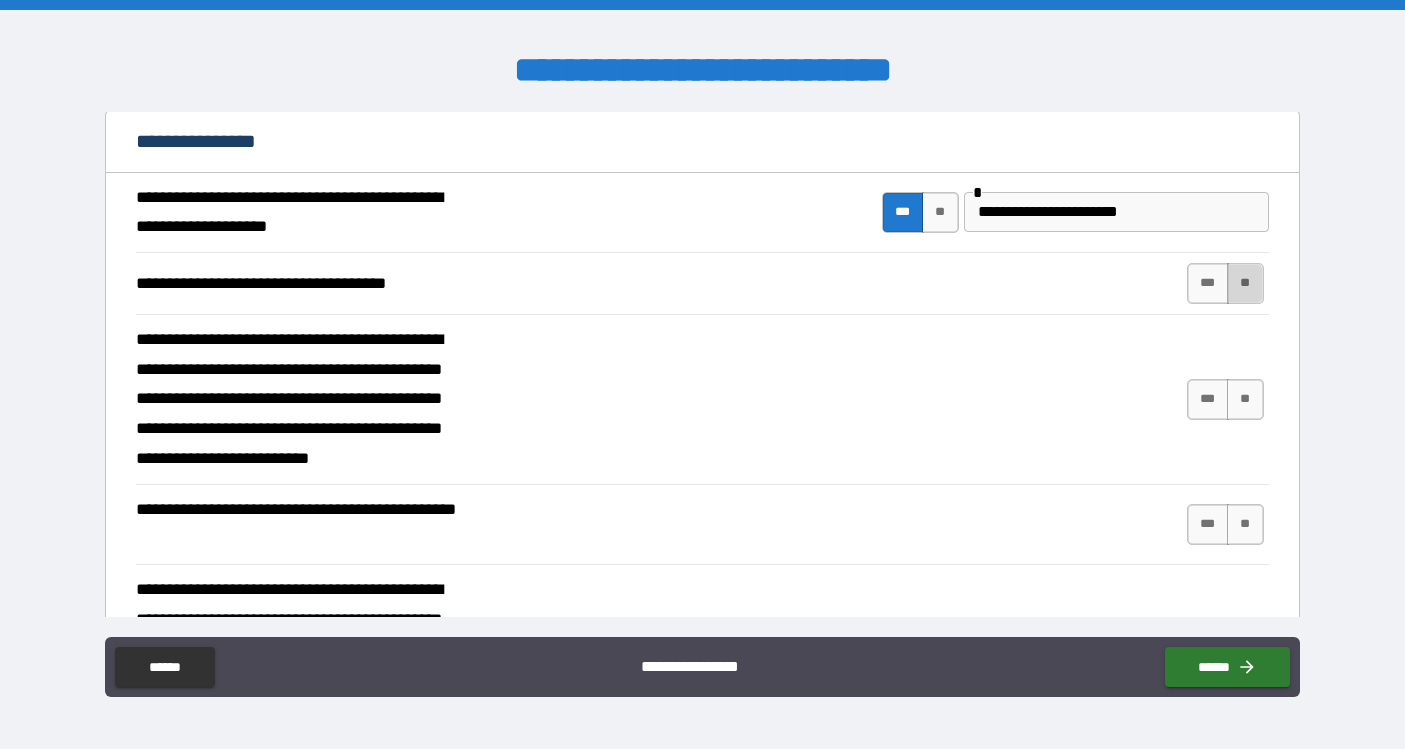 click on "**" at bounding box center (1245, 283) 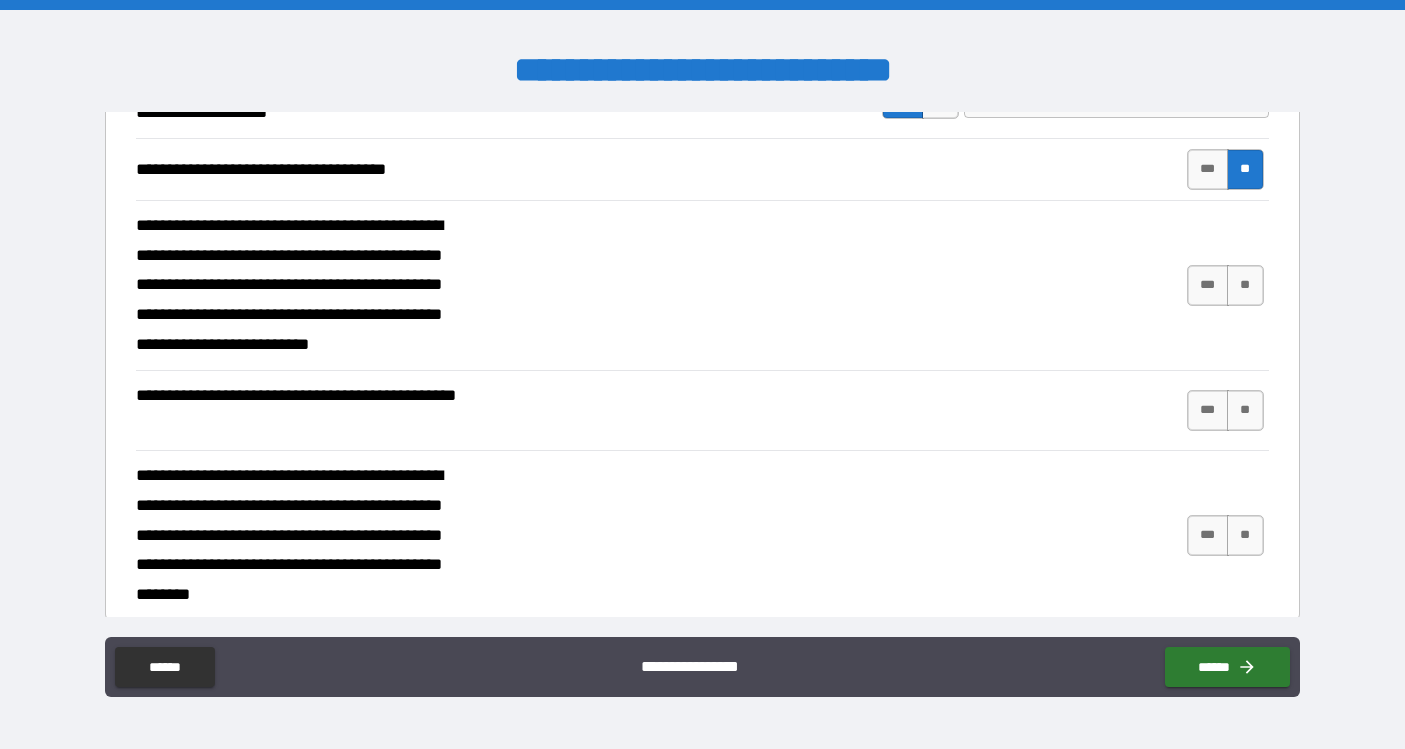 scroll, scrollTop: 1218, scrollLeft: 0, axis: vertical 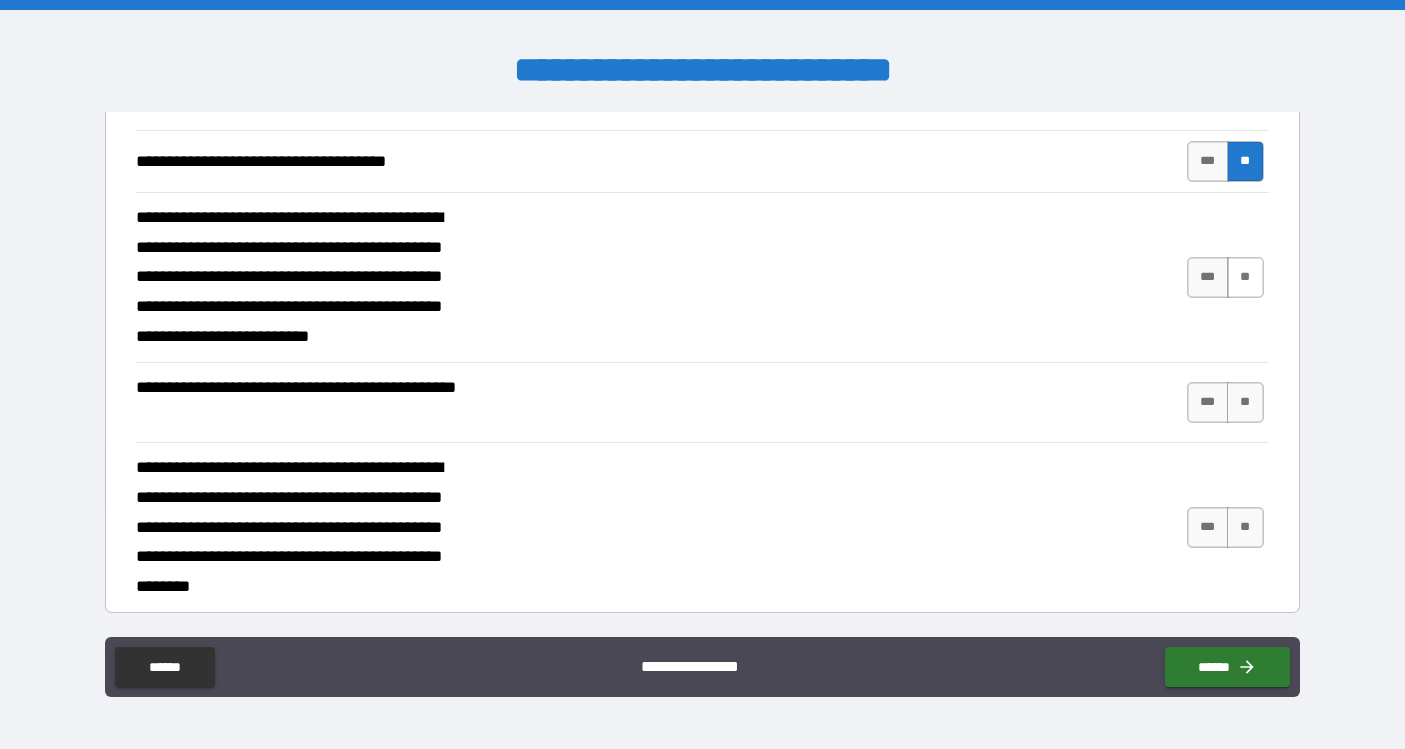 click on "**" at bounding box center [1245, 277] 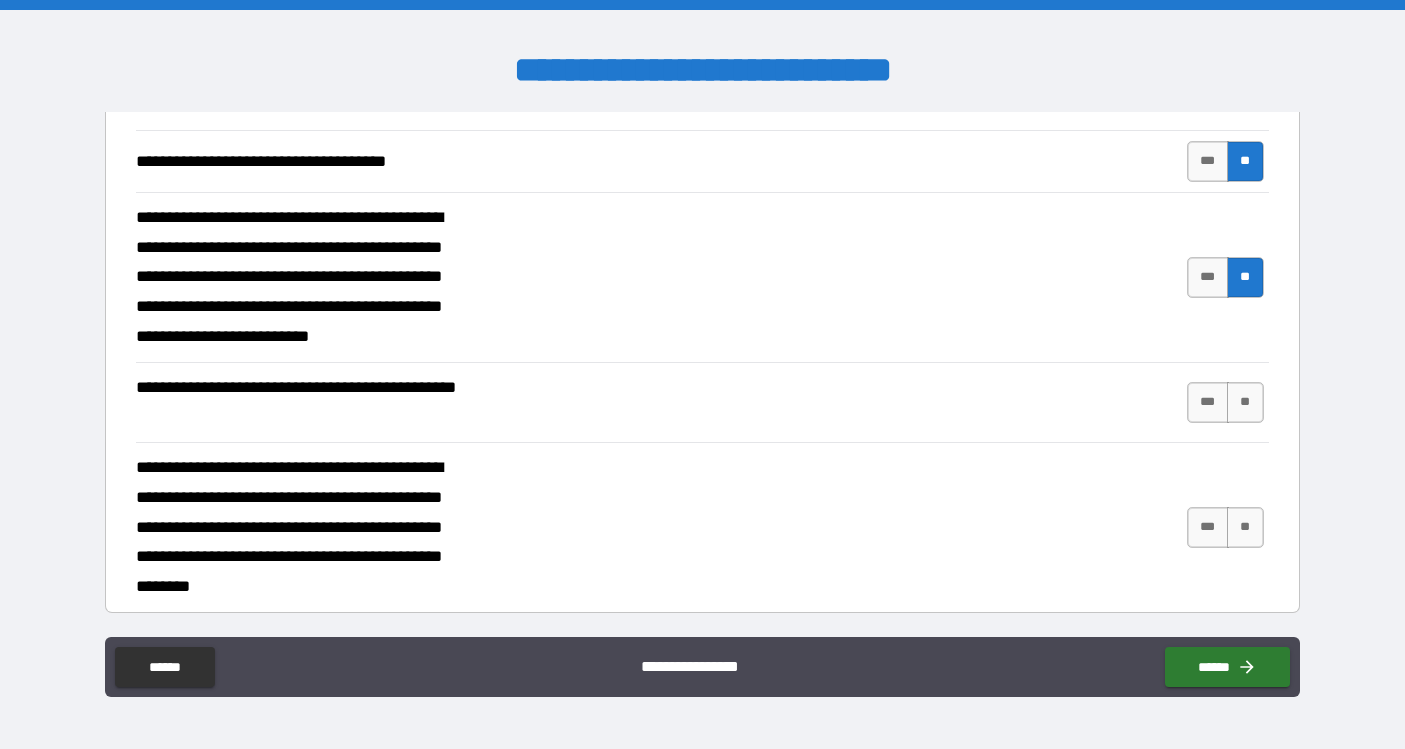 drag, startPoint x: 1192, startPoint y: 397, endPoint x: 1162, endPoint y: 398, distance: 30.016663 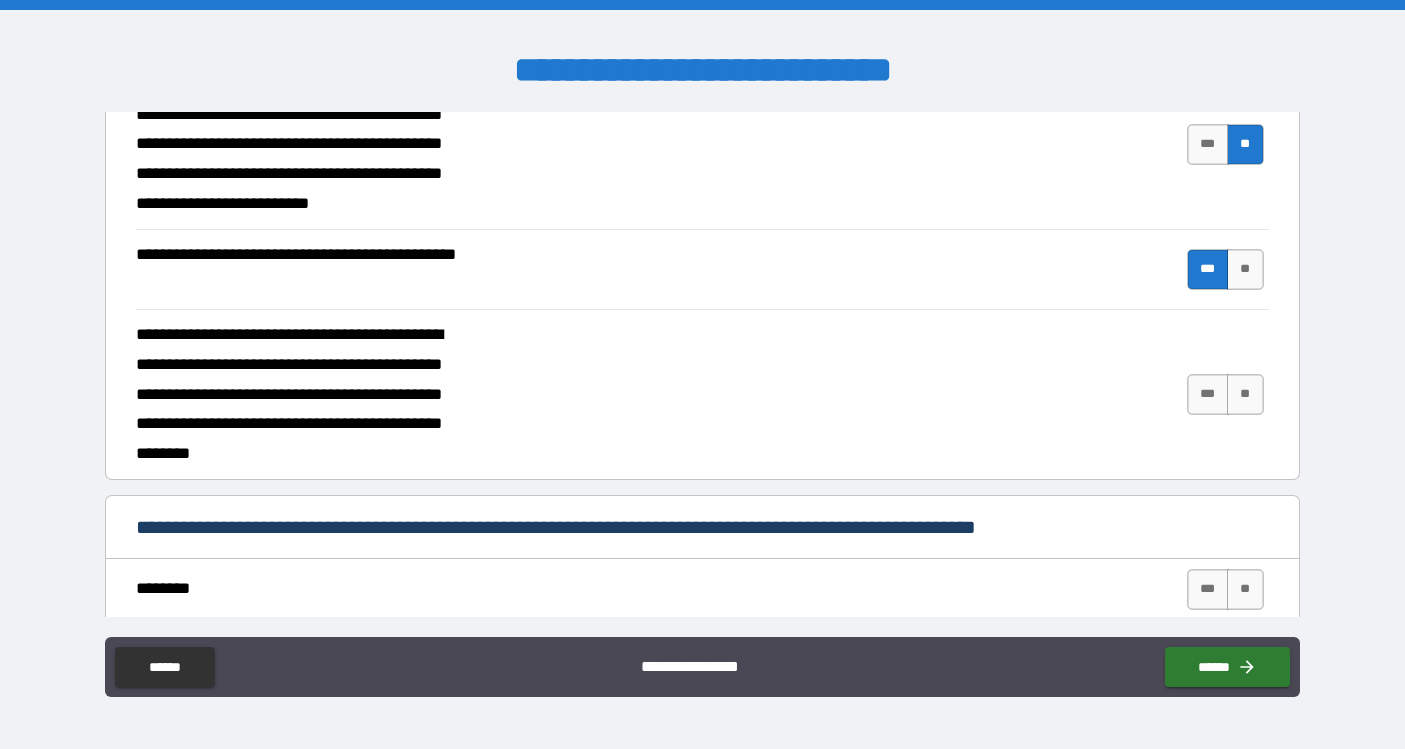 scroll, scrollTop: 1354, scrollLeft: 0, axis: vertical 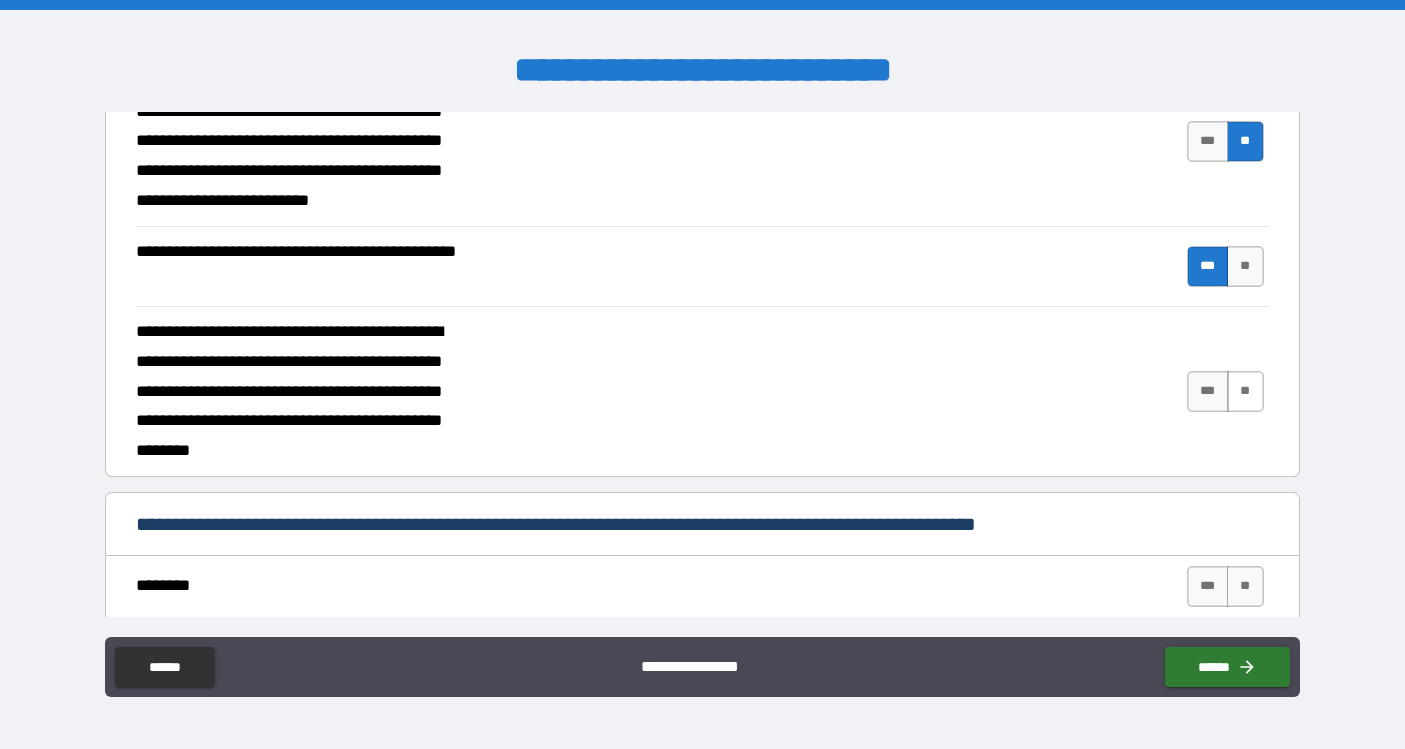 click on "**" at bounding box center (1245, 391) 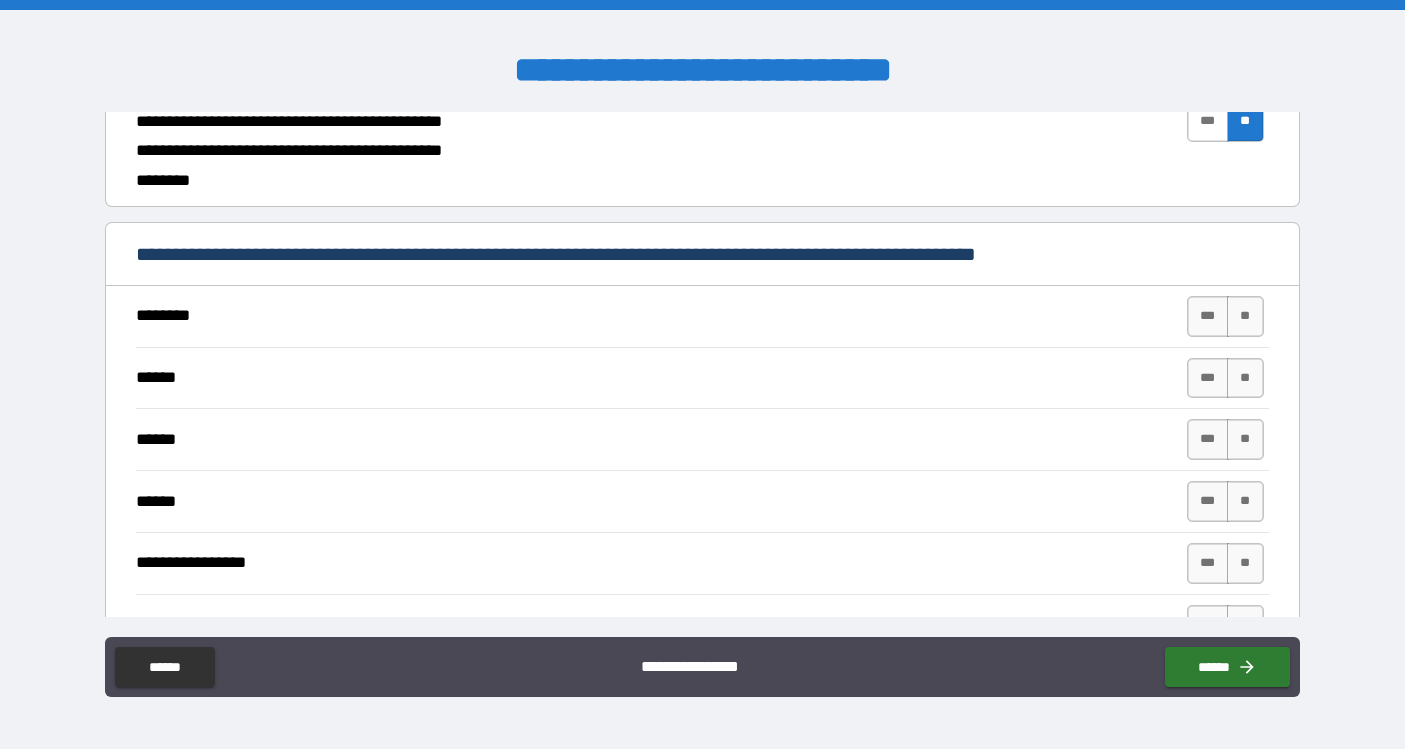 scroll, scrollTop: 1635, scrollLeft: 0, axis: vertical 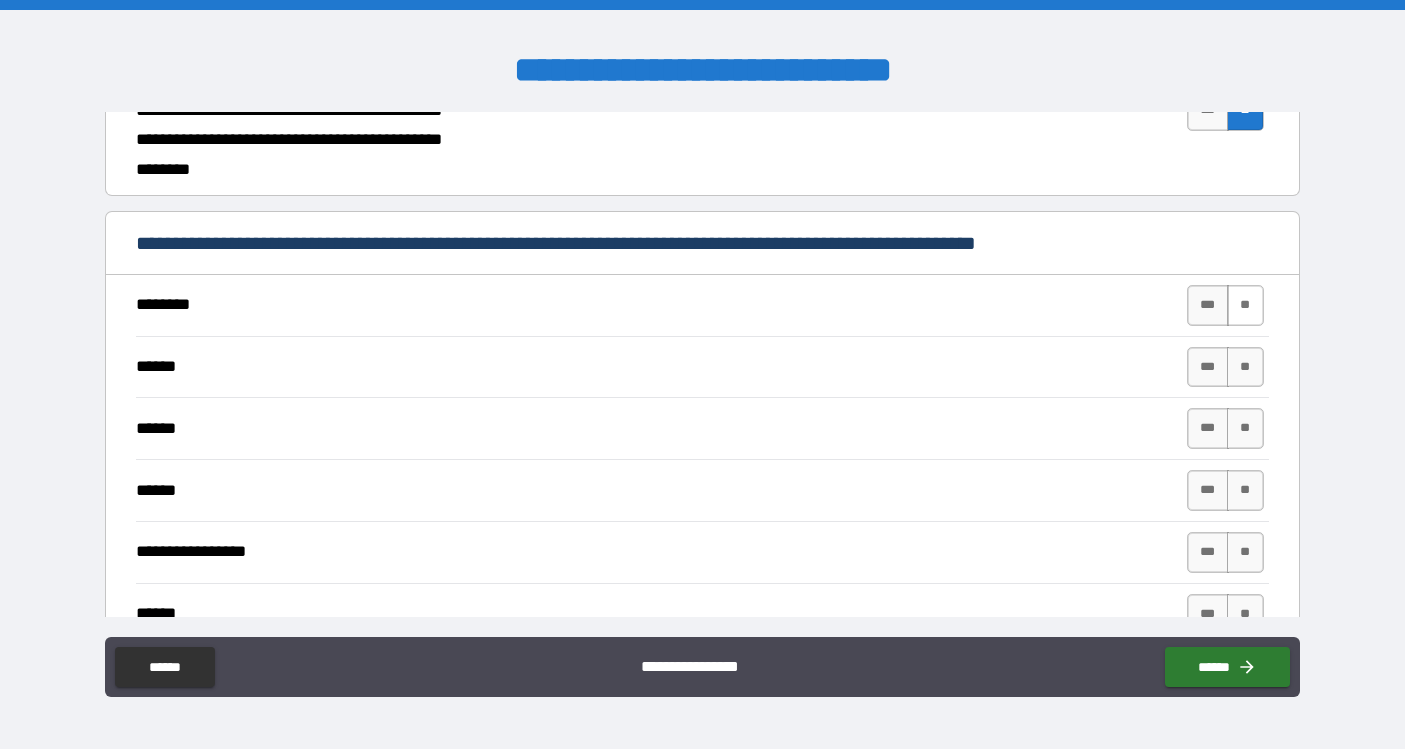 click on "**" at bounding box center (1245, 305) 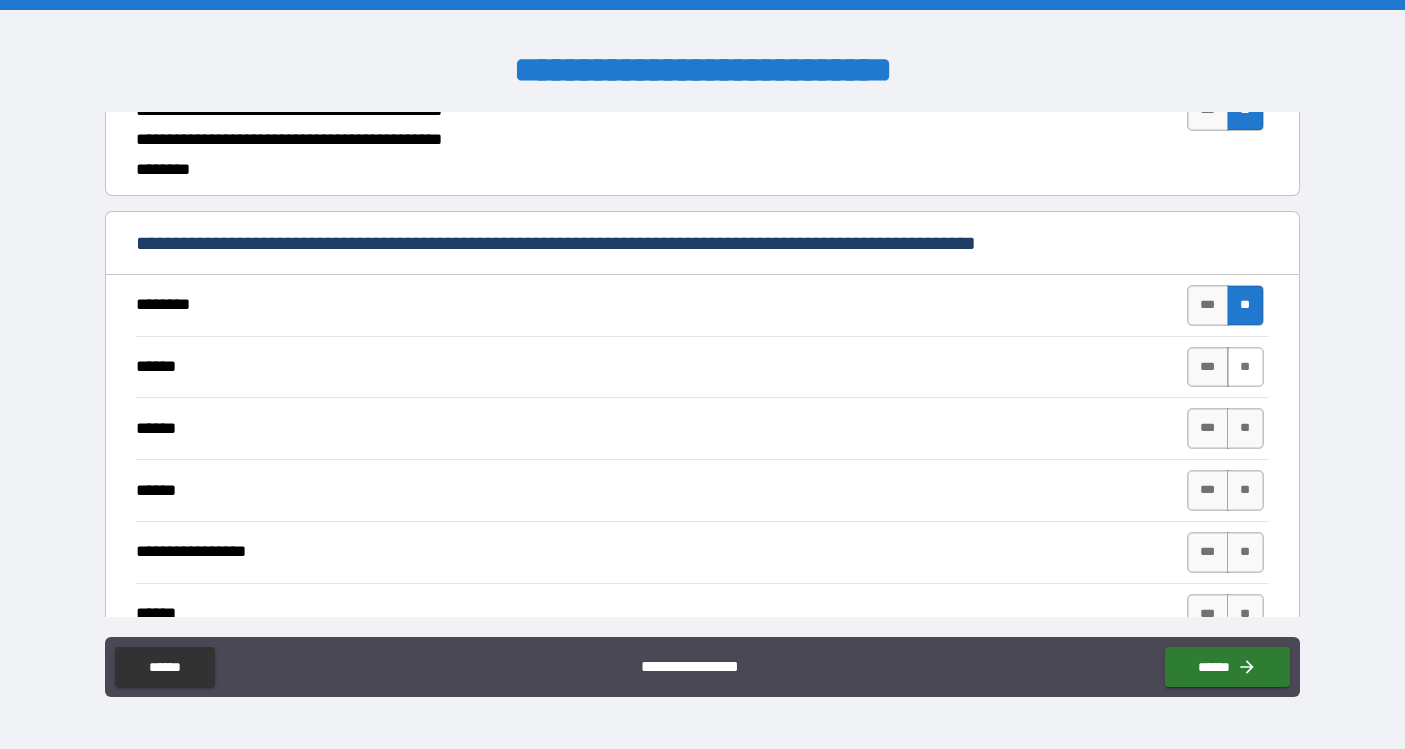click on "**" at bounding box center (1245, 367) 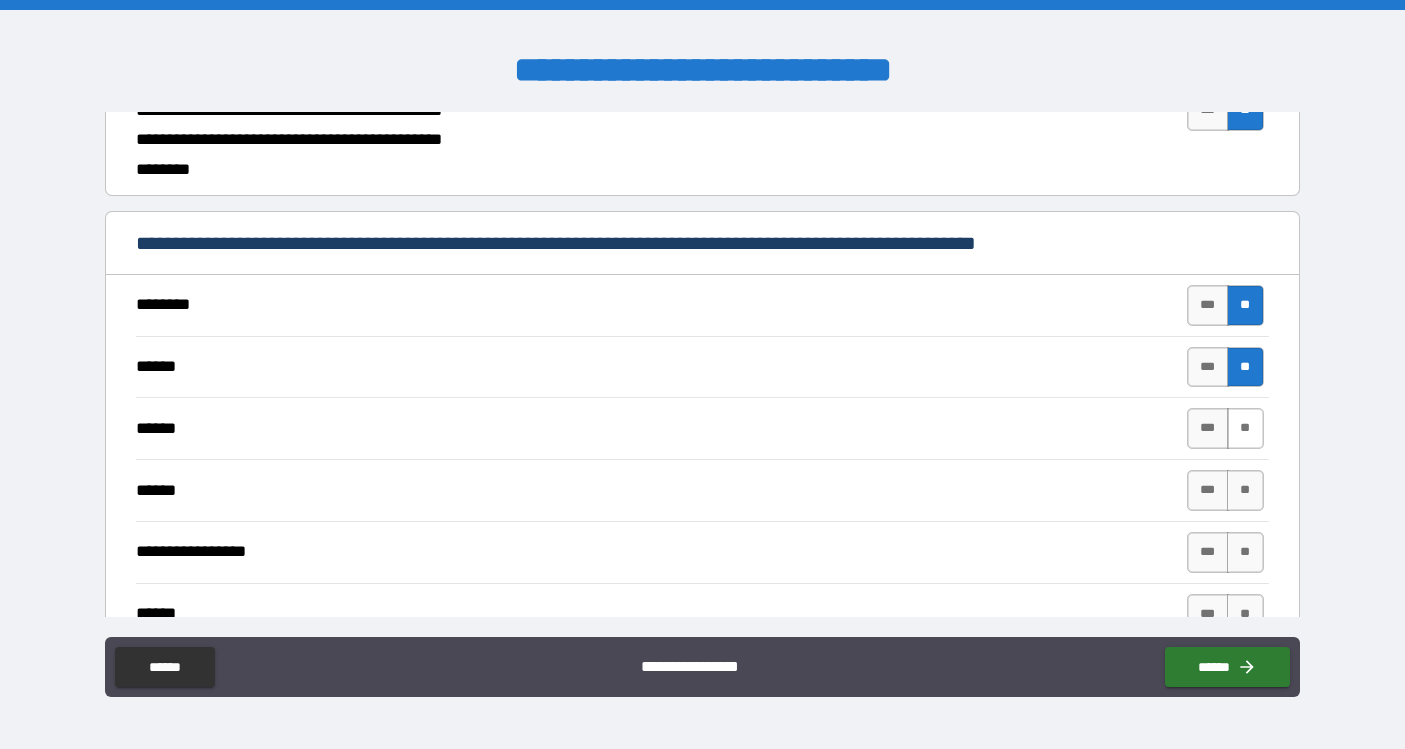 click on "**" at bounding box center [1245, 428] 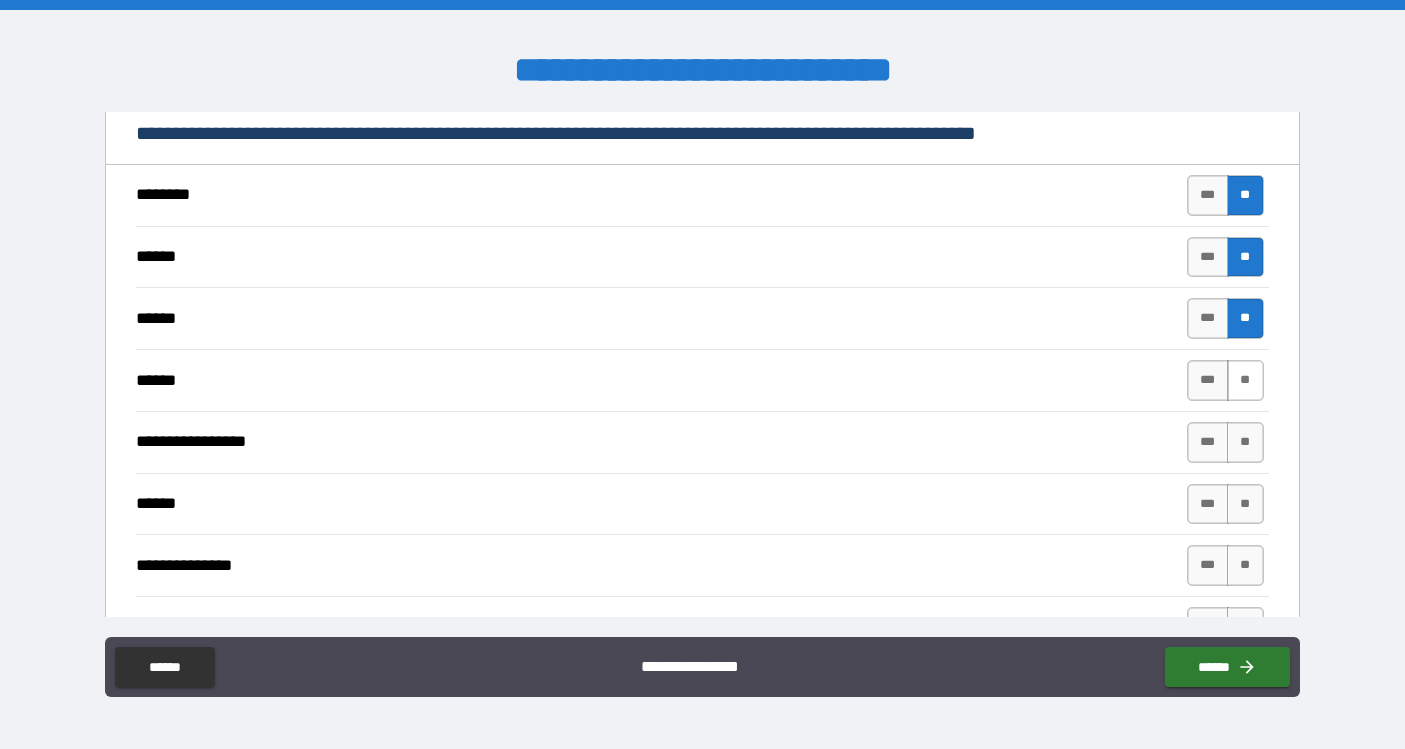 scroll, scrollTop: 1797, scrollLeft: 0, axis: vertical 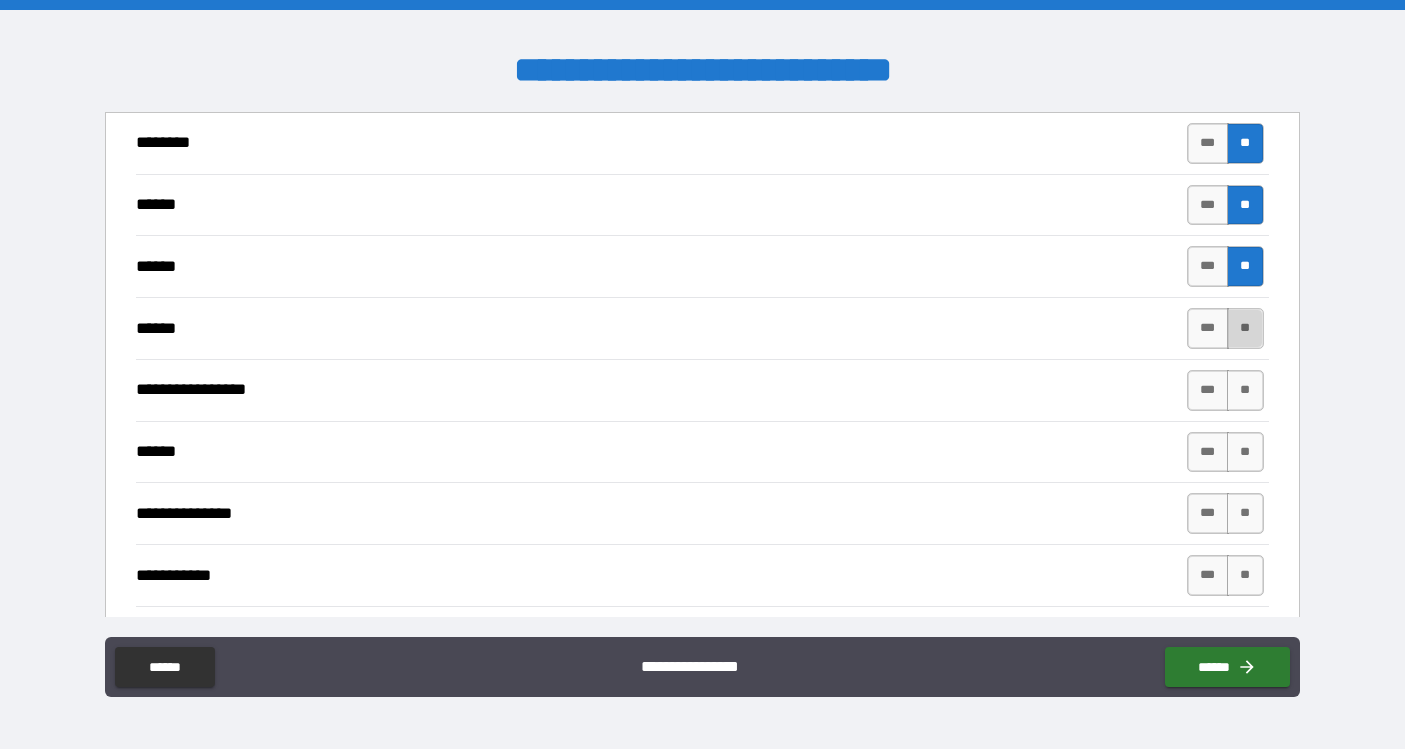 click on "**" at bounding box center (1245, 328) 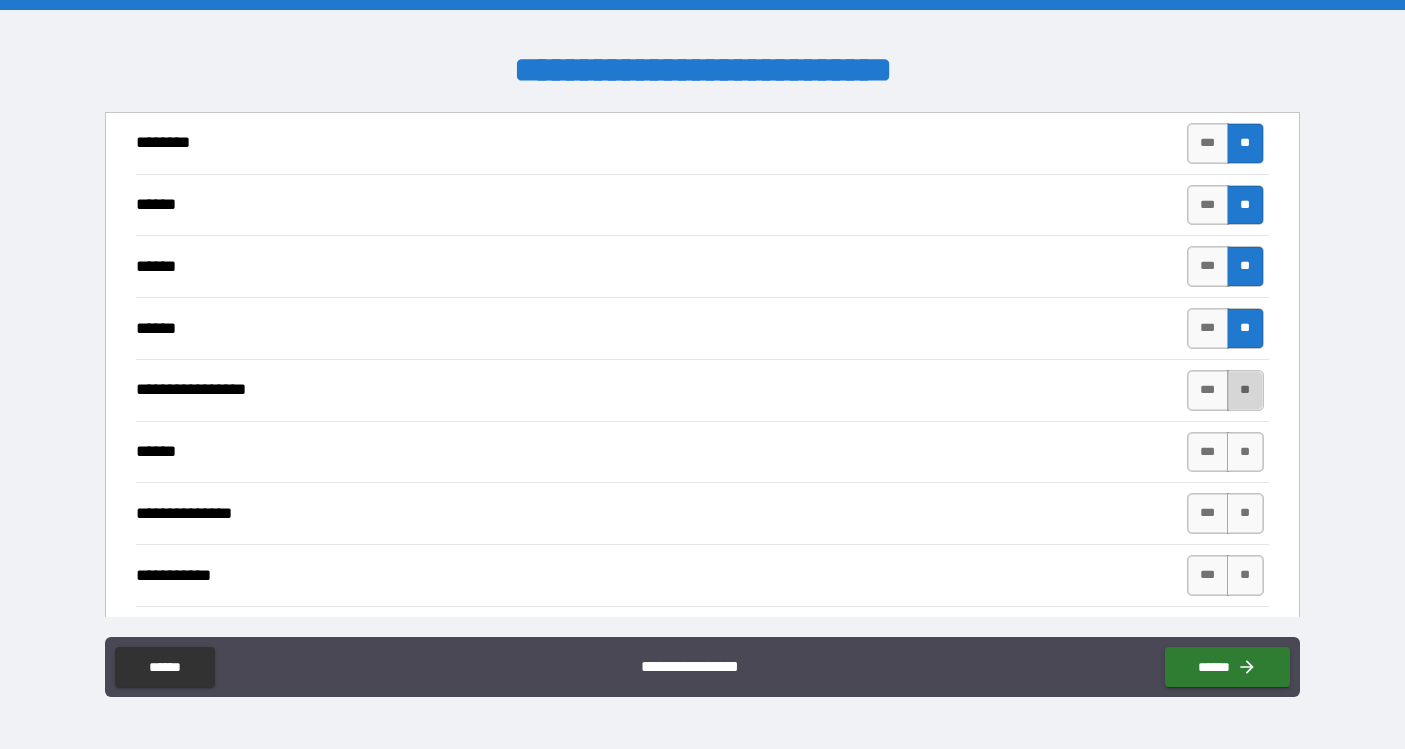 click on "**" at bounding box center (1245, 390) 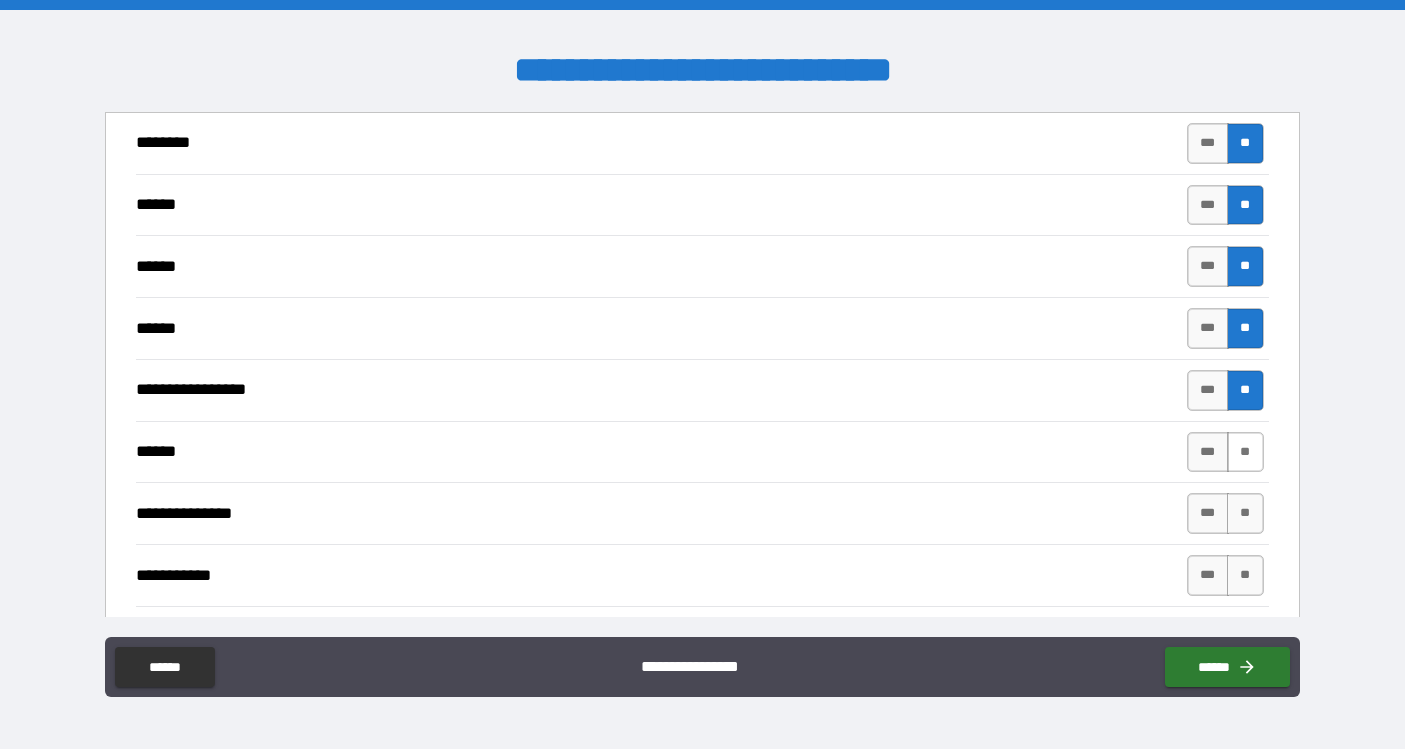 click on "**" at bounding box center [1245, 452] 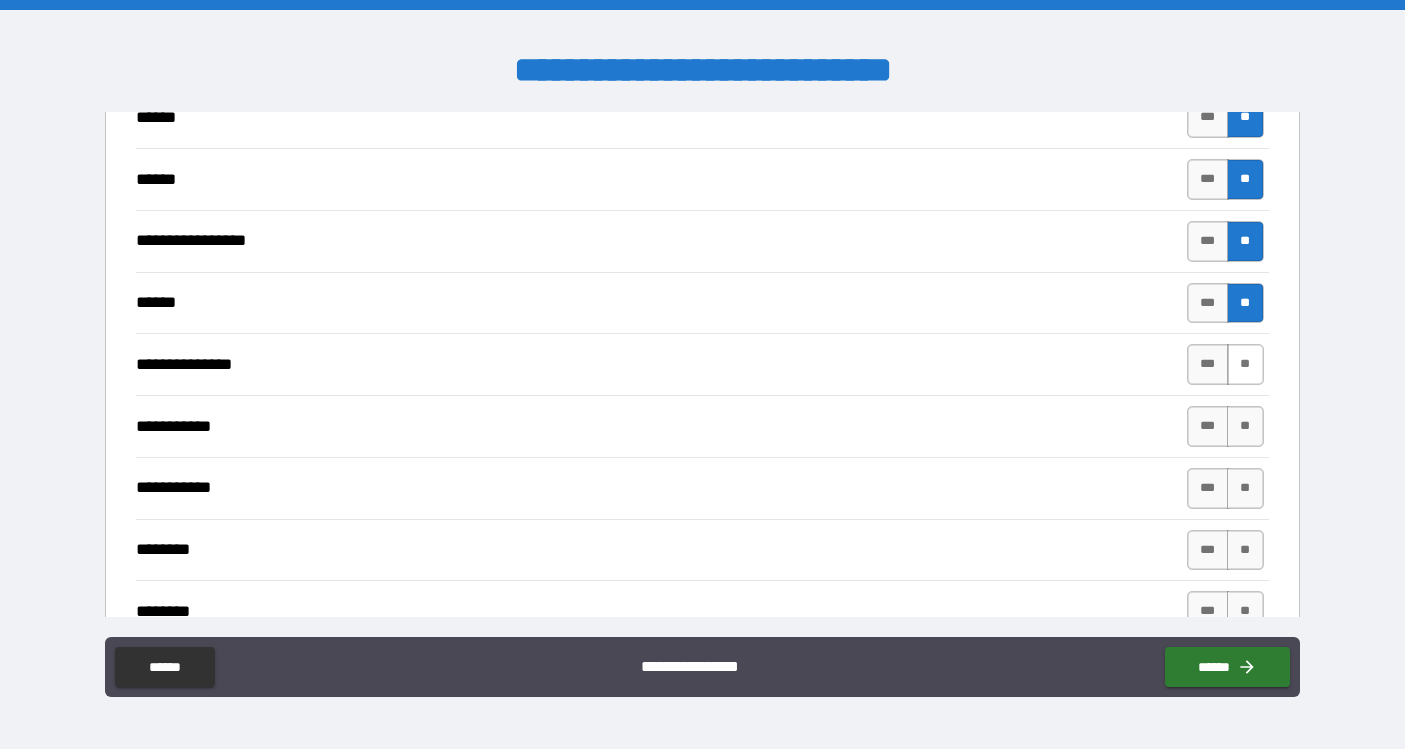 scroll, scrollTop: 1950, scrollLeft: 0, axis: vertical 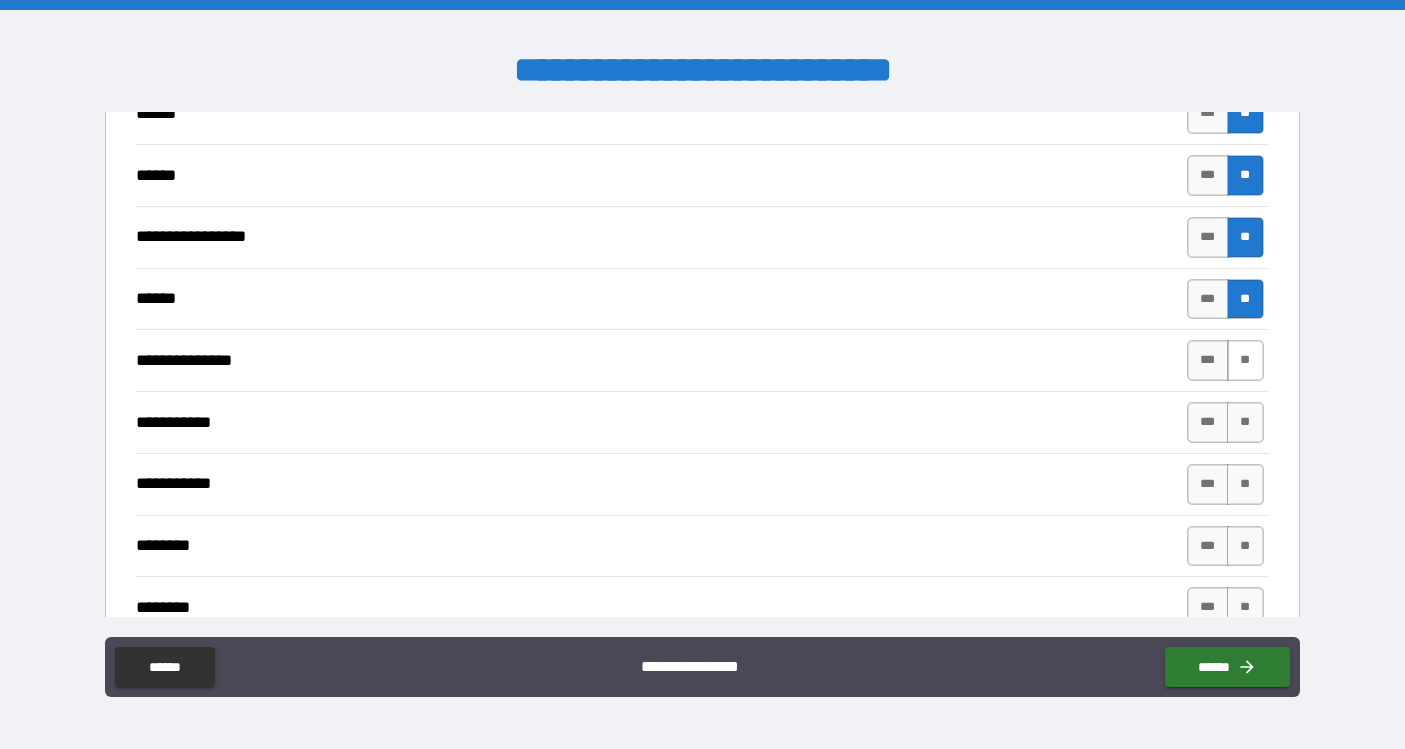 click on "**" at bounding box center (1245, 360) 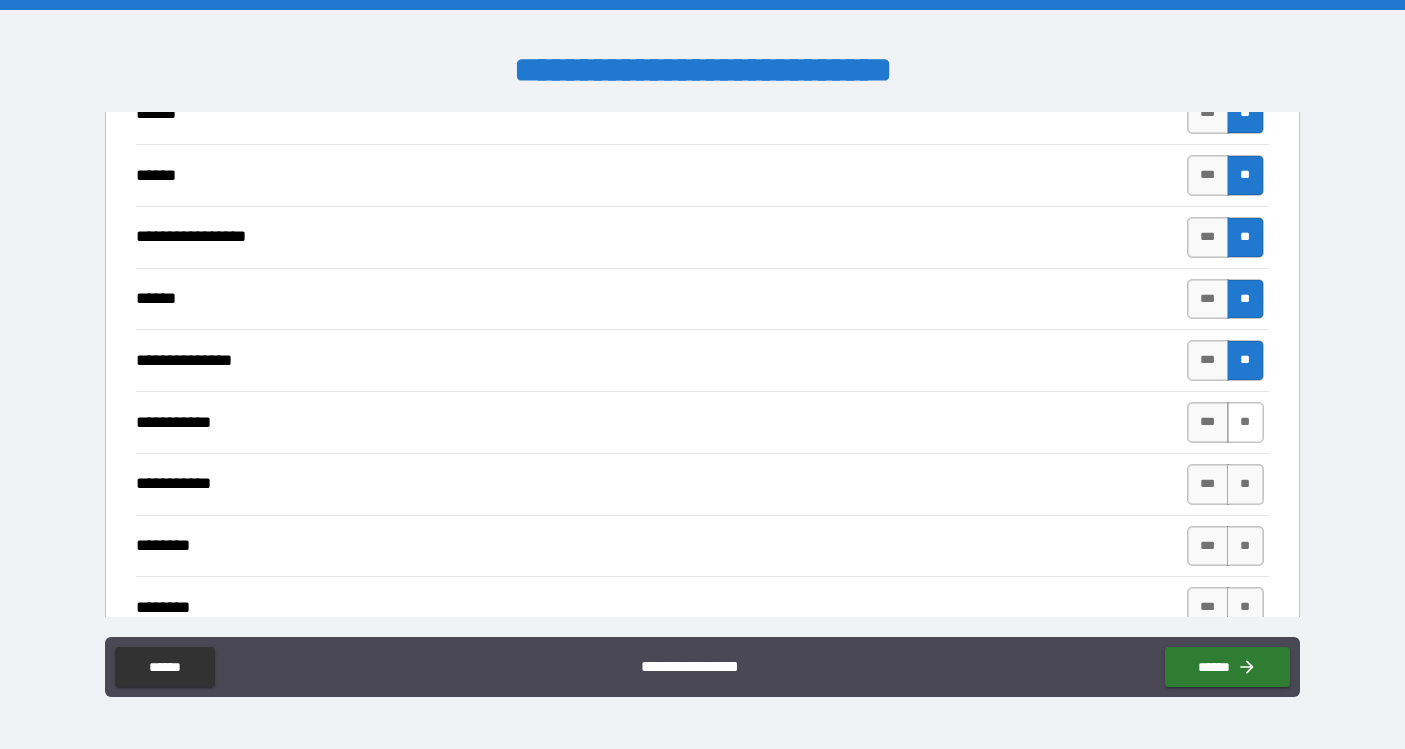click on "**" at bounding box center [1245, 422] 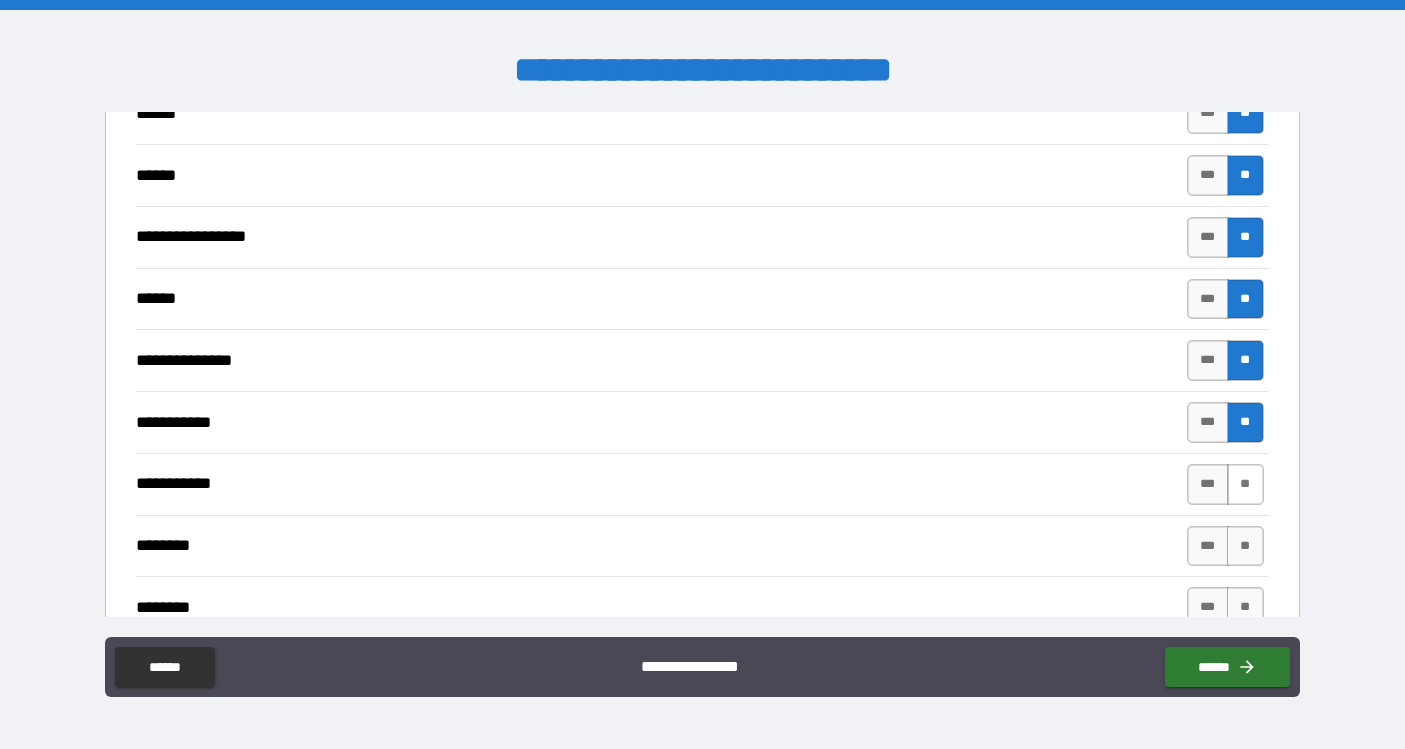click on "**" at bounding box center (1245, 484) 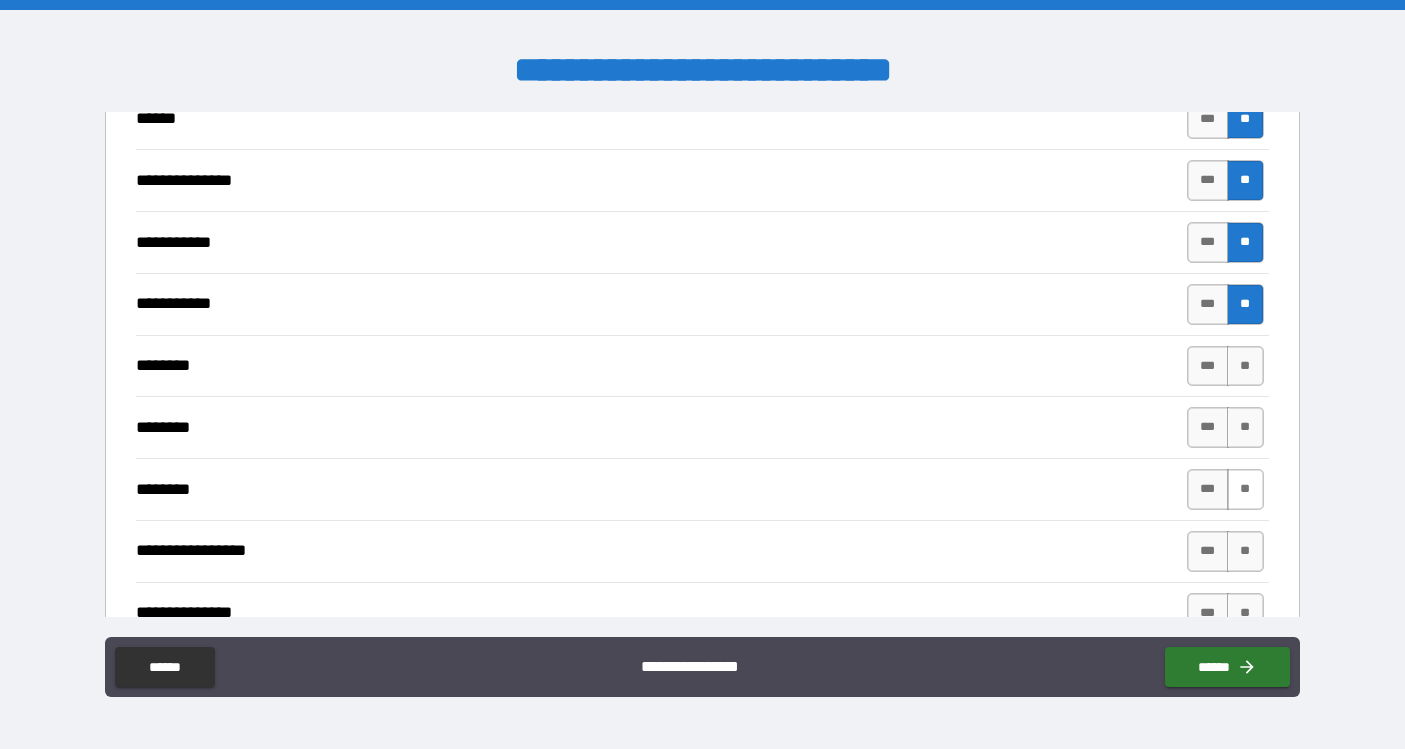 scroll, scrollTop: 2137, scrollLeft: 0, axis: vertical 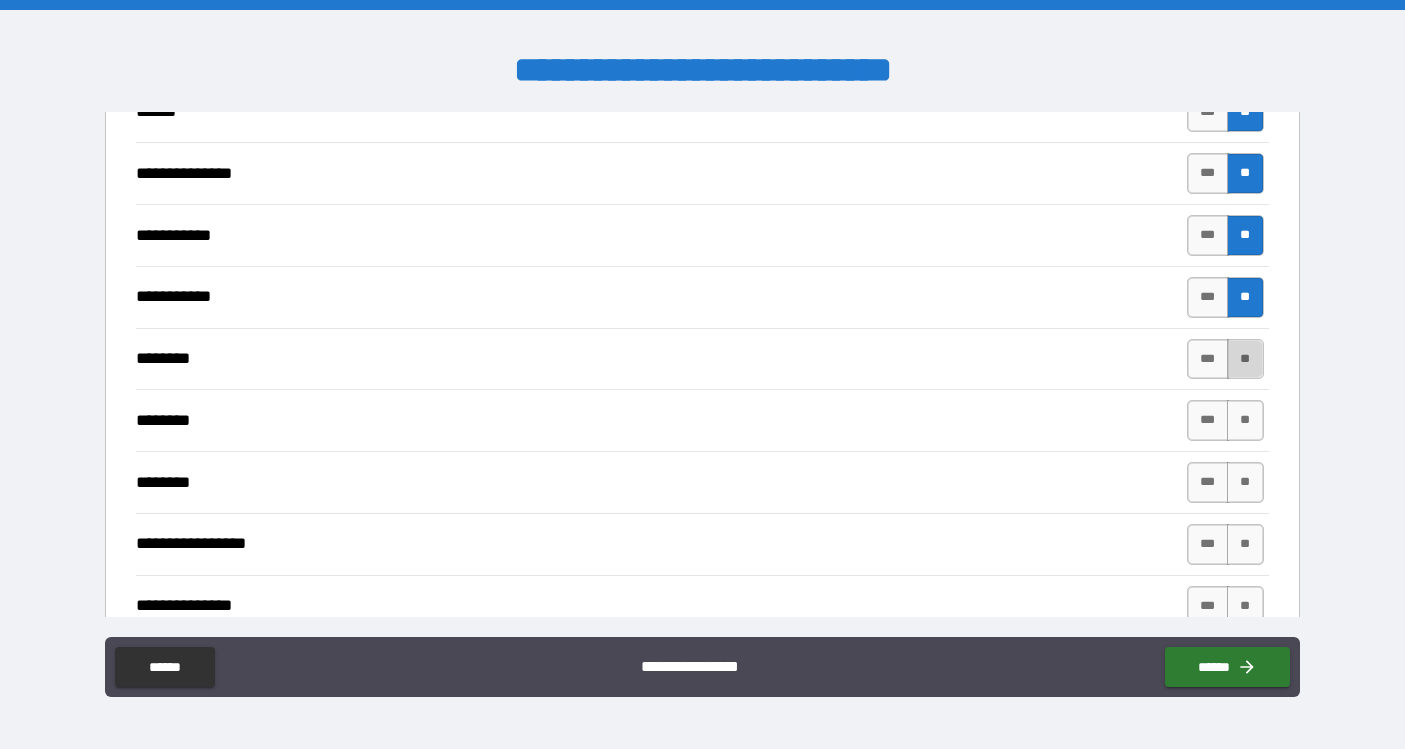 click on "**" at bounding box center (1245, 359) 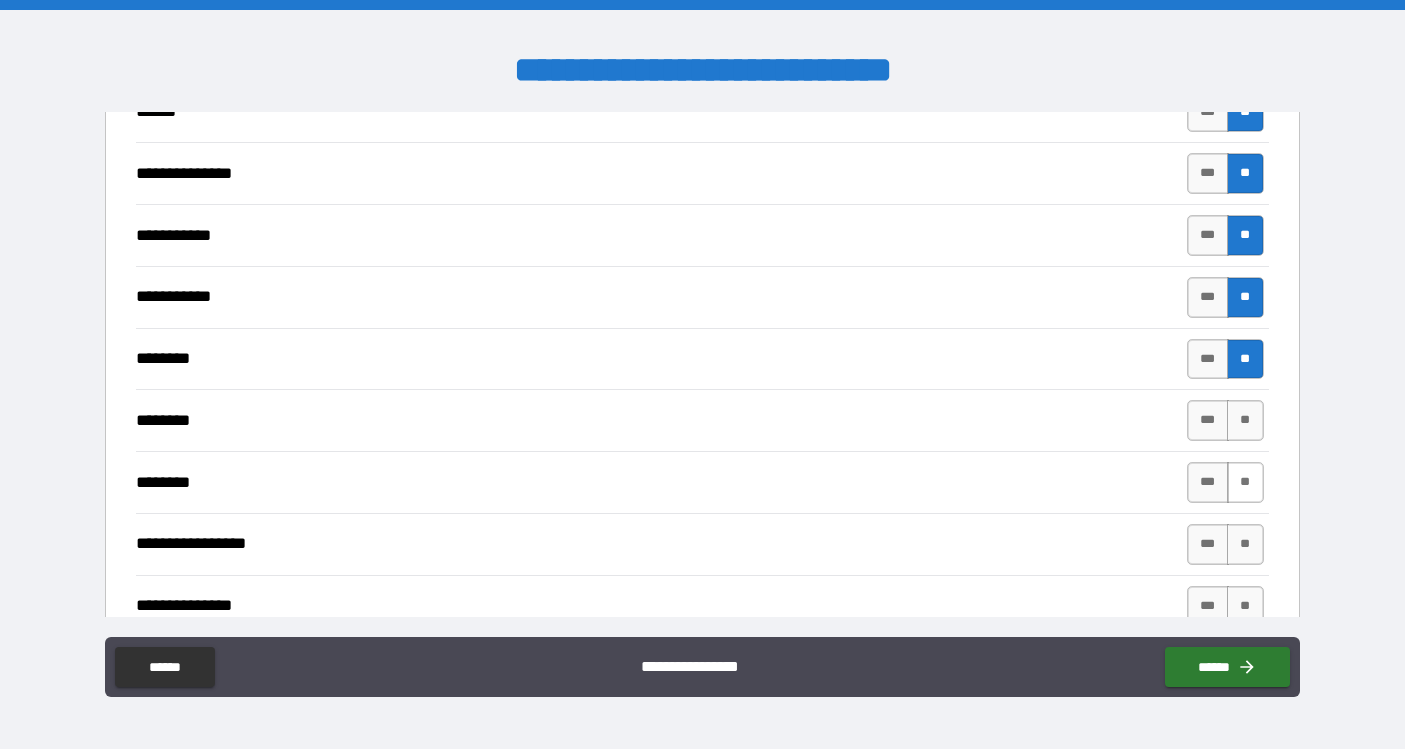 drag, startPoint x: 1230, startPoint y: 421, endPoint x: 1229, endPoint y: 472, distance: 51.009804 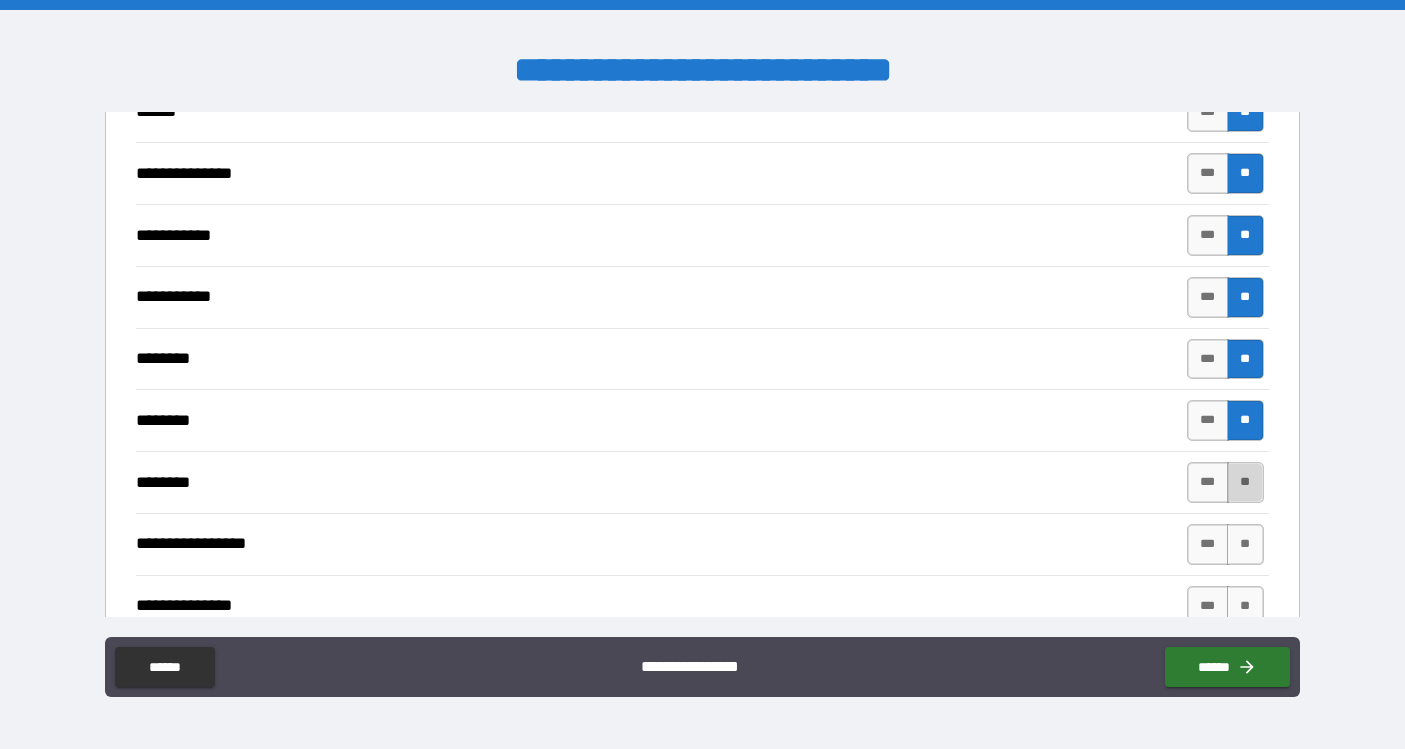 click on "**" at bounding box center (1245, 482) 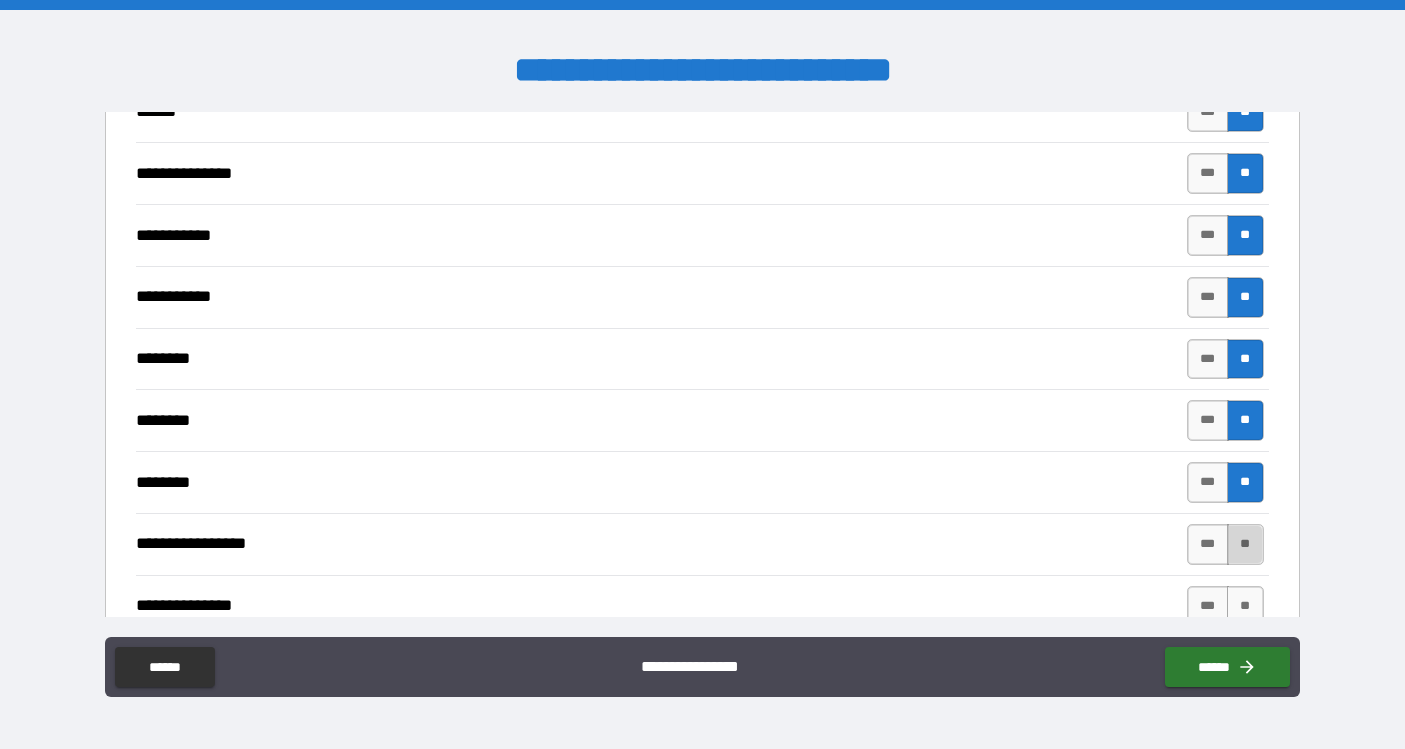 drag, startPoint x: 1241, startPoint y: 543, endPoint x: 1243, endPoint y: 557, distance: 14.142136 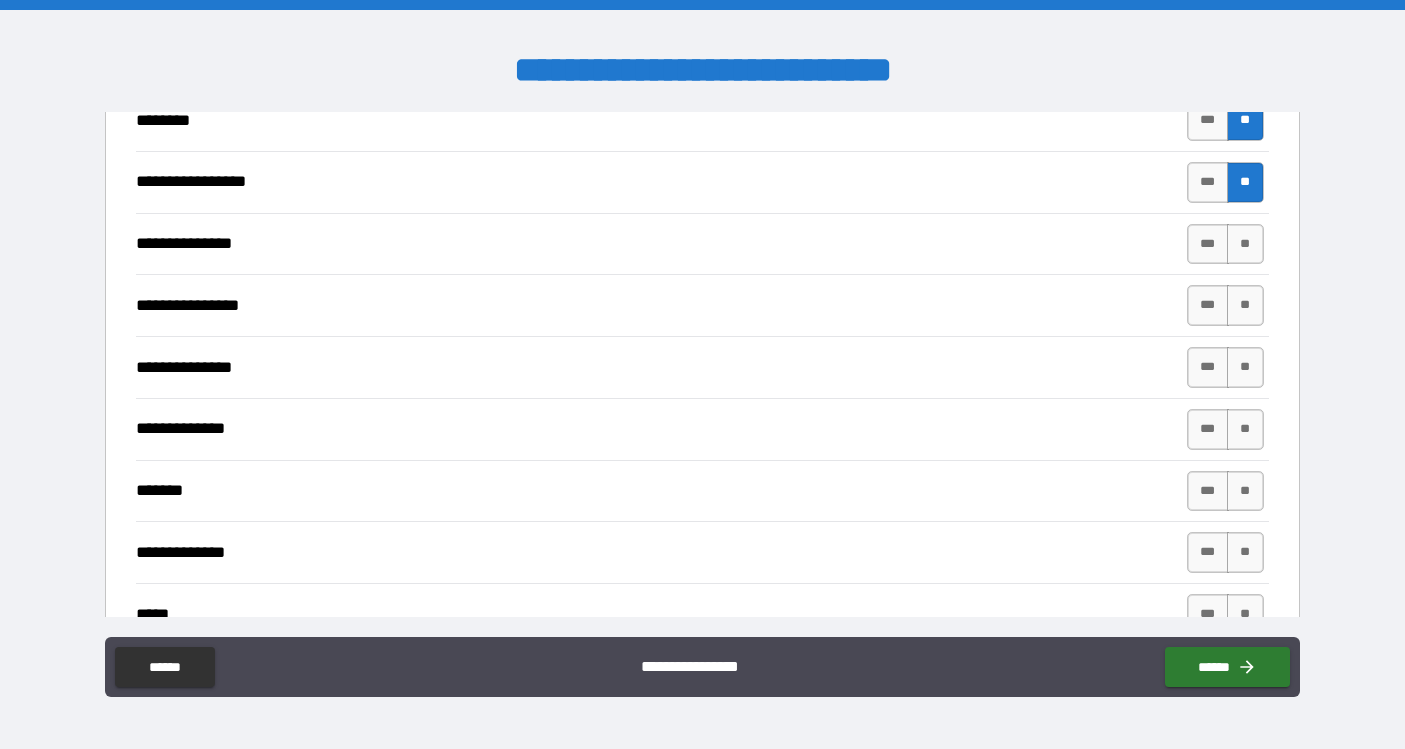 scroll, scrollTop: 2509, scrollLeft: 0, axis: vertical 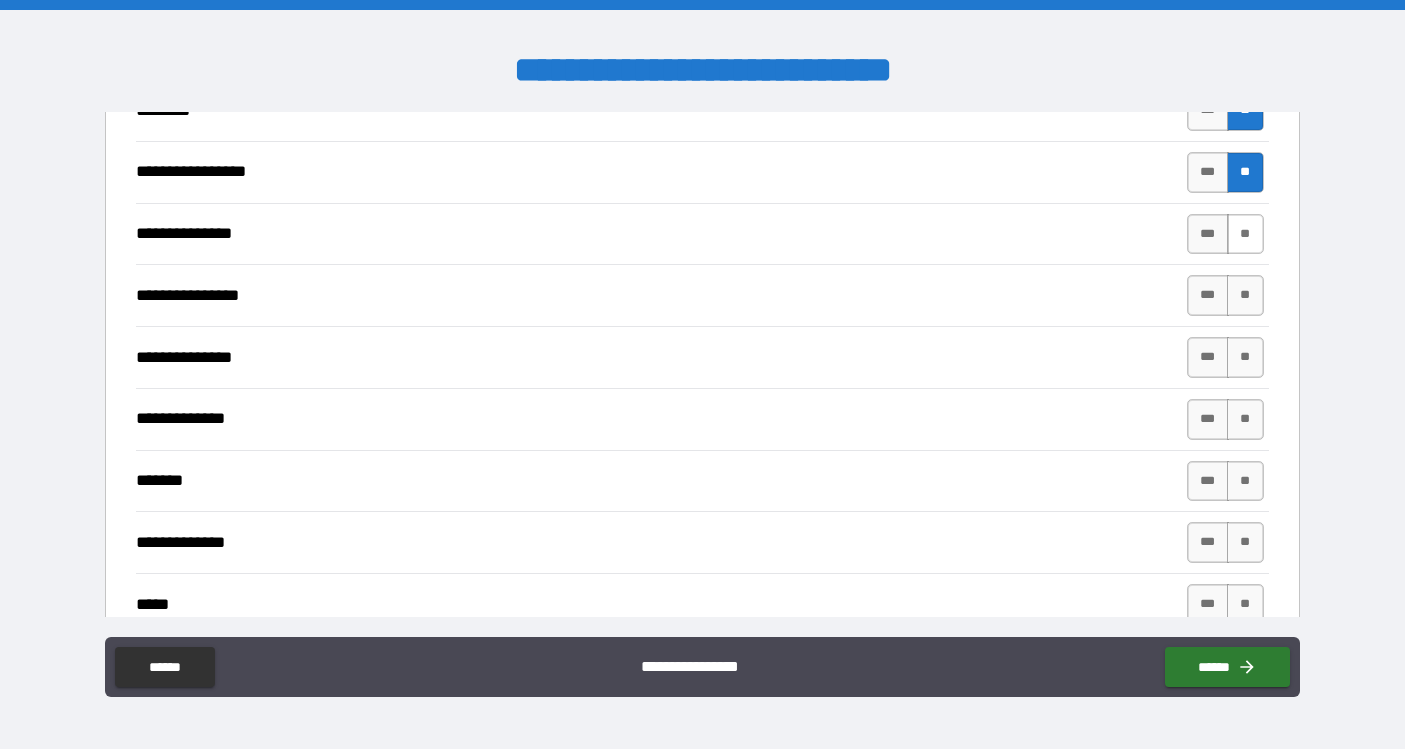click on "**" at bounding box center (1245, 234) 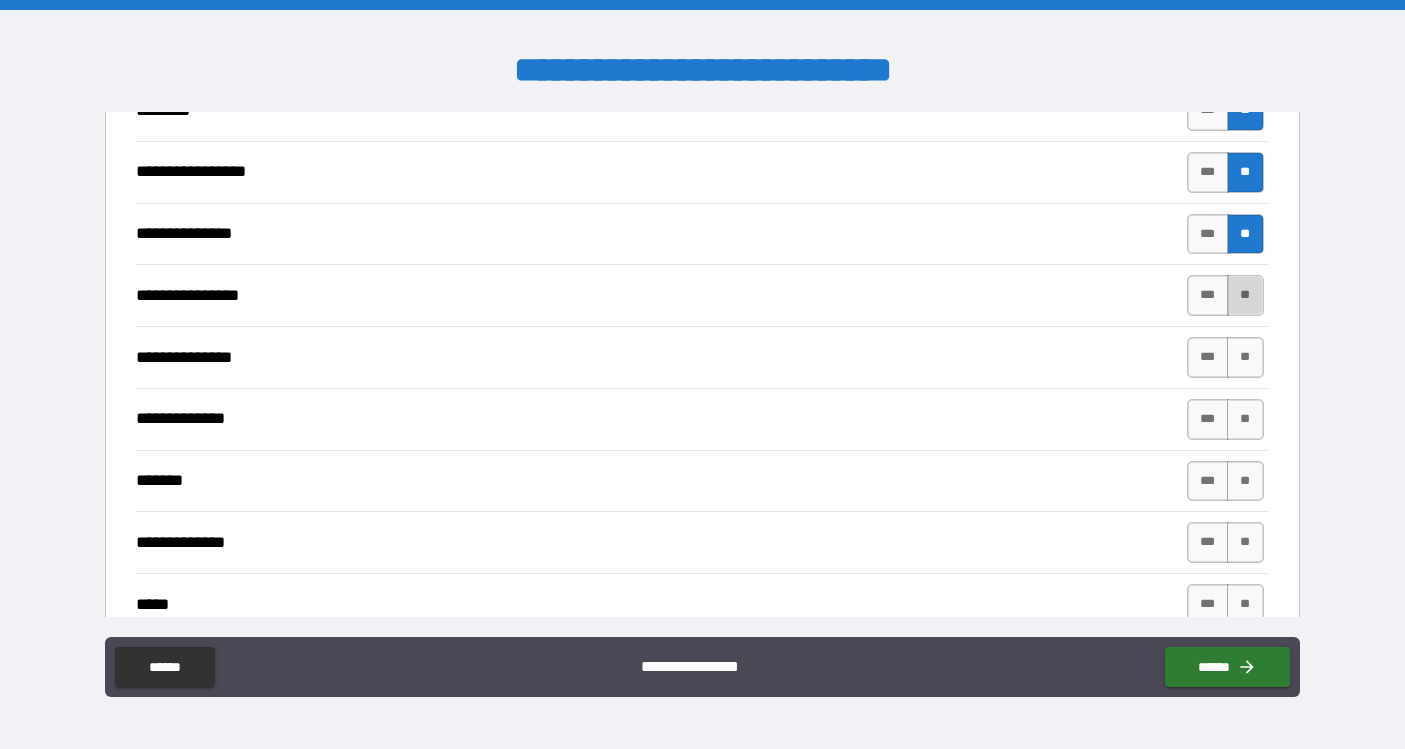 click on "**" at bounding box center [1245, 295] 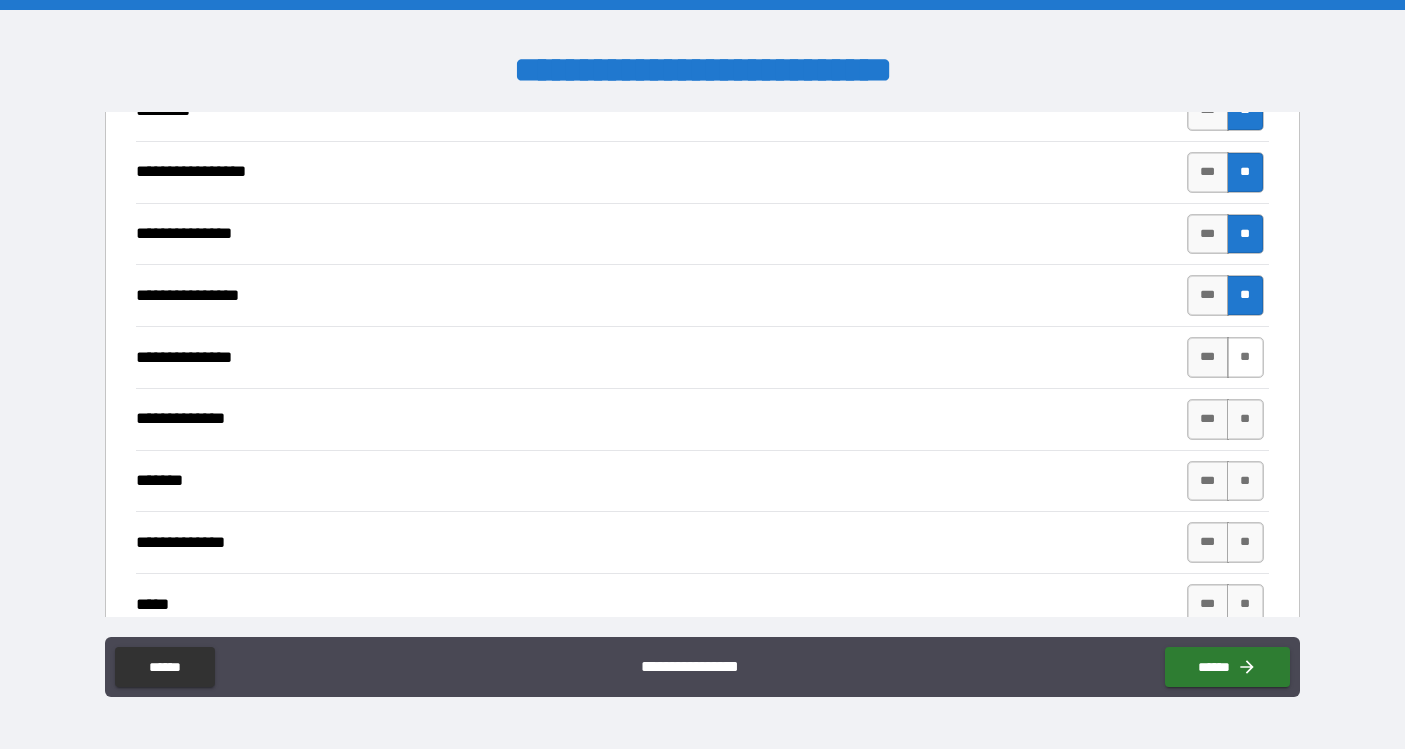 click on "**" at bounding box center [1245, 357] 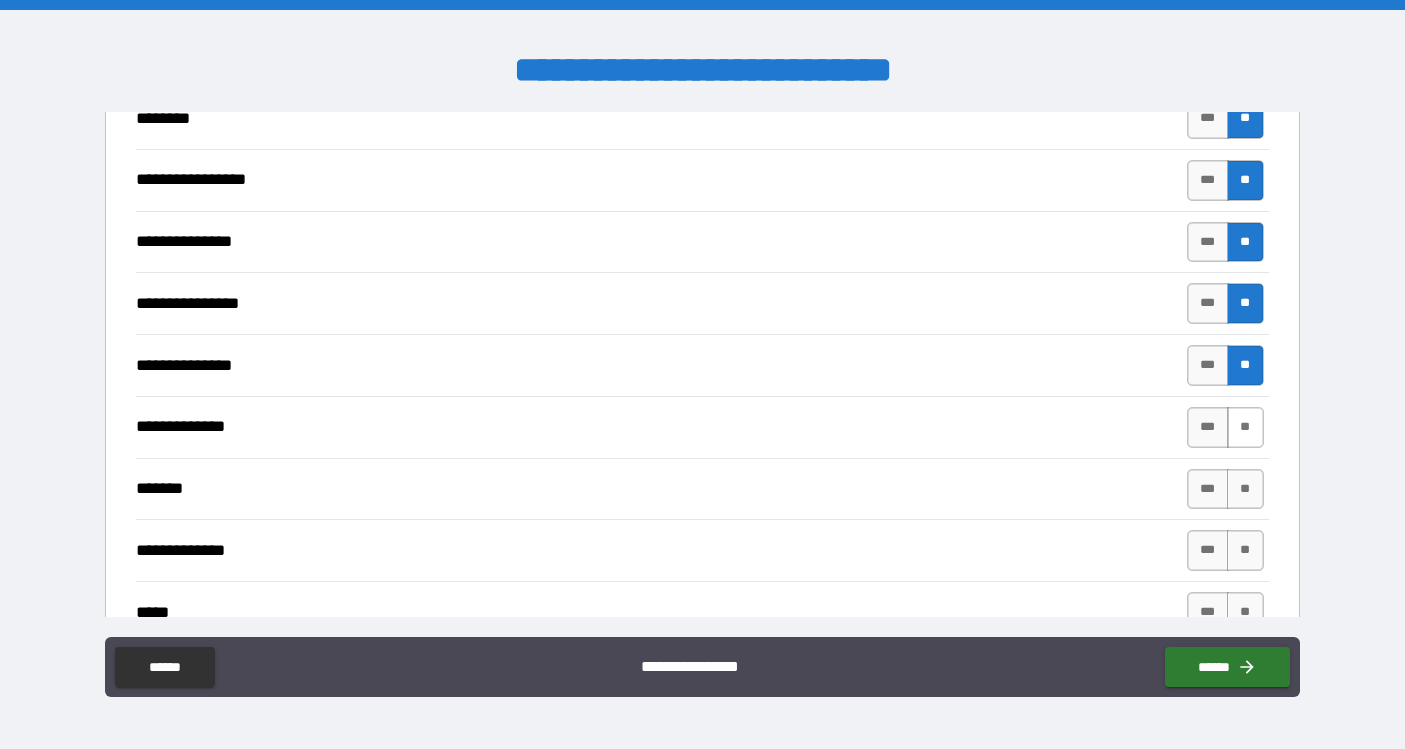 scroll, scrollTop: 2509, scrollLeft: 0, axis: vertical 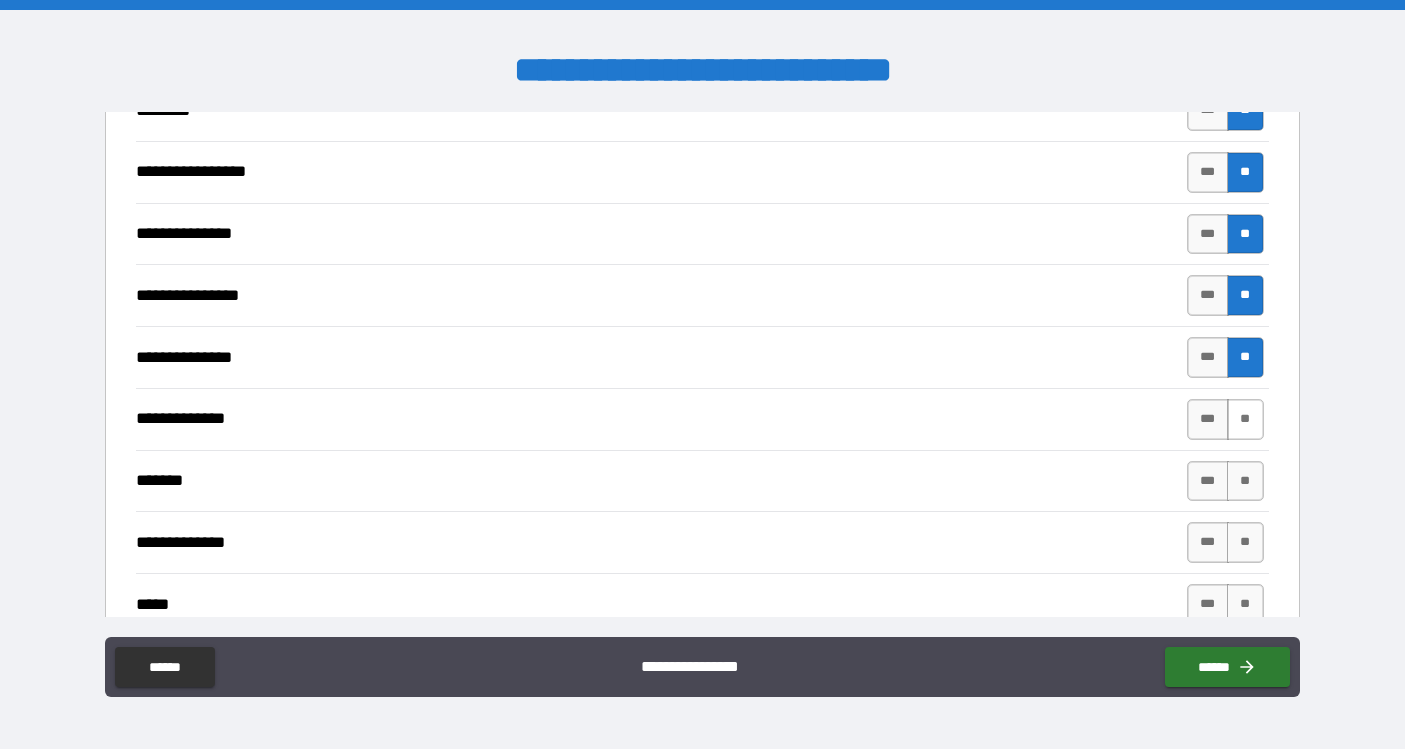 click on "**" at bounding box center (1245, 419) 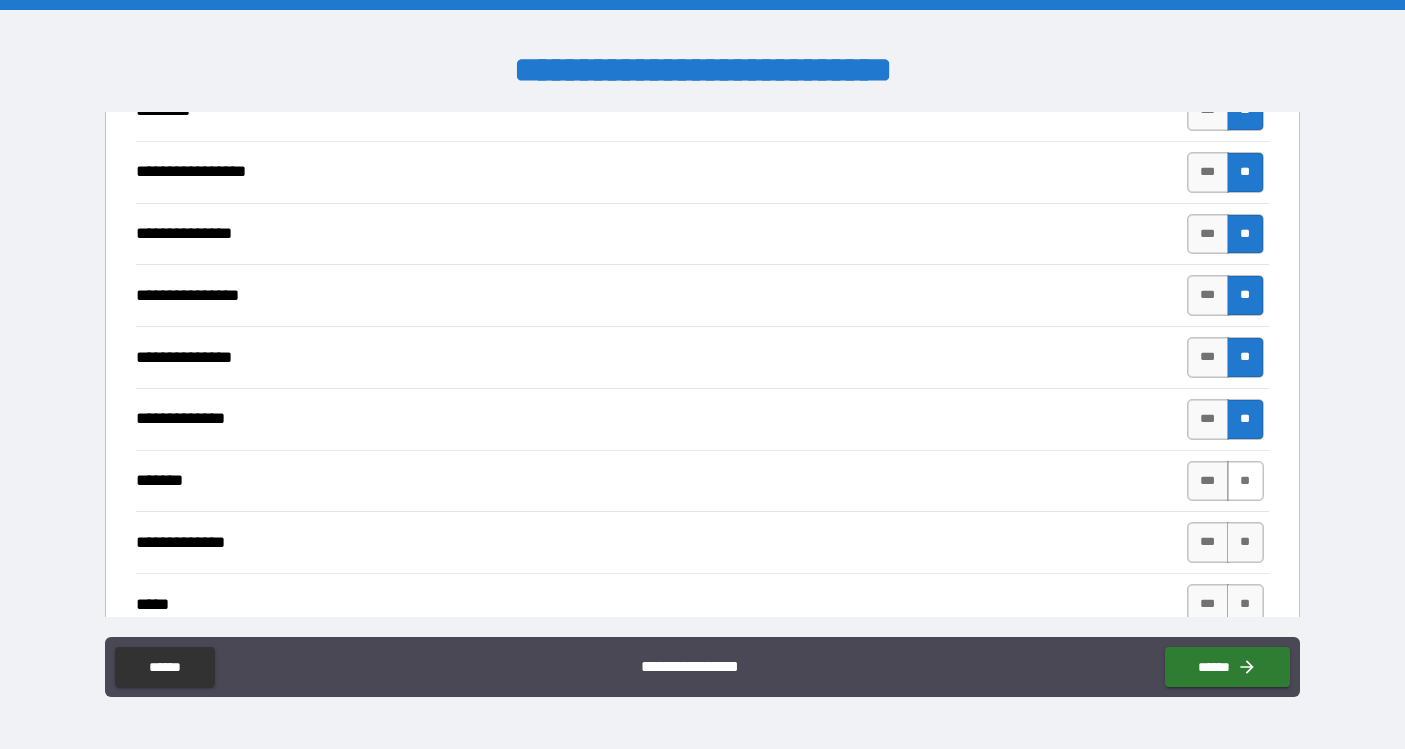 click on "**" at bounding box center (1245, 481) 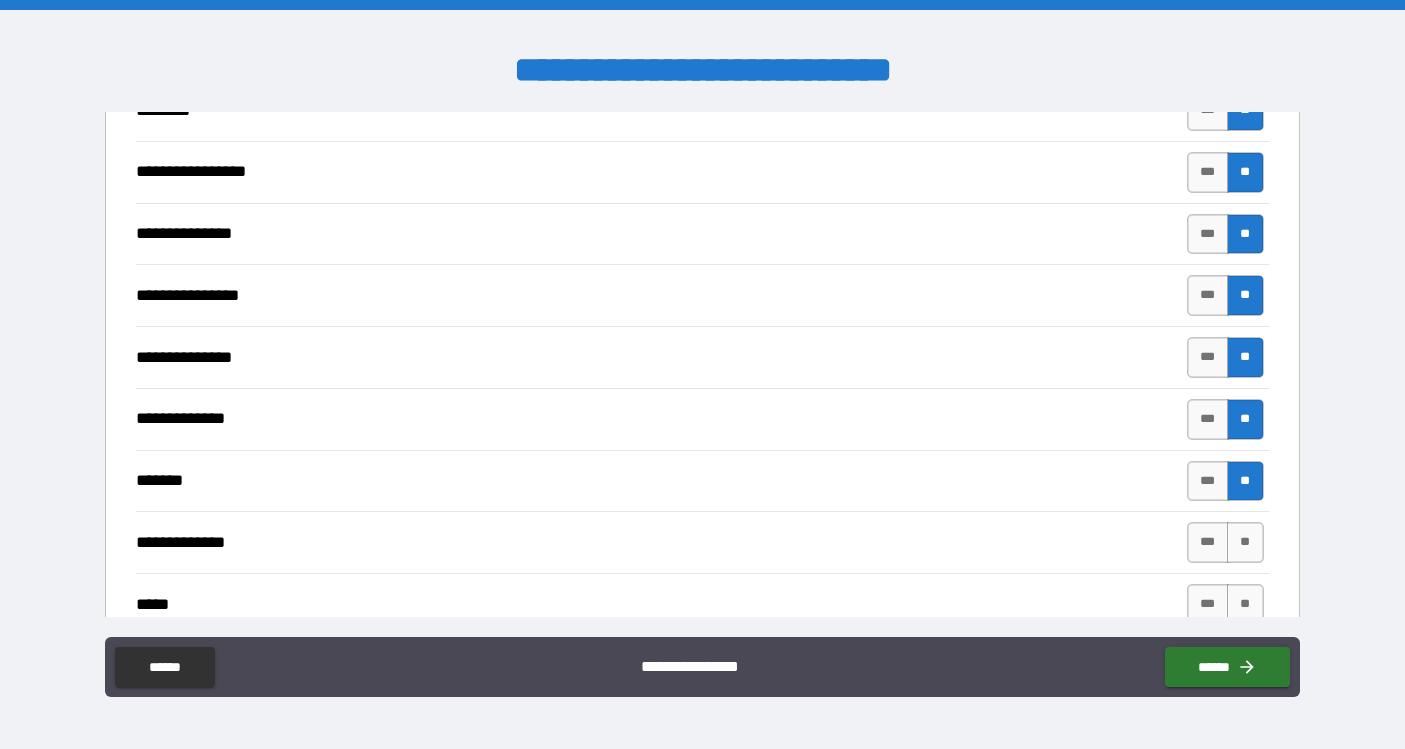 scroll, scrollTop: 2507, scrollLeft: 0, axis: vertical 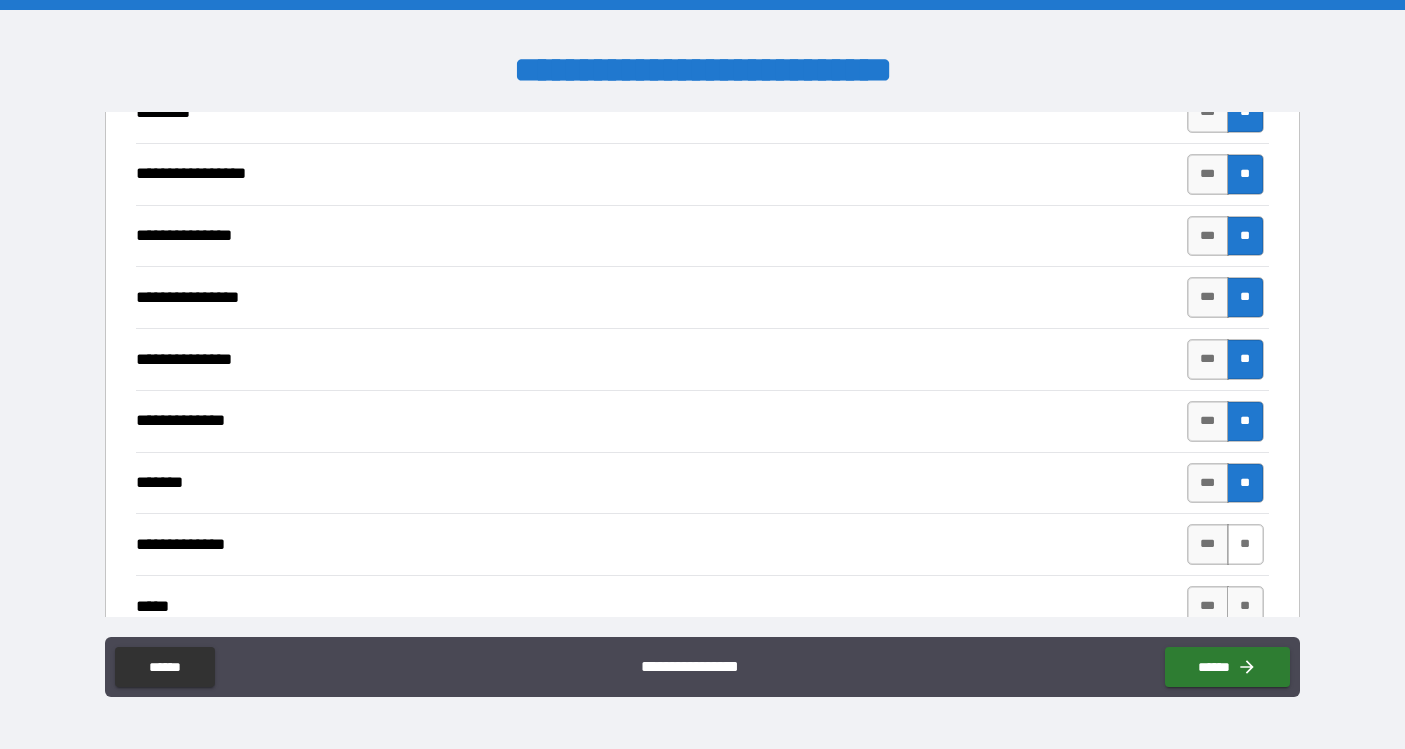 click on "**" at bounding box center (1245, 544) 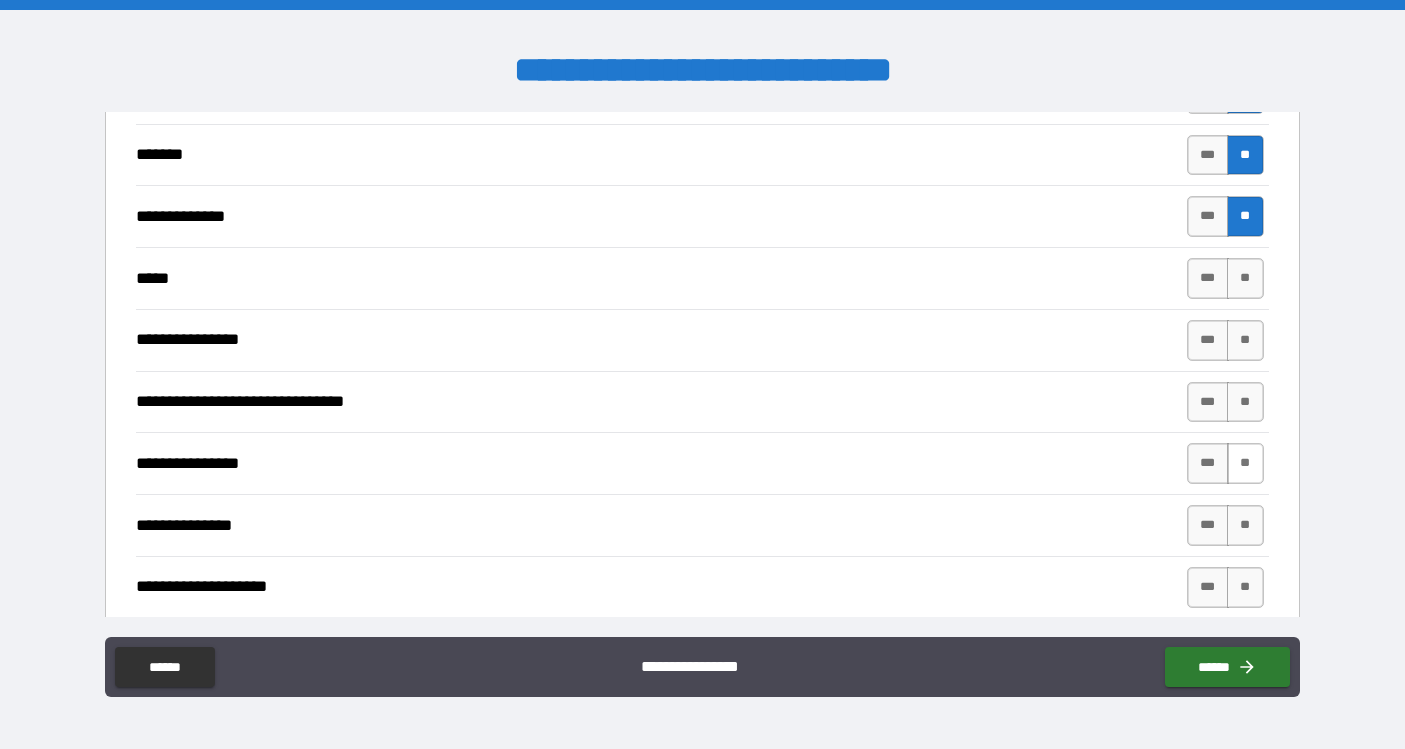scroll, scrollTop: 2843, scrollLeft: 0, axis: vertical 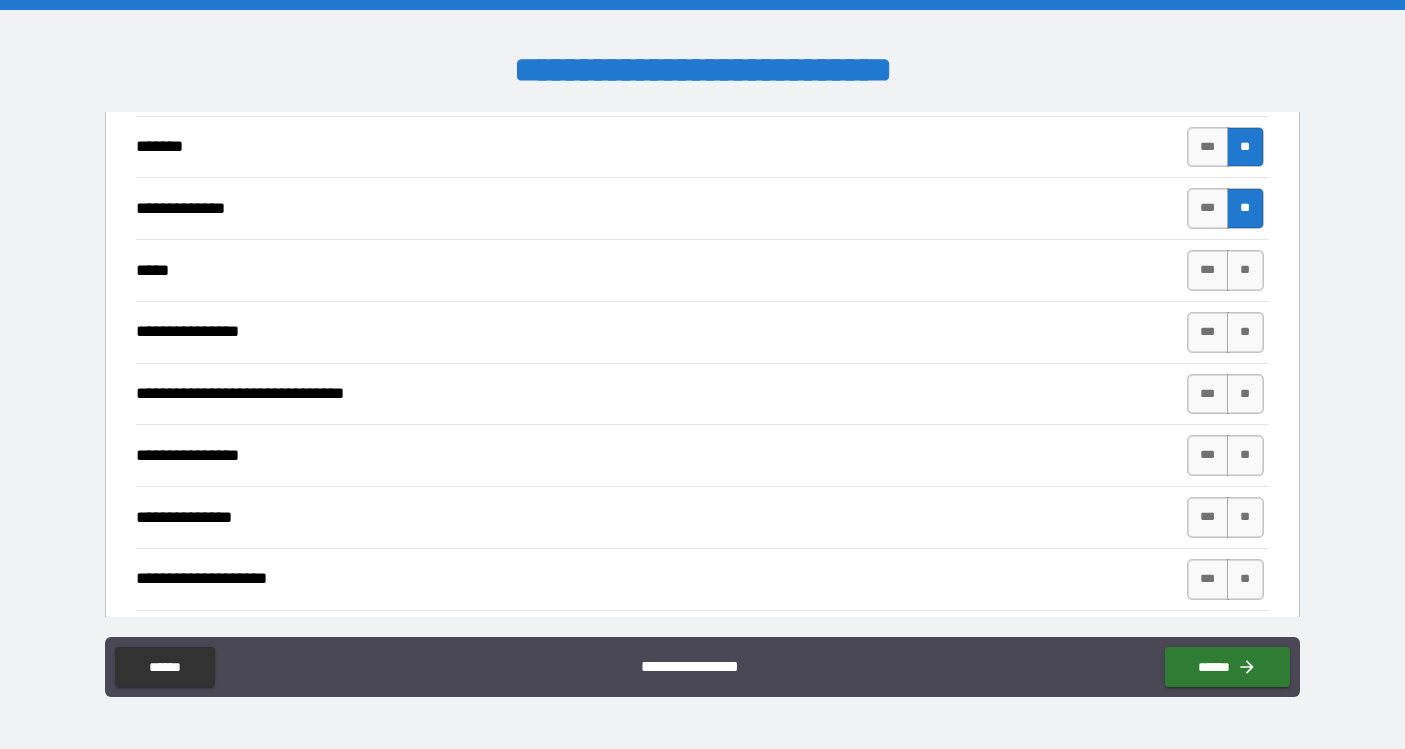 drag, startPoint x: 1243, startPoint y: 265, endPoint x: 1241, endPoint y: 295, distance: 30.066593 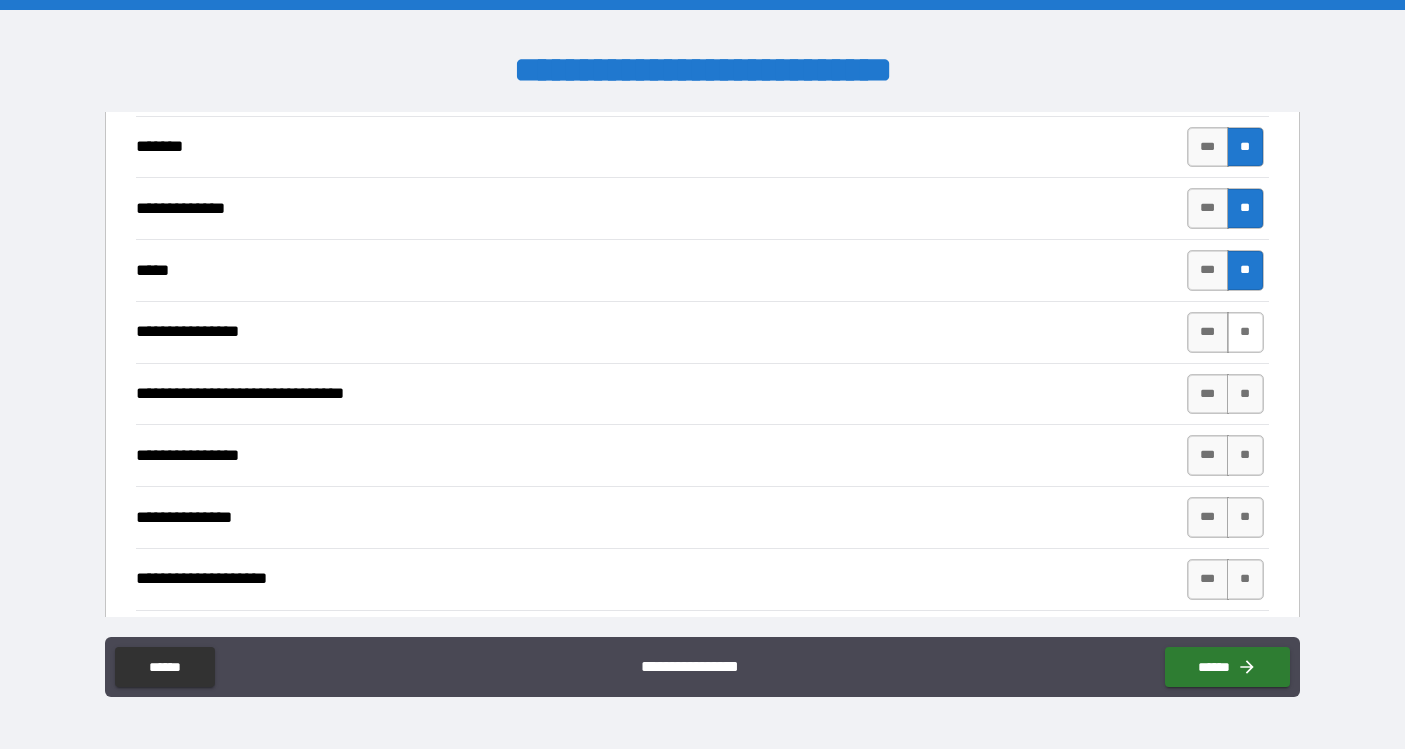 click on "**" at bounding box center (1245, 332) 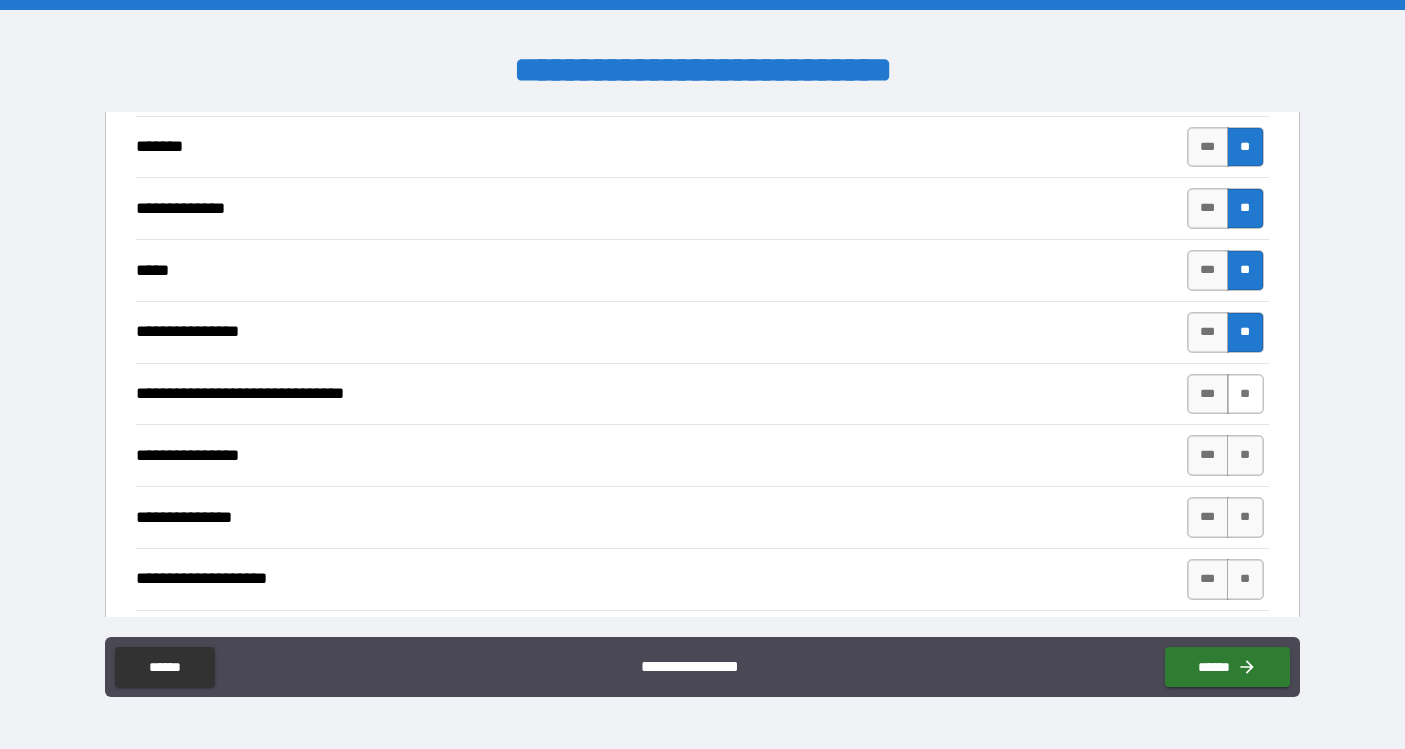 click on "**" at bounding box center [1245, 394] 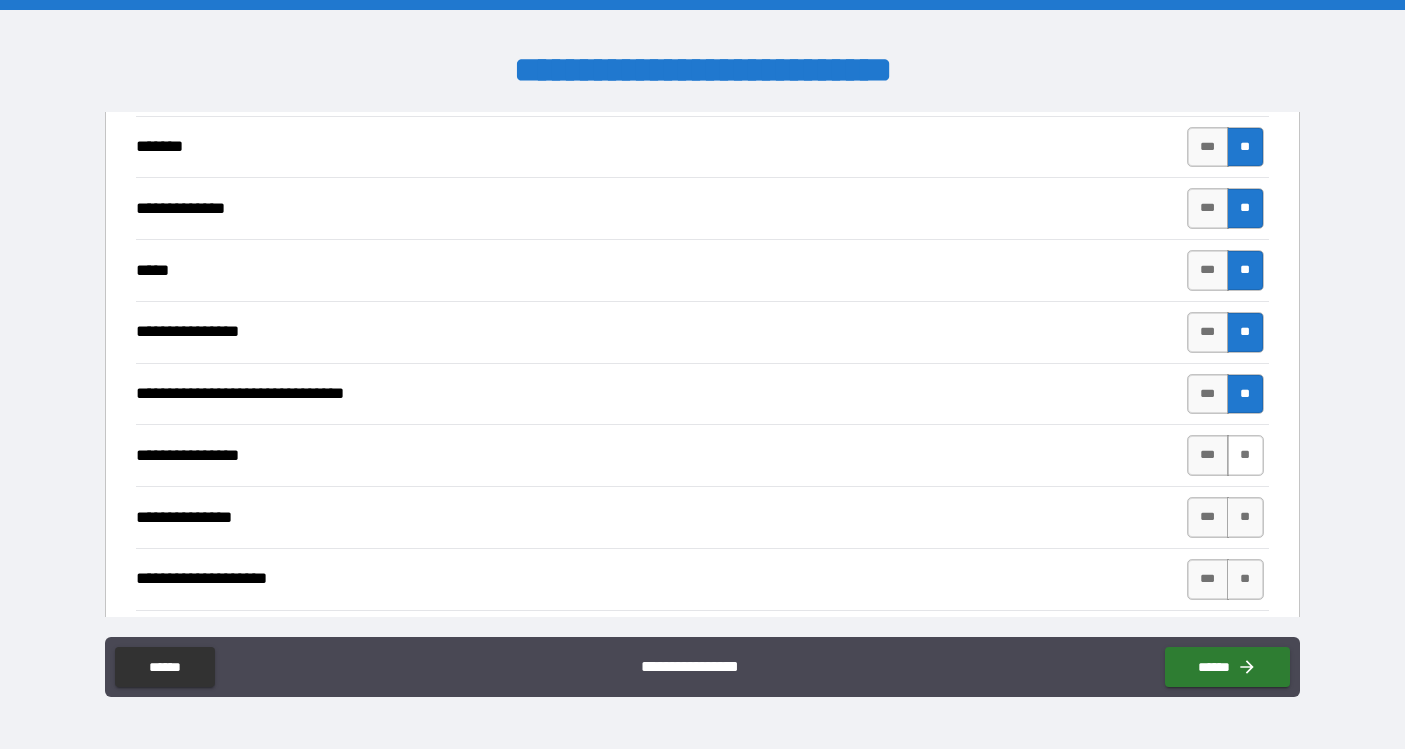 click on "**" at bounding box center (1245, 455) 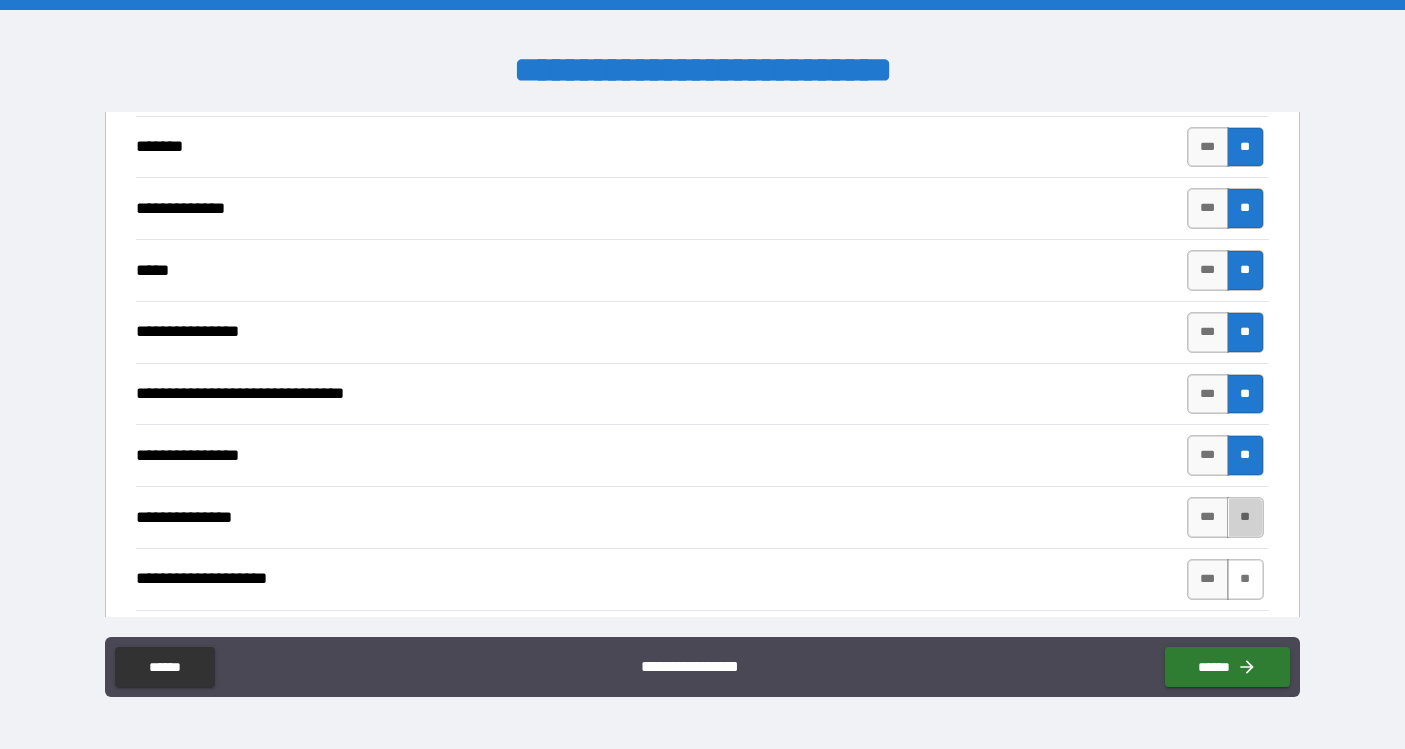 drag, startPoint x: 1241, startPoint y: 509, endPoint x: 1229, endPoint y: 564, distance: 56.293873 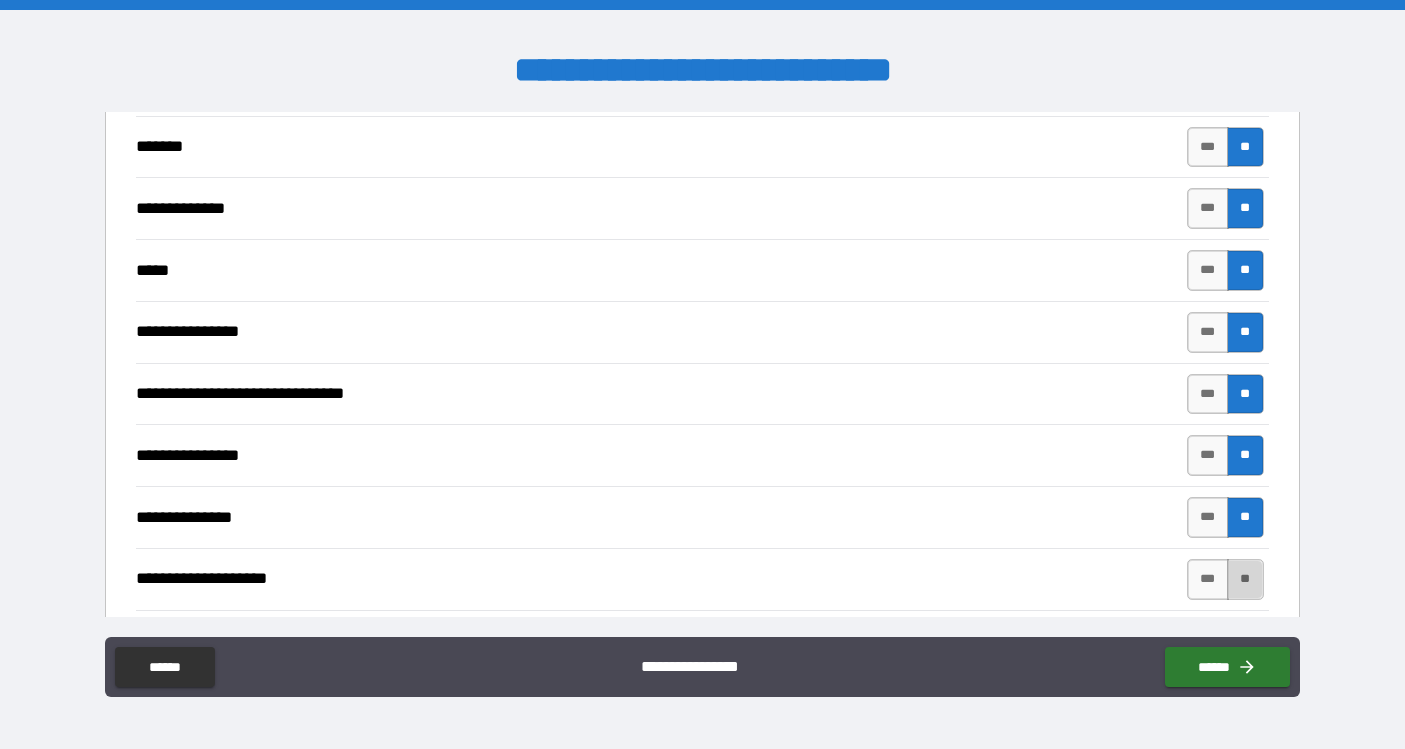click on "**" at bounding box center (1245, 579) 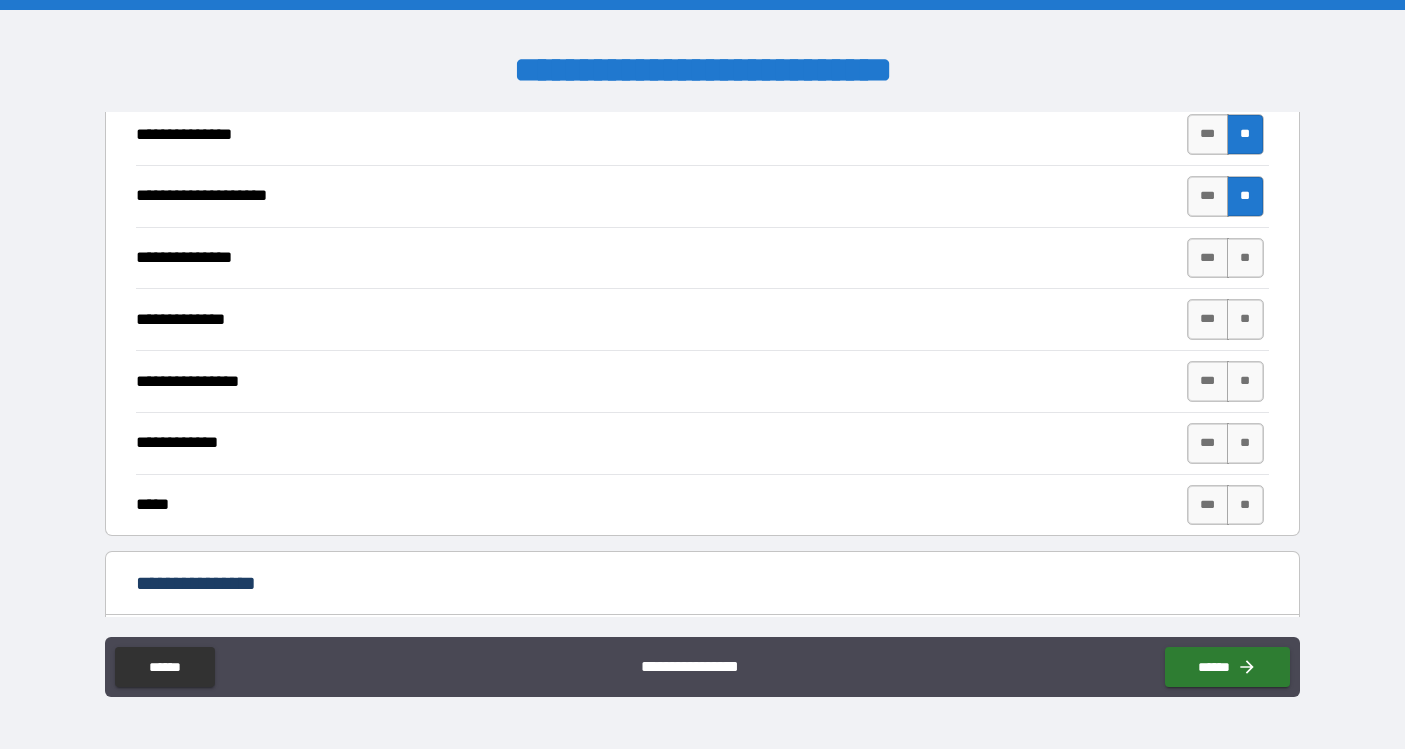 scroll, scrollTop: 3228, scrollLeft: 0, axis: vertical 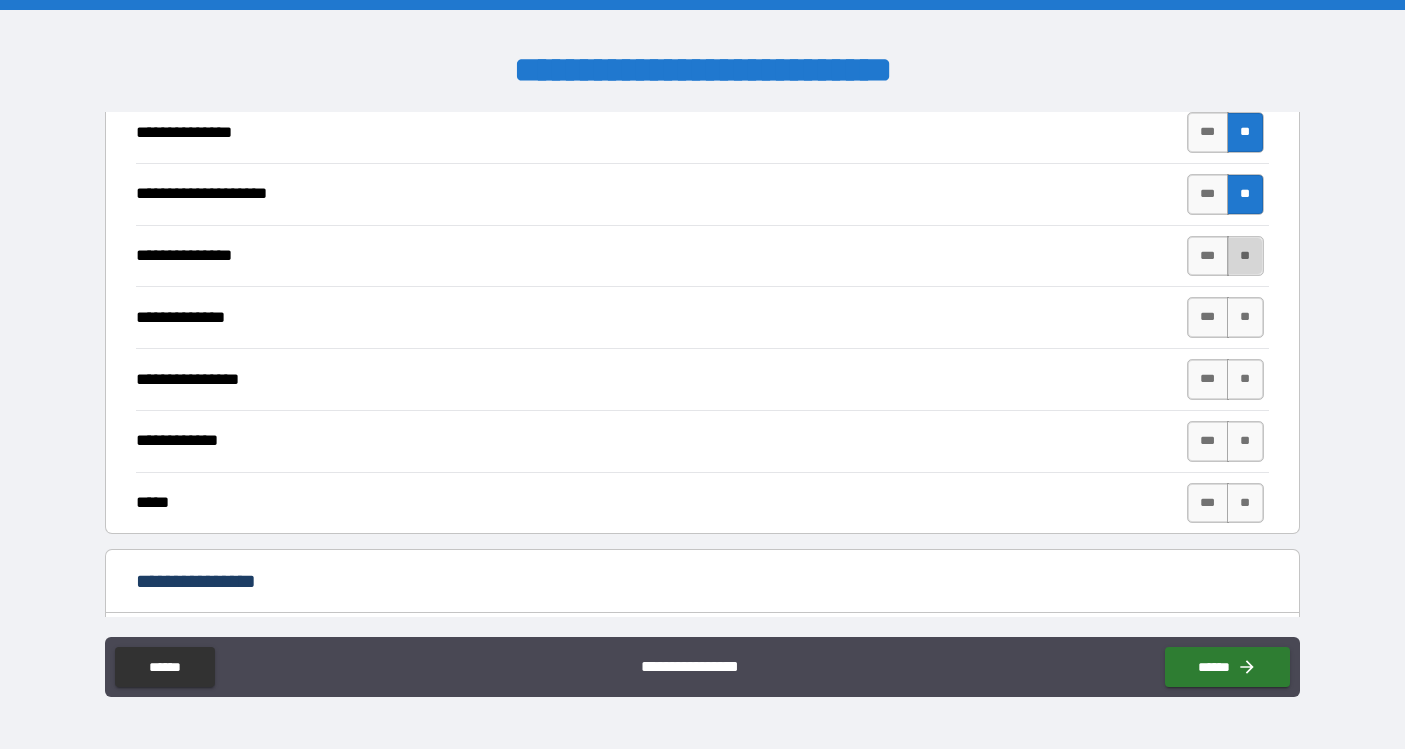 click on "**" at bounding box center (1245, 256) 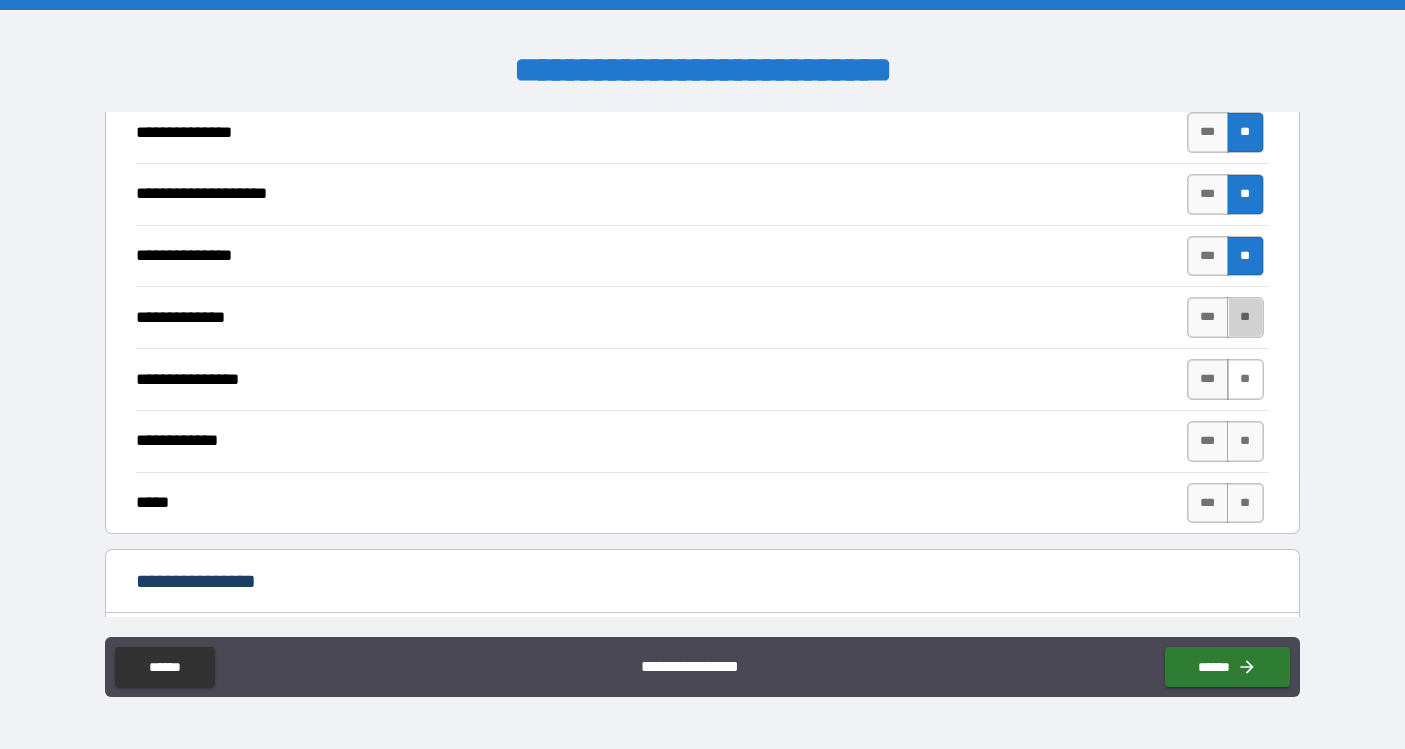 drag, startPoint x: 1230, startPoint y: 320, endPoint x: 1232, endPoint y: 381, distance: 61.03278 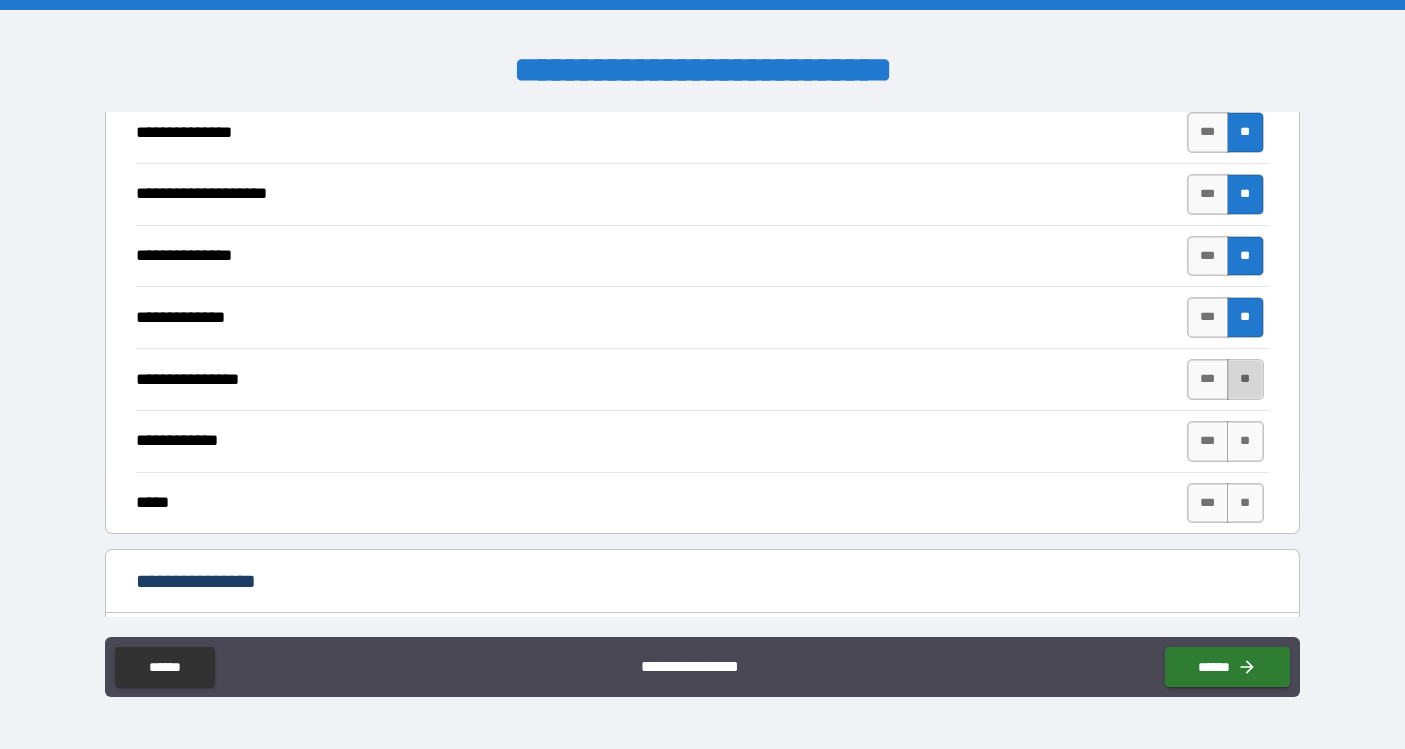 click on "**" at bounding box center [1245, 379] 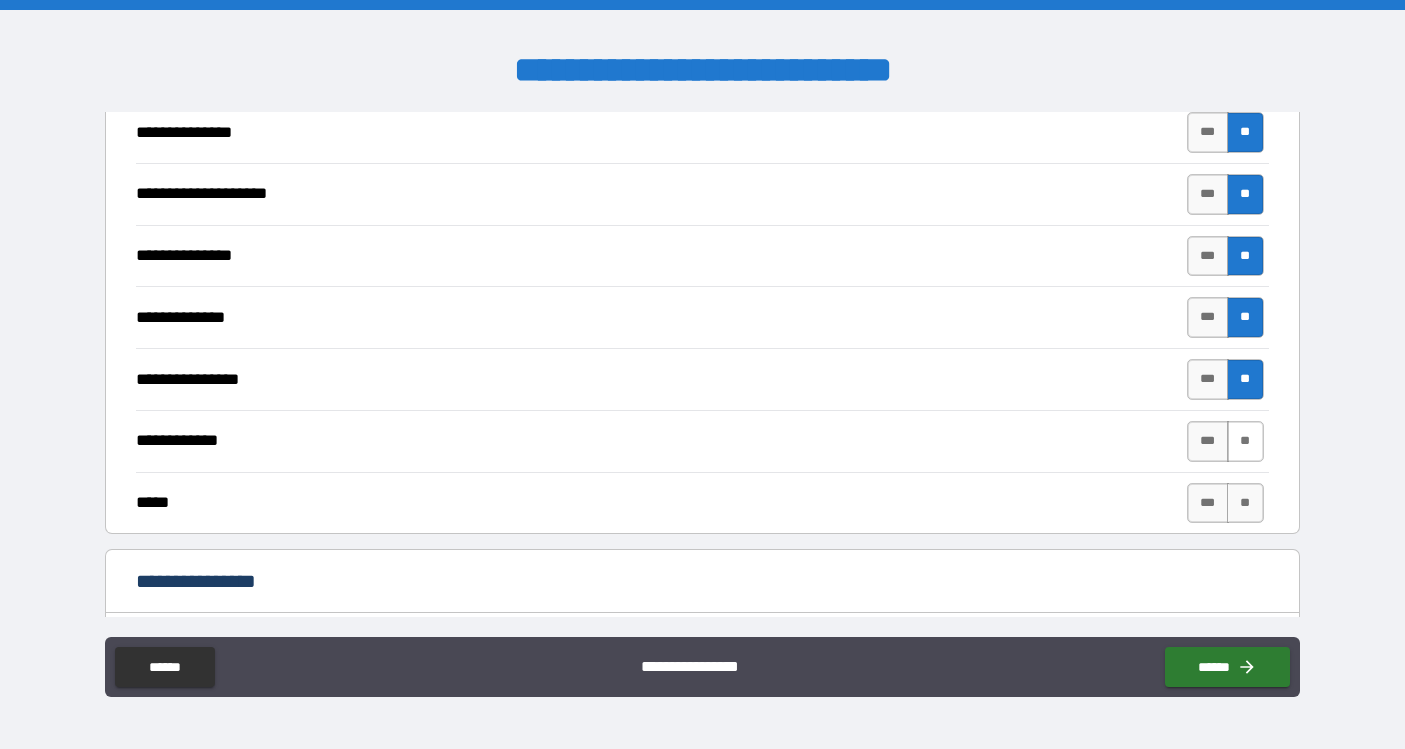 drag, startPoint x: 1239, startPoint y: 433, endPoint x: 1237, endPoint y: 448, distance: 15.132746 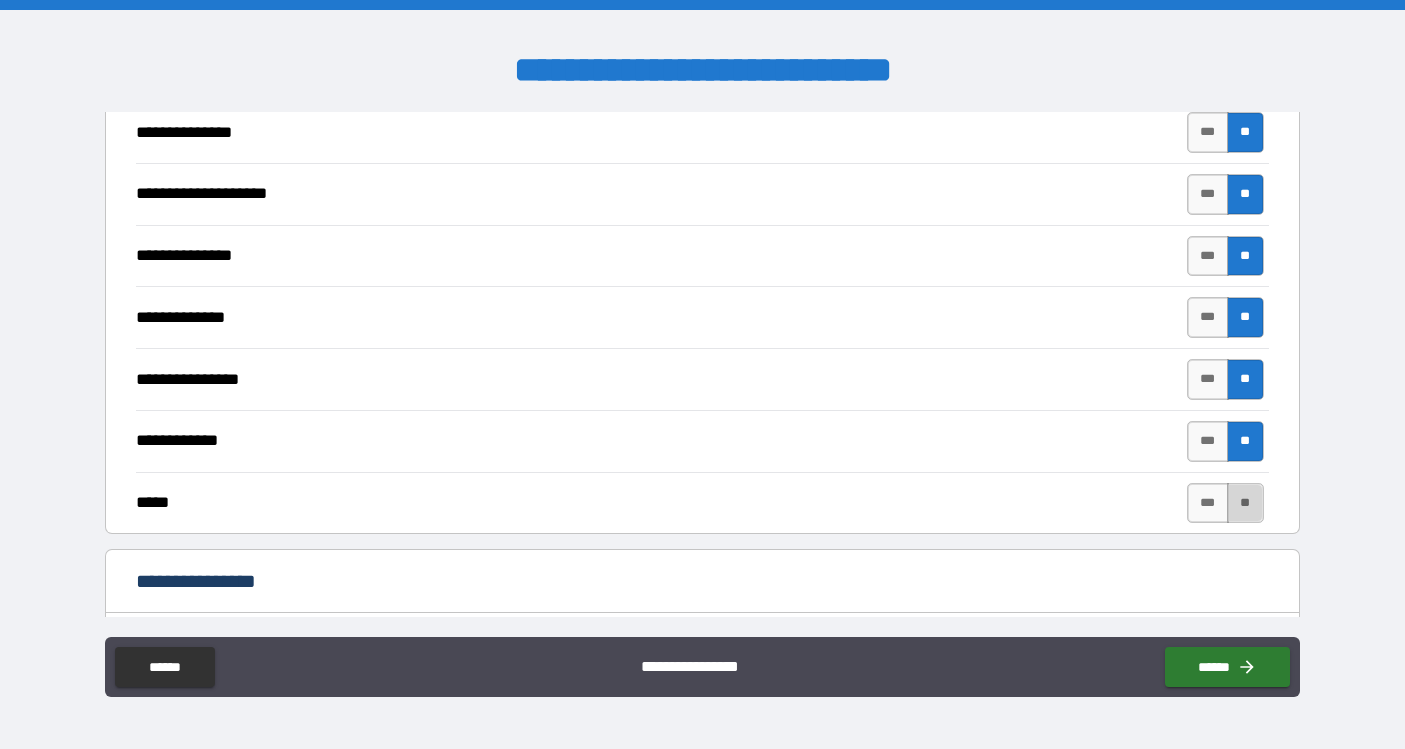 click on "**" at bounding box center [1245, 503] 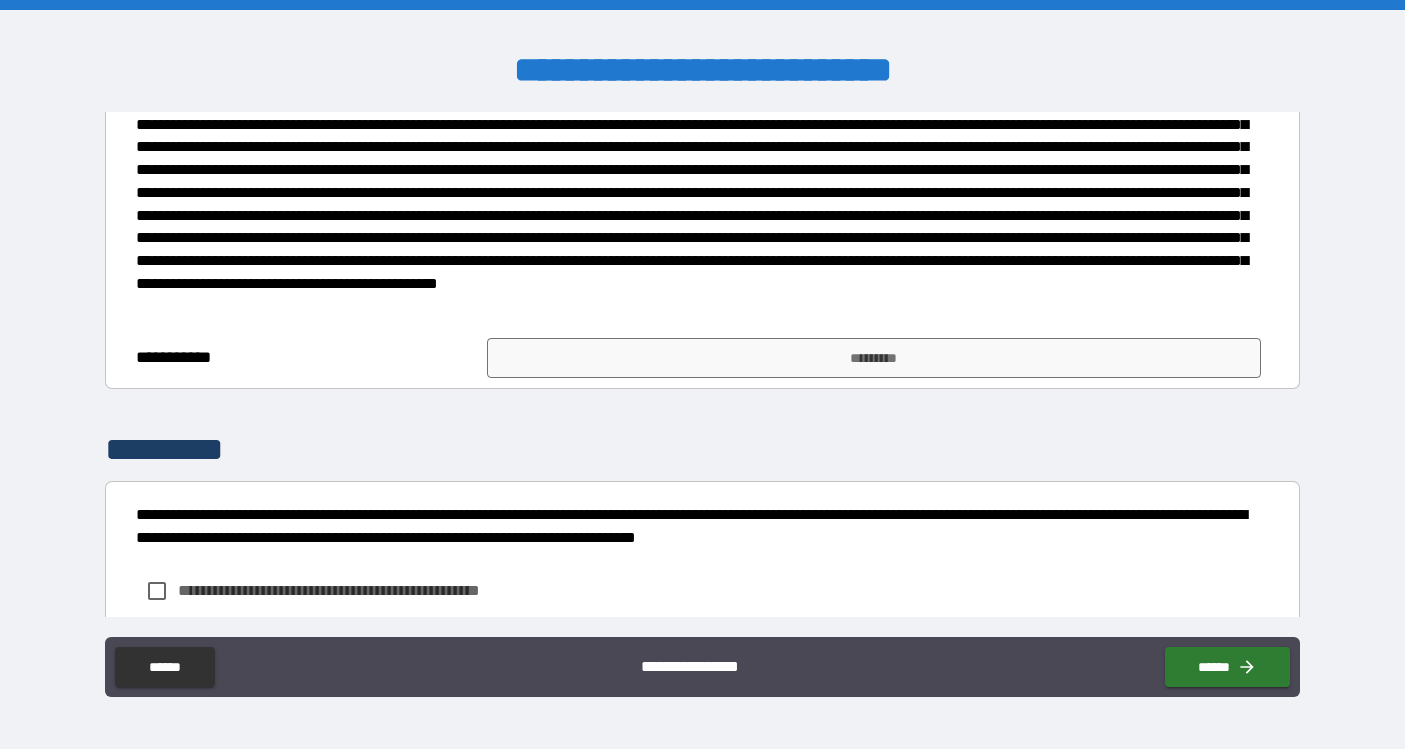 scroll, scrollTop: 3798, scrollLeft: 0, axis: vertical 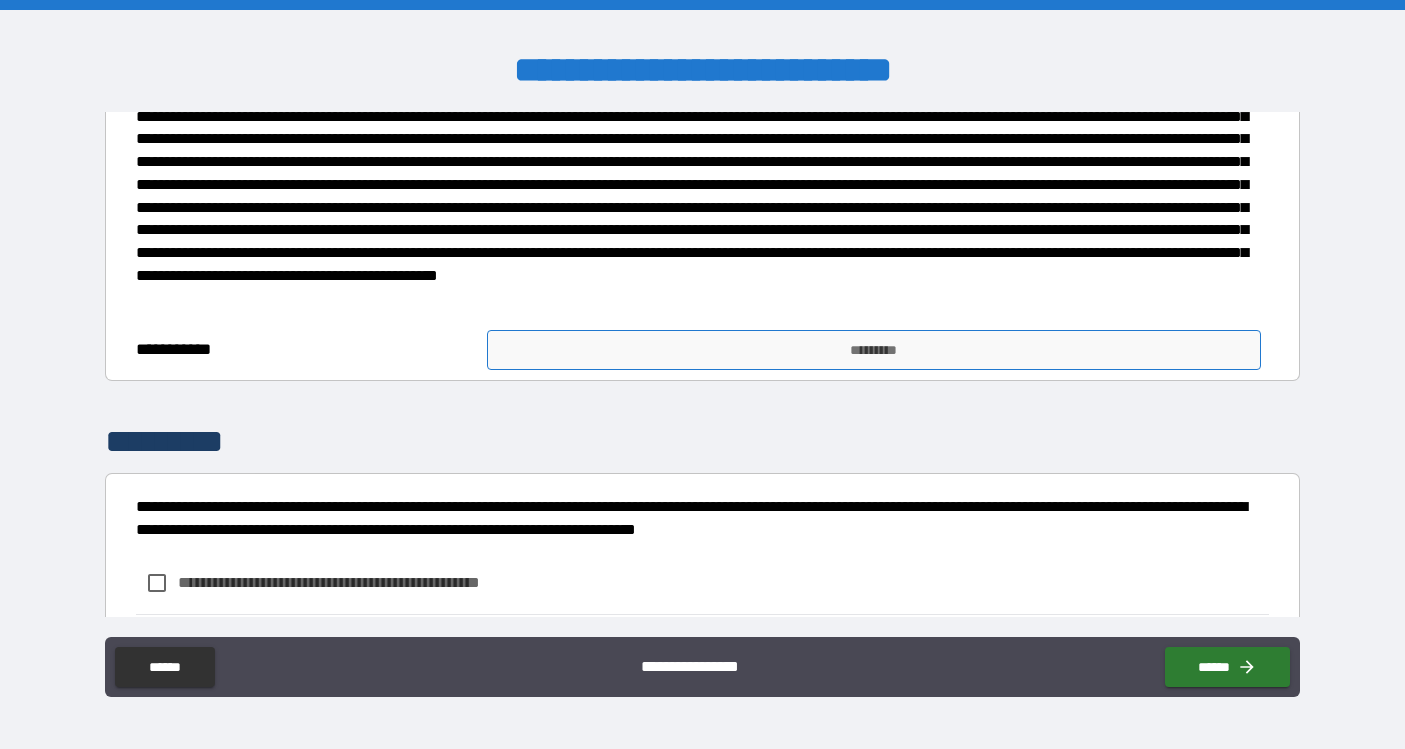 click on "*********" at bounding box center [873, 350] 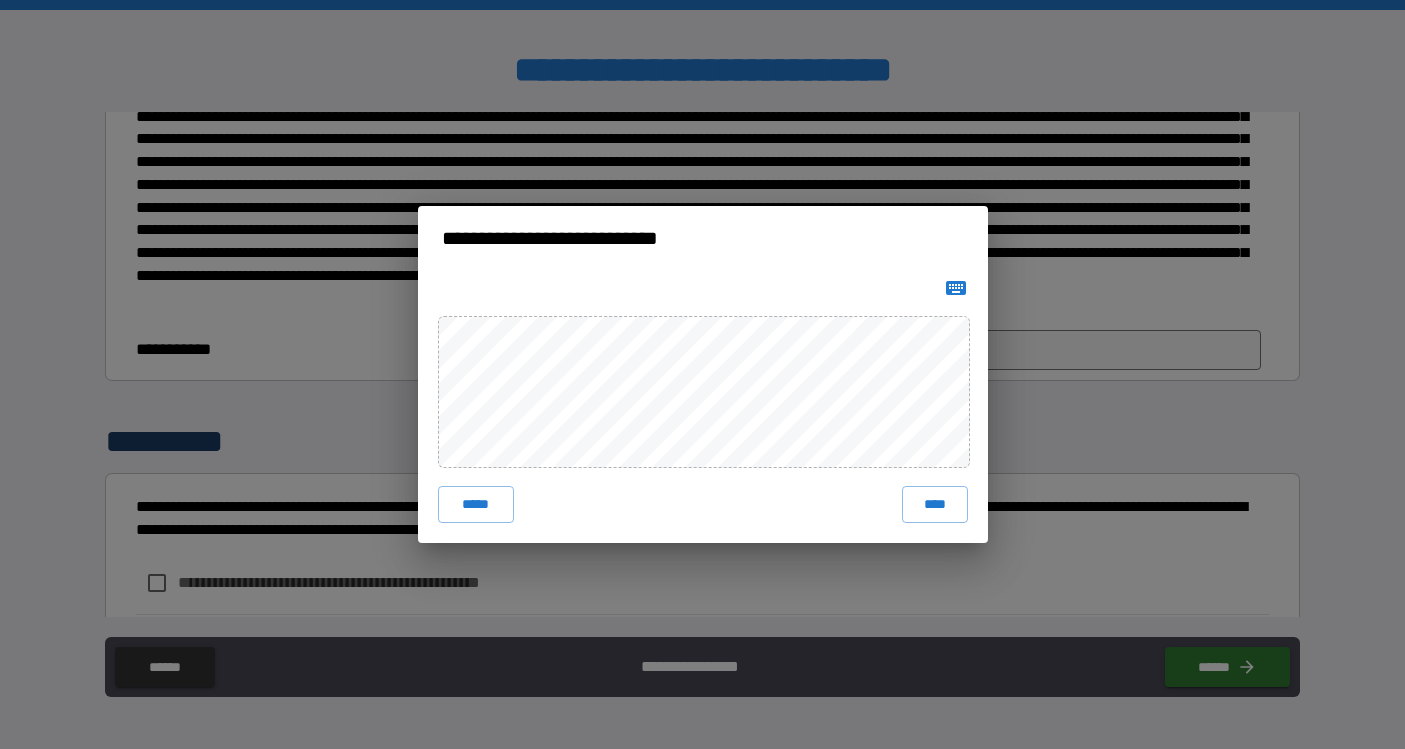 drag, startPoint x: 925, startPoint y: 499, endPoint x: 892, endPoint y: 494, distance: 33.37664 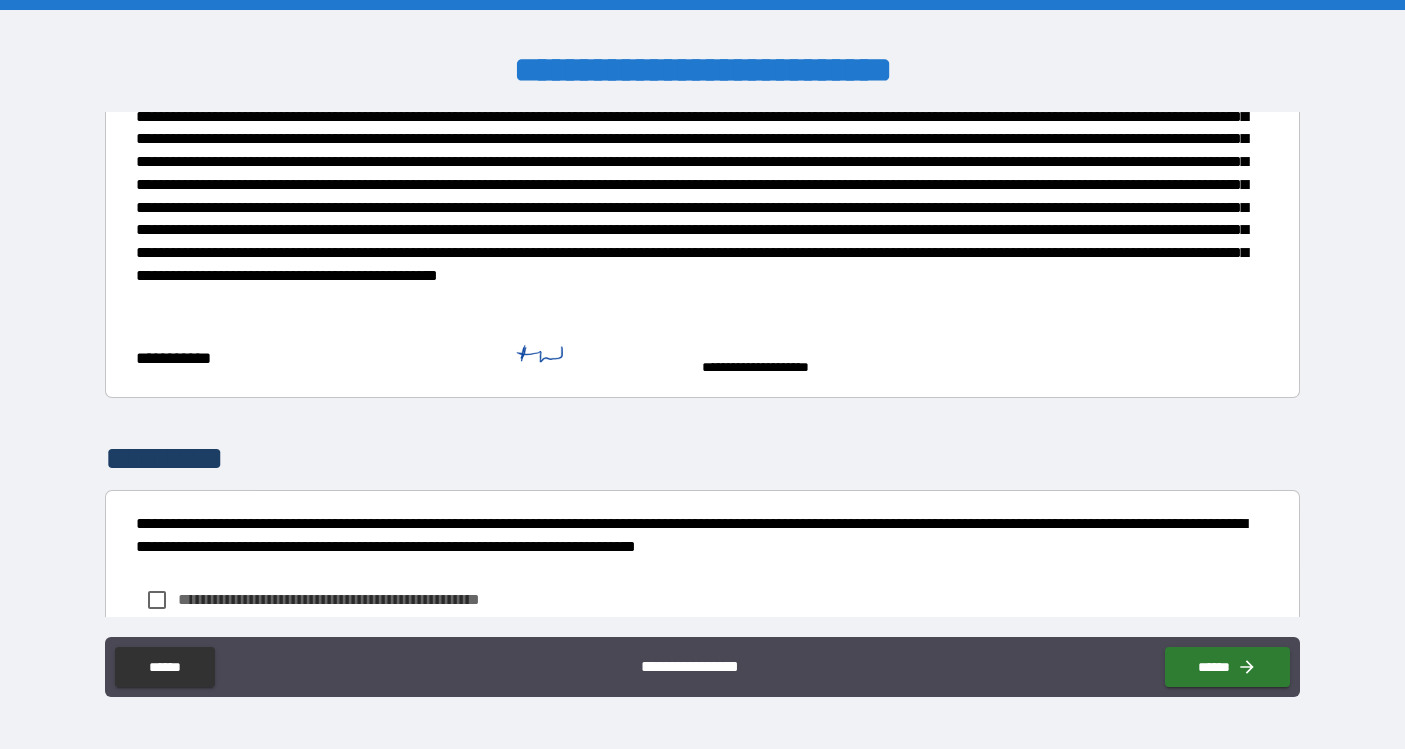 scroll, scrollTop: 3933, scrollLeft: 0, axis: vertical 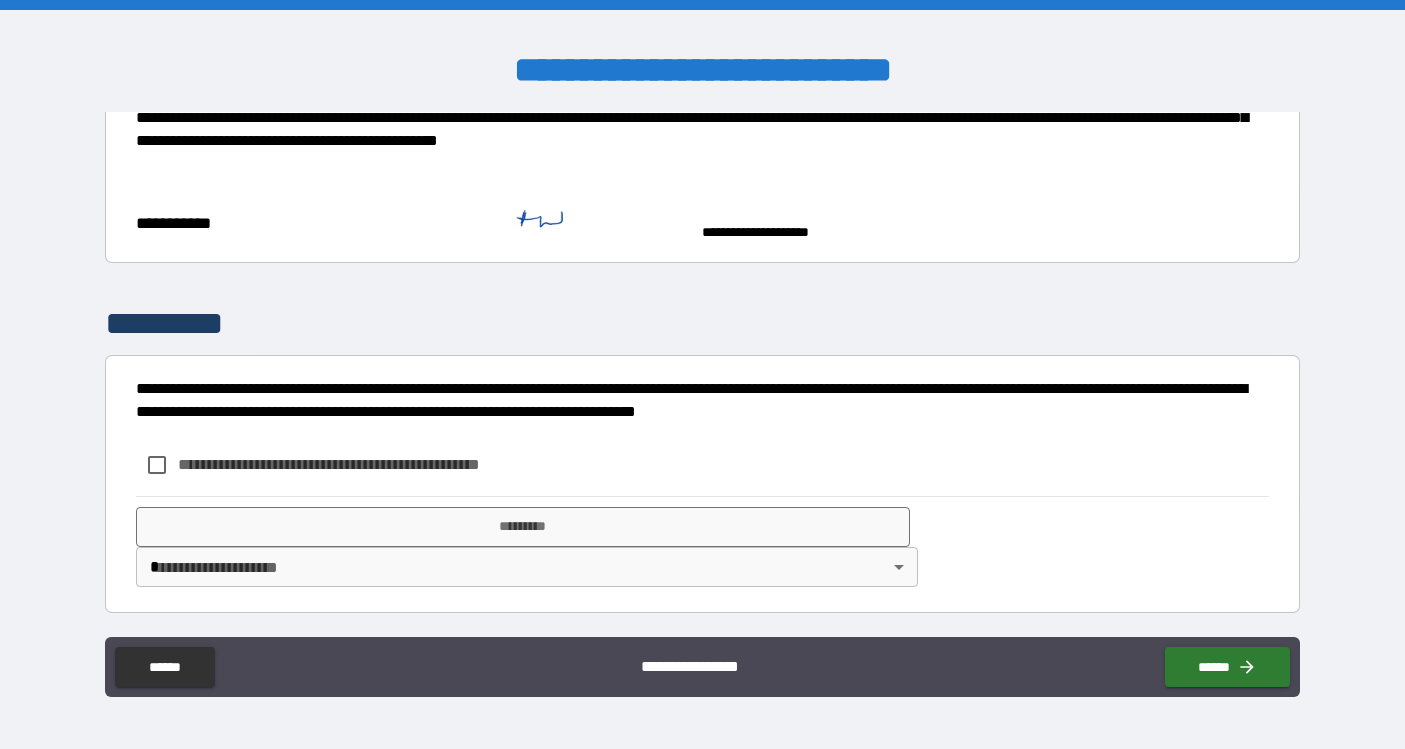 click on "**********" at bounding box center (362, 464) 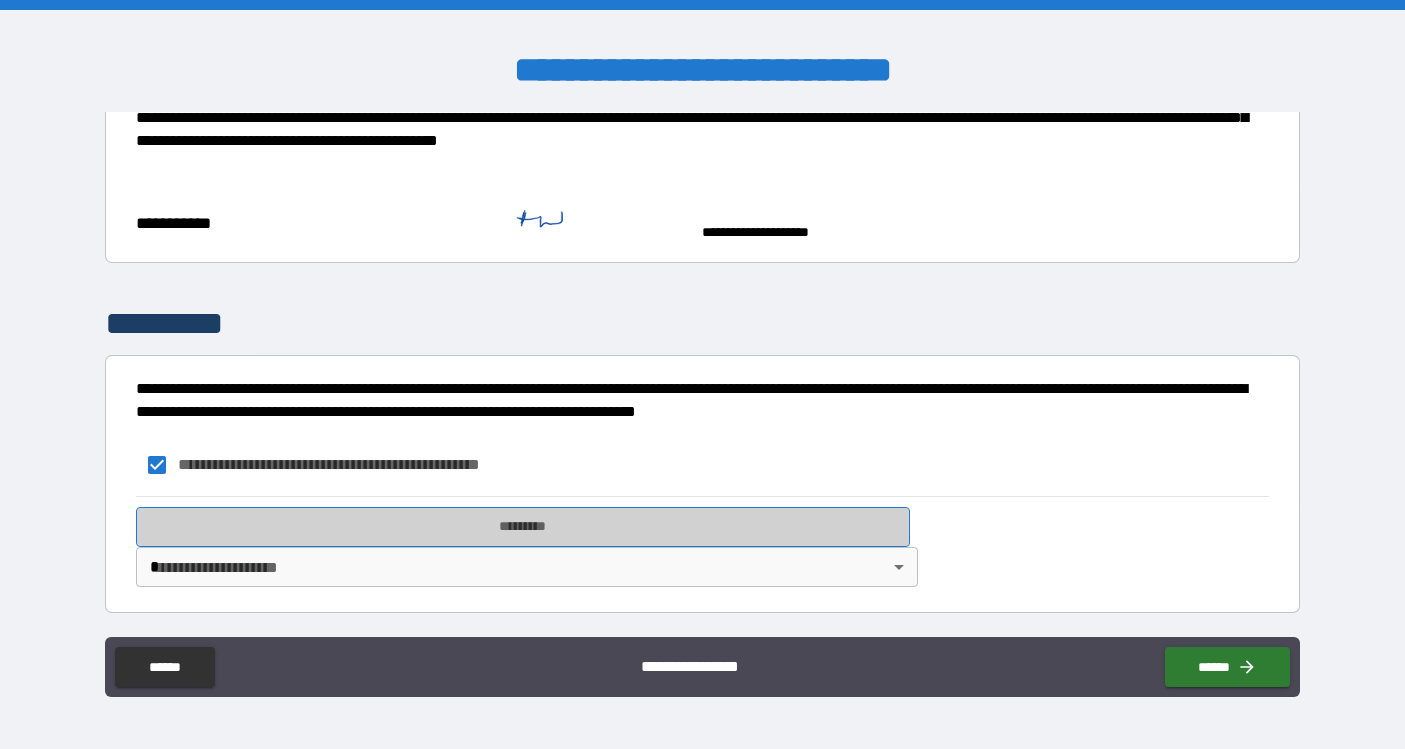 click on "*********" at bounding box center (522, 527) 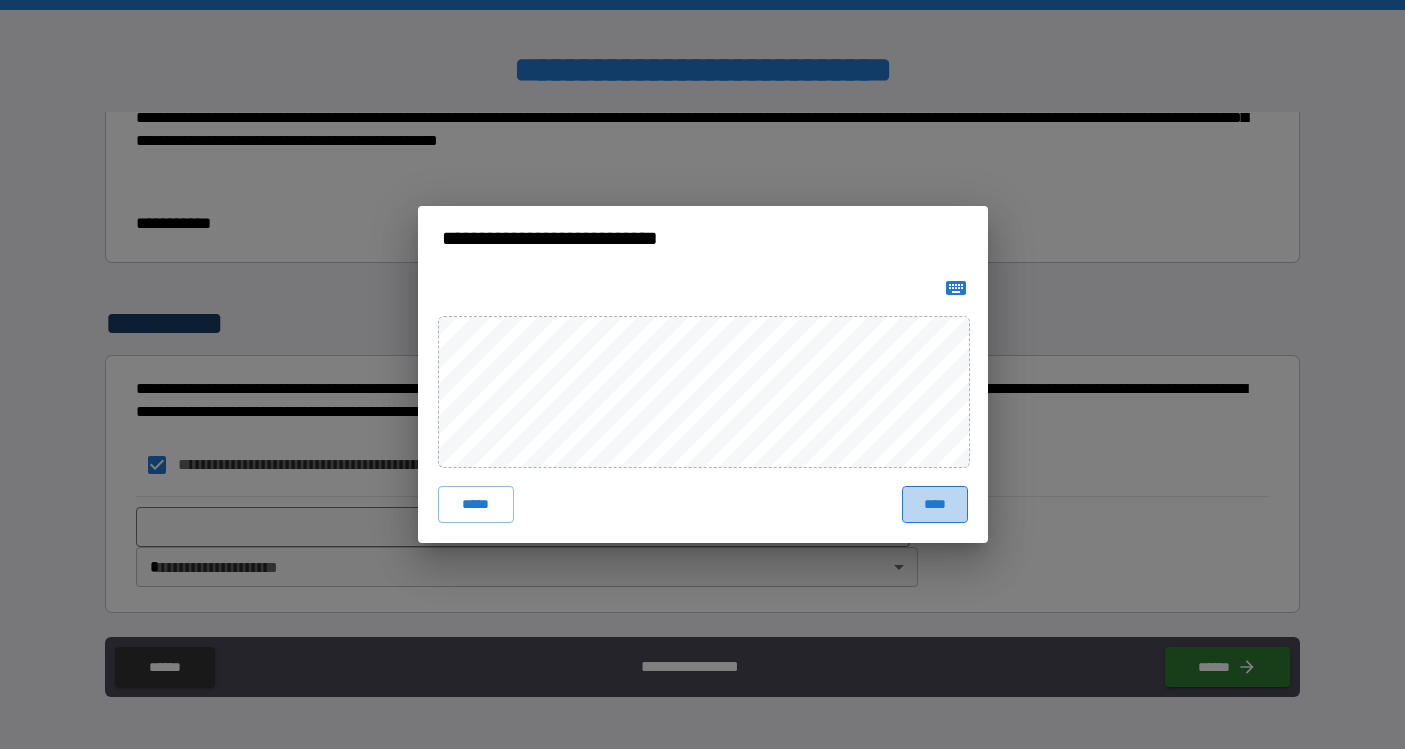 click on "****" at bounding box center (935, 504) 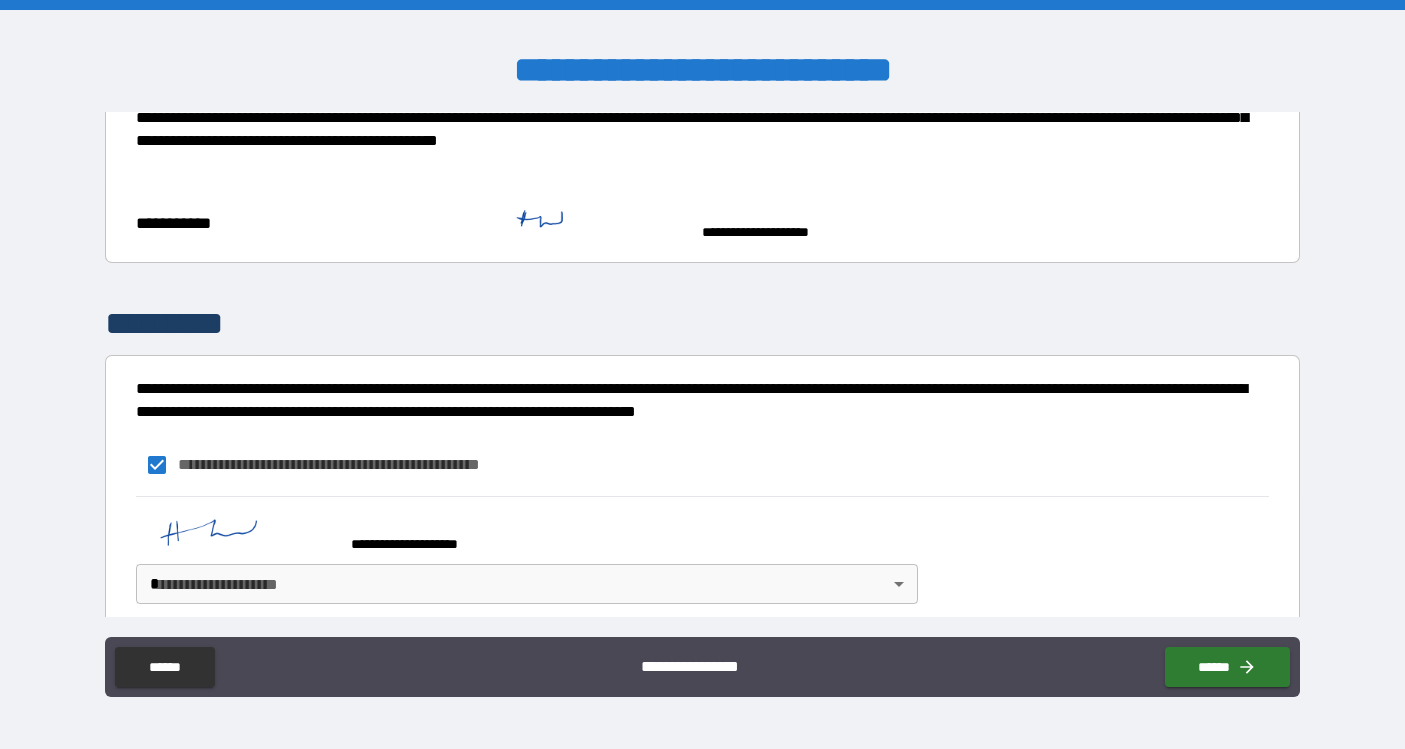 click on "**********" at bounding box center [702, 374] 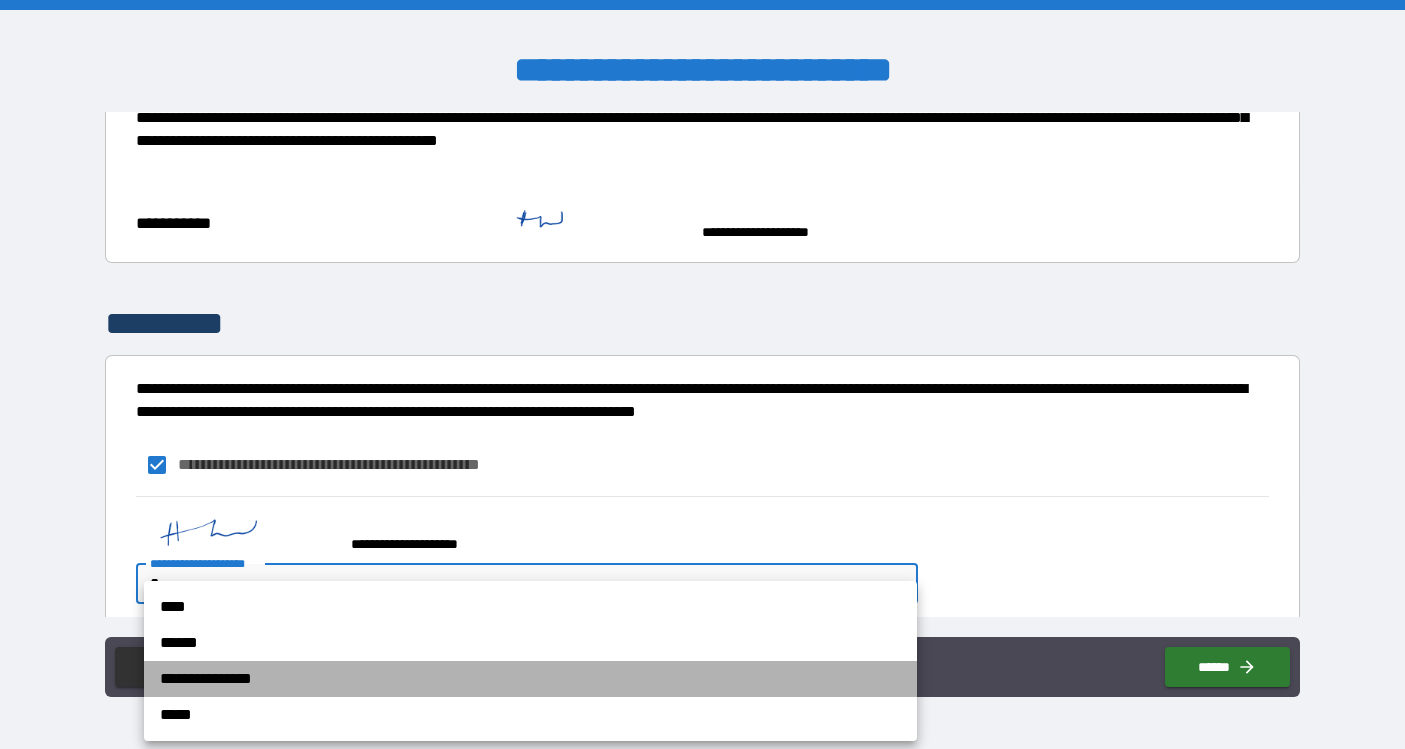 click on "**********" at bounding box center (530, 679) 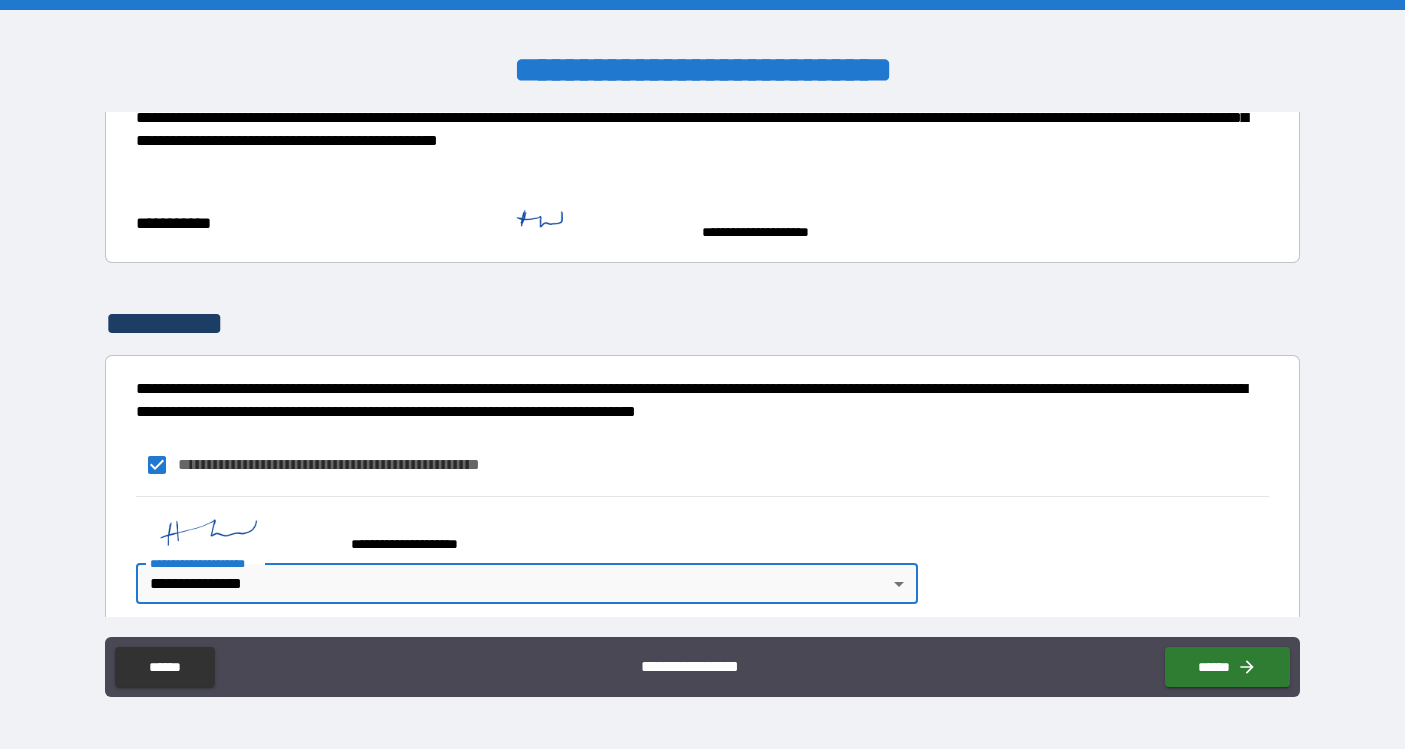 scroll, scrollTop: 3951, scrollLeft: 0, axis: vertical 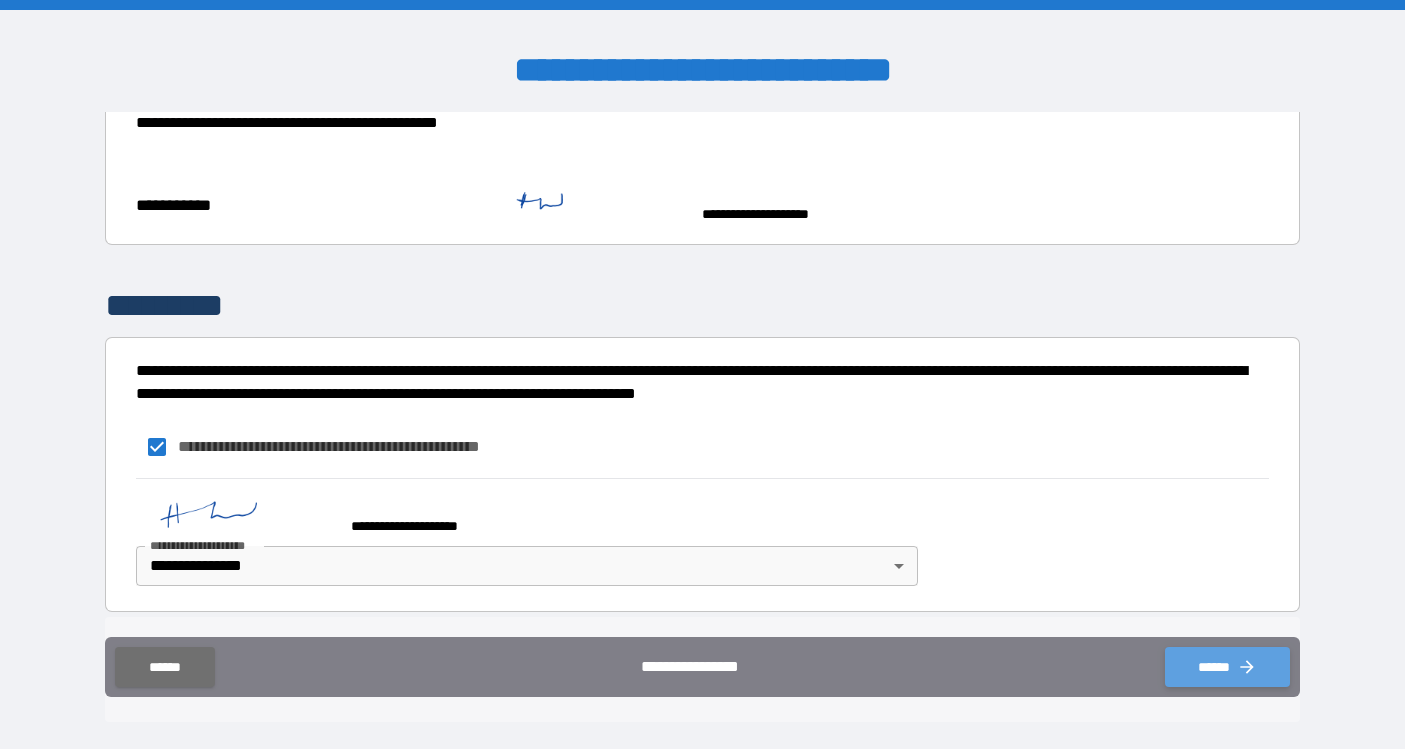 click on "******" at bounding box center [1227, 667] 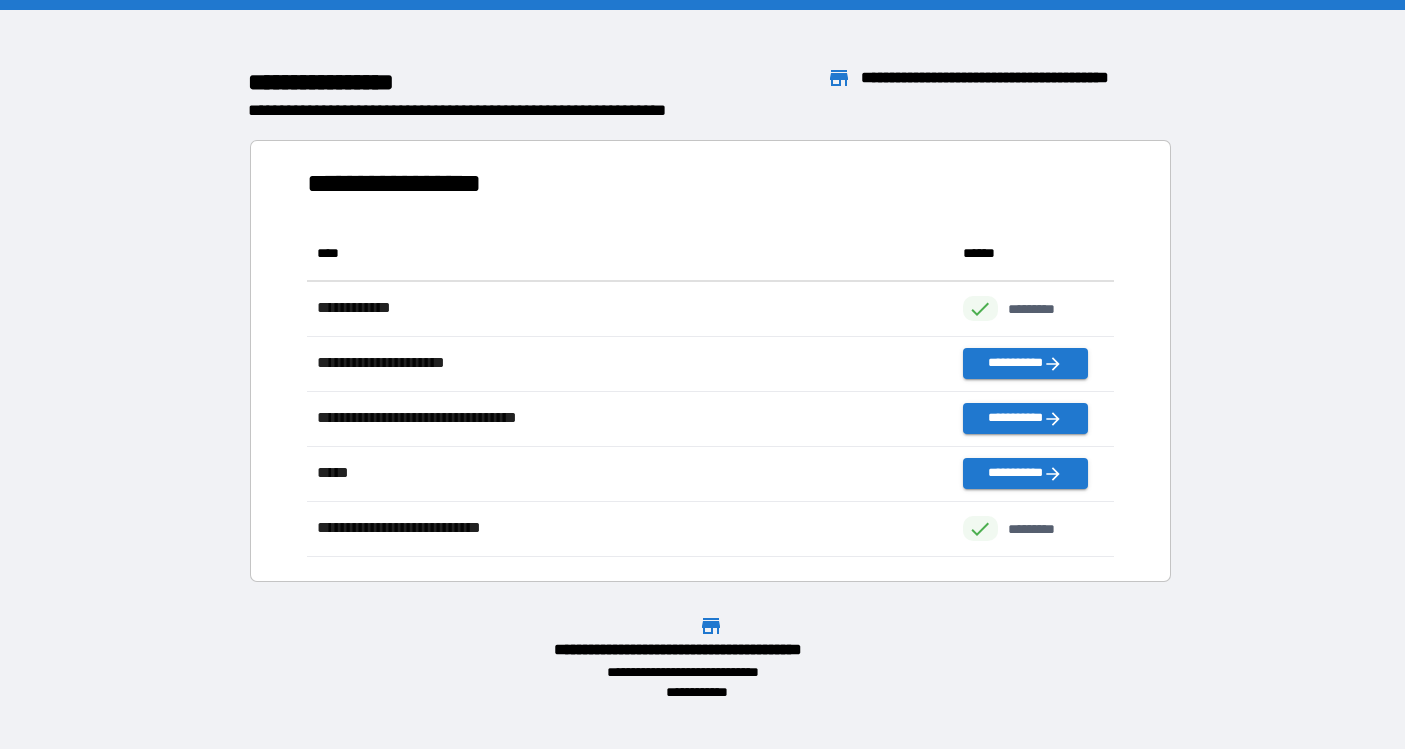 scroll, scrollTop: 1, scrollLeft: 1, axis: both 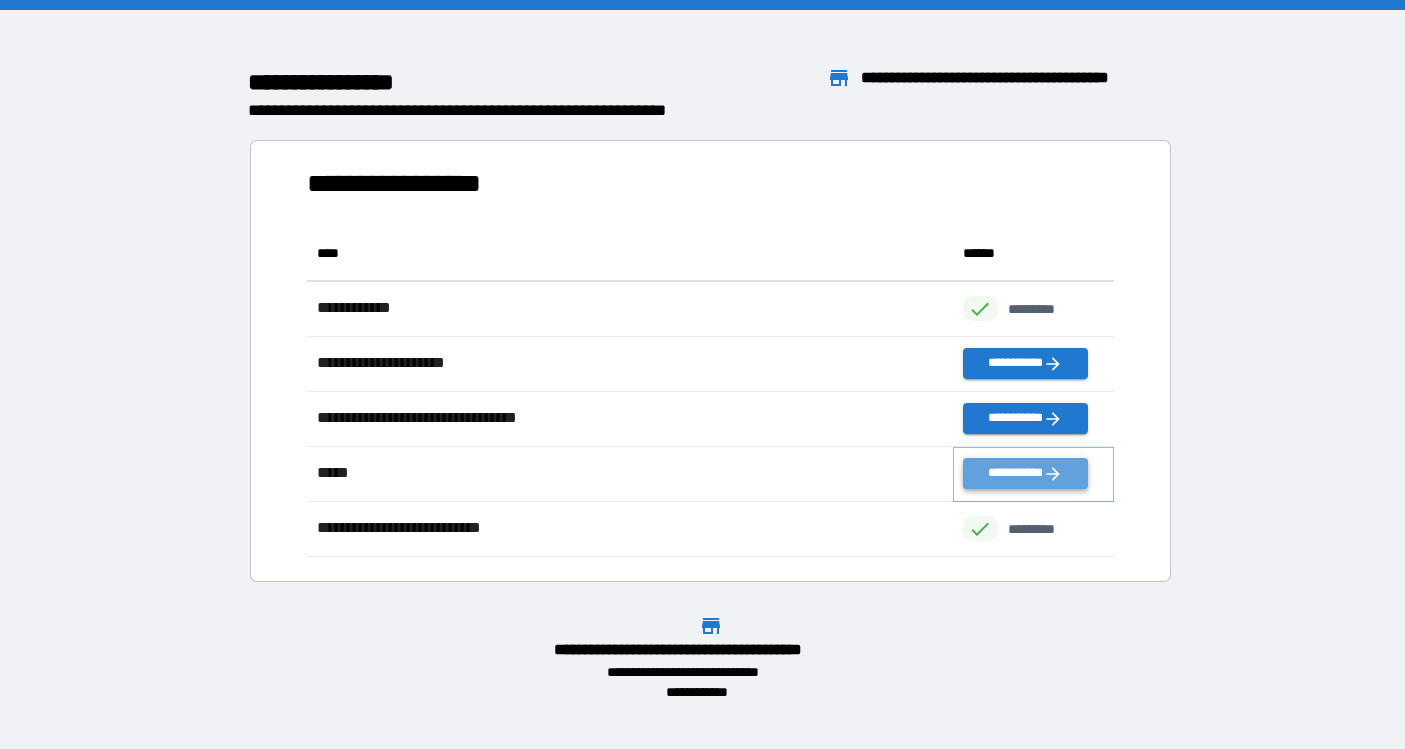 click on "**********" at bounding box center [1025, 473] 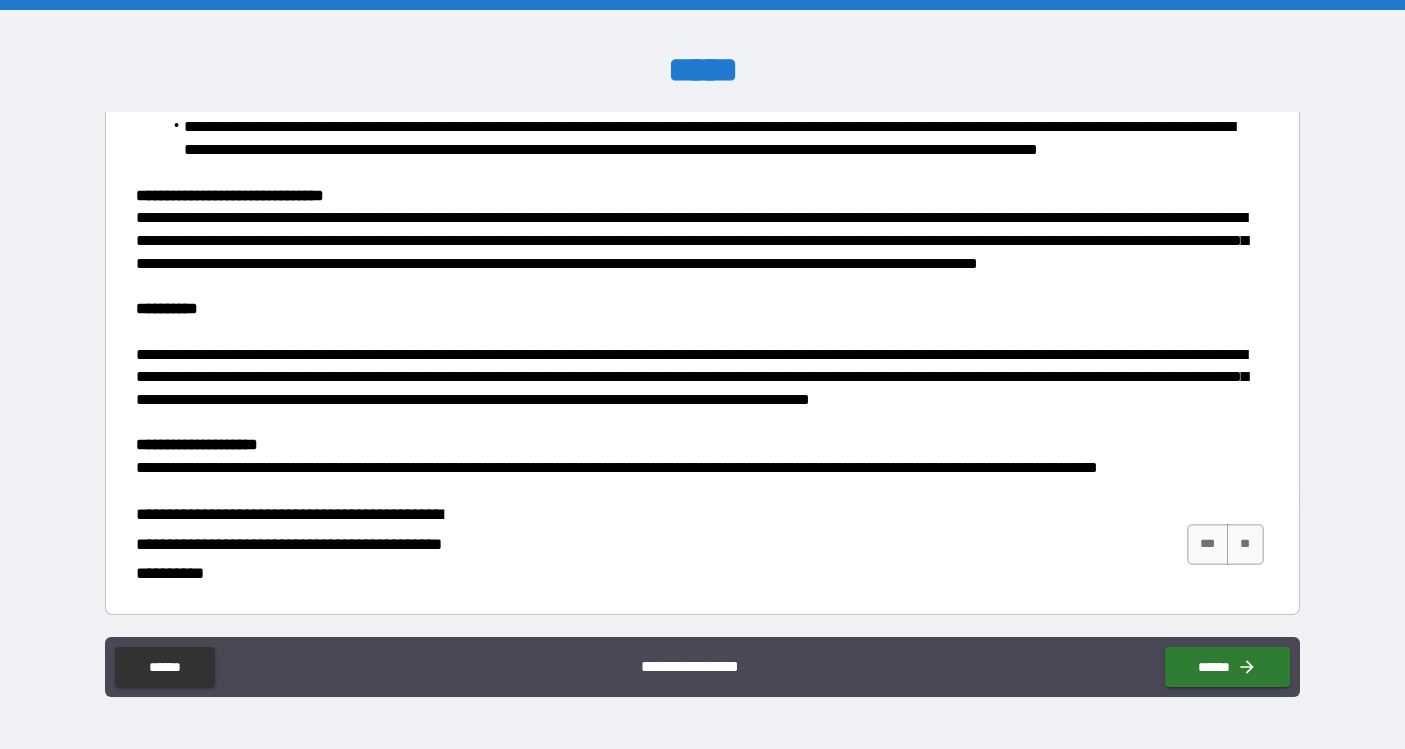 scroll, scrollTop: 2274, scrollLeft: 0, axis: vertical 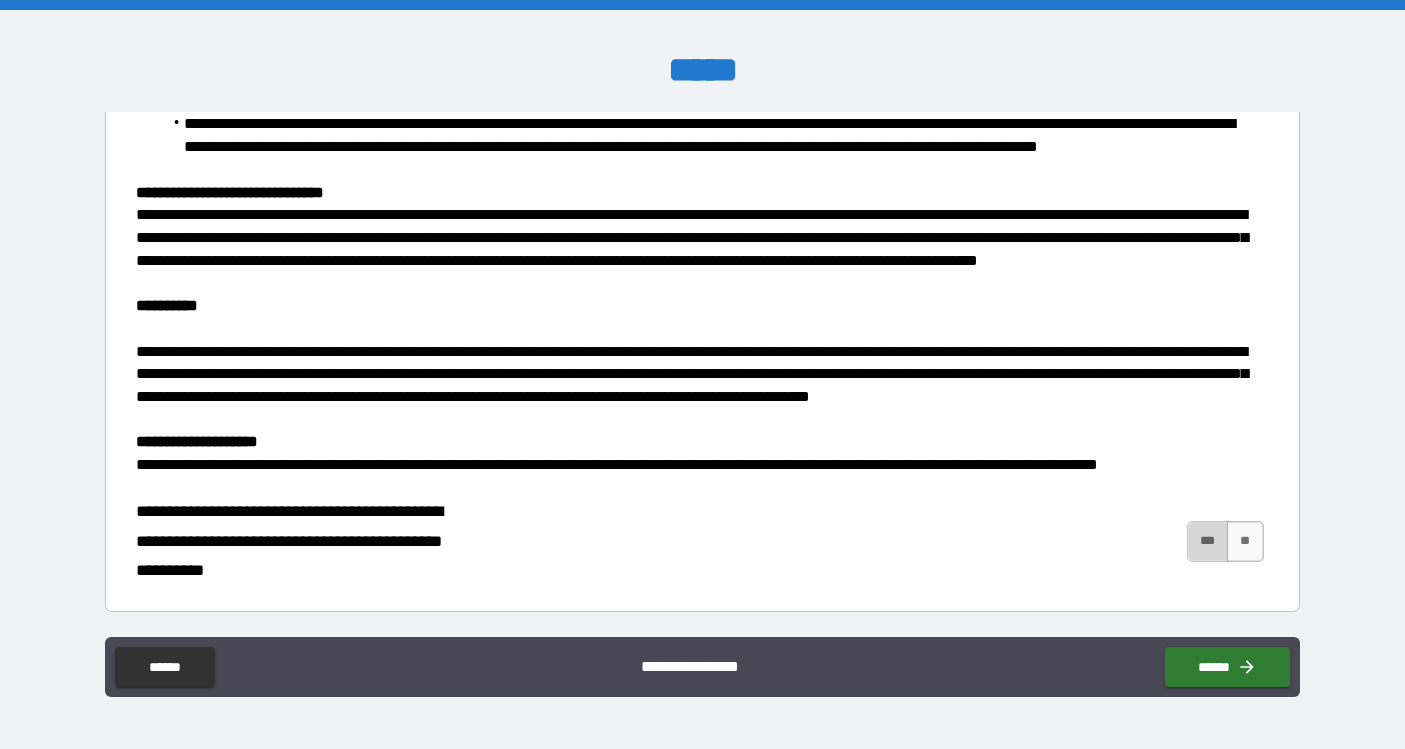 click on "***" at bounding box center (1208, 541) 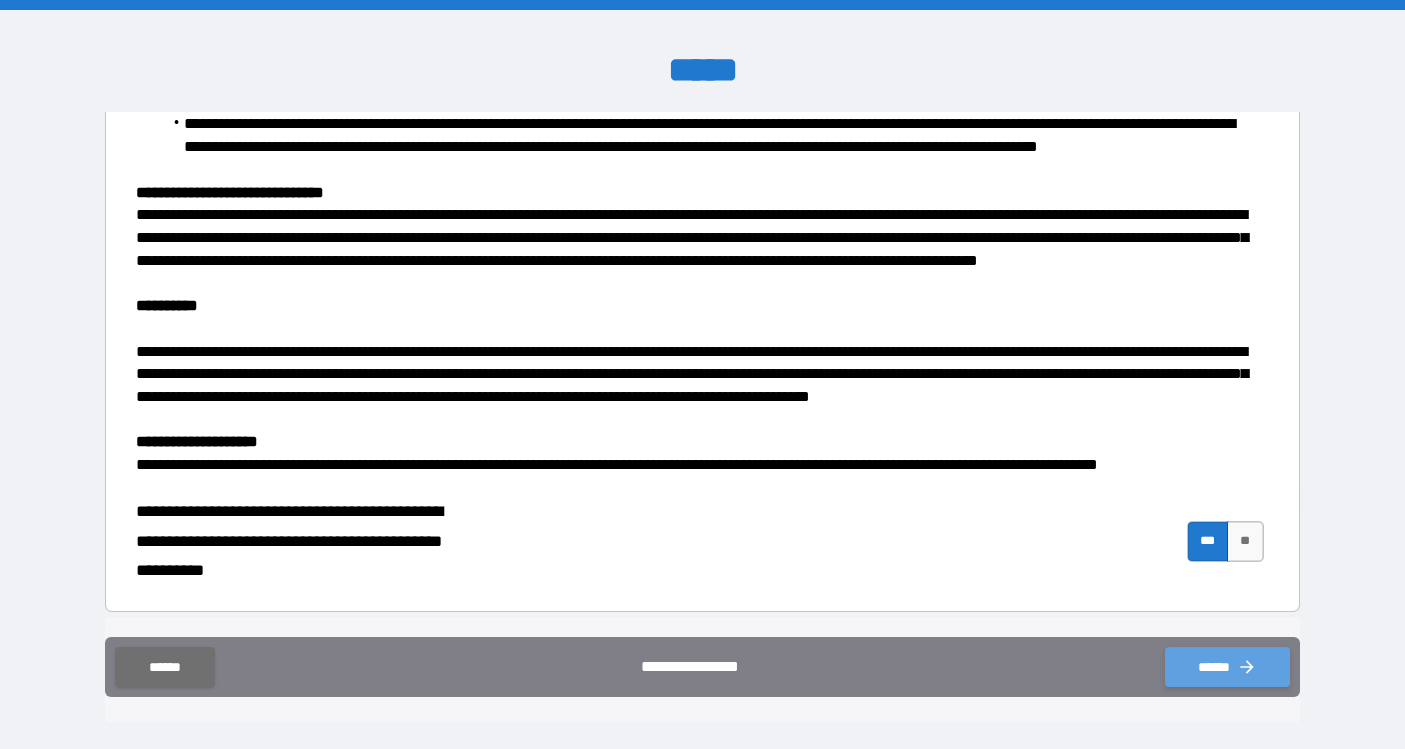 click on "******" at bounding box center (1227, 667) 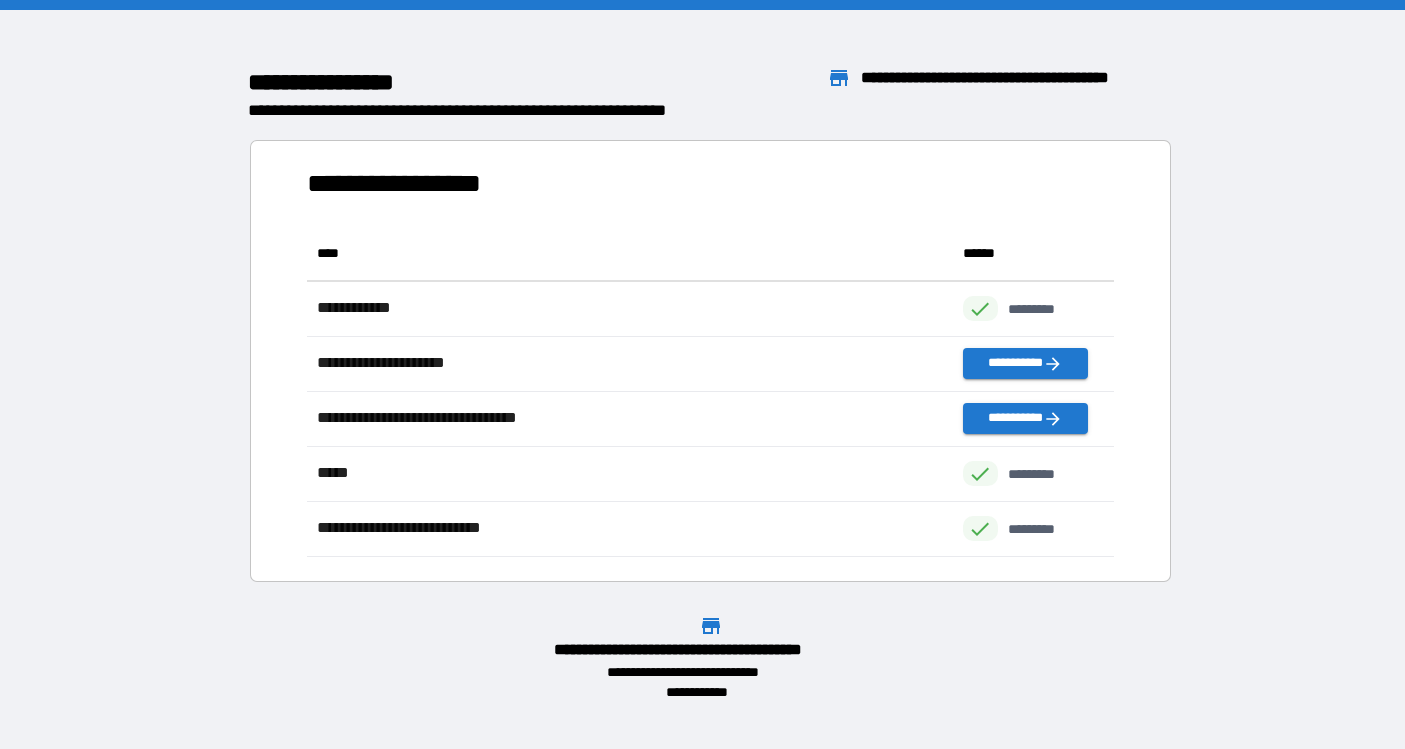 scroll, scrollTop: 1, scrollLeft: 1, axis: both 